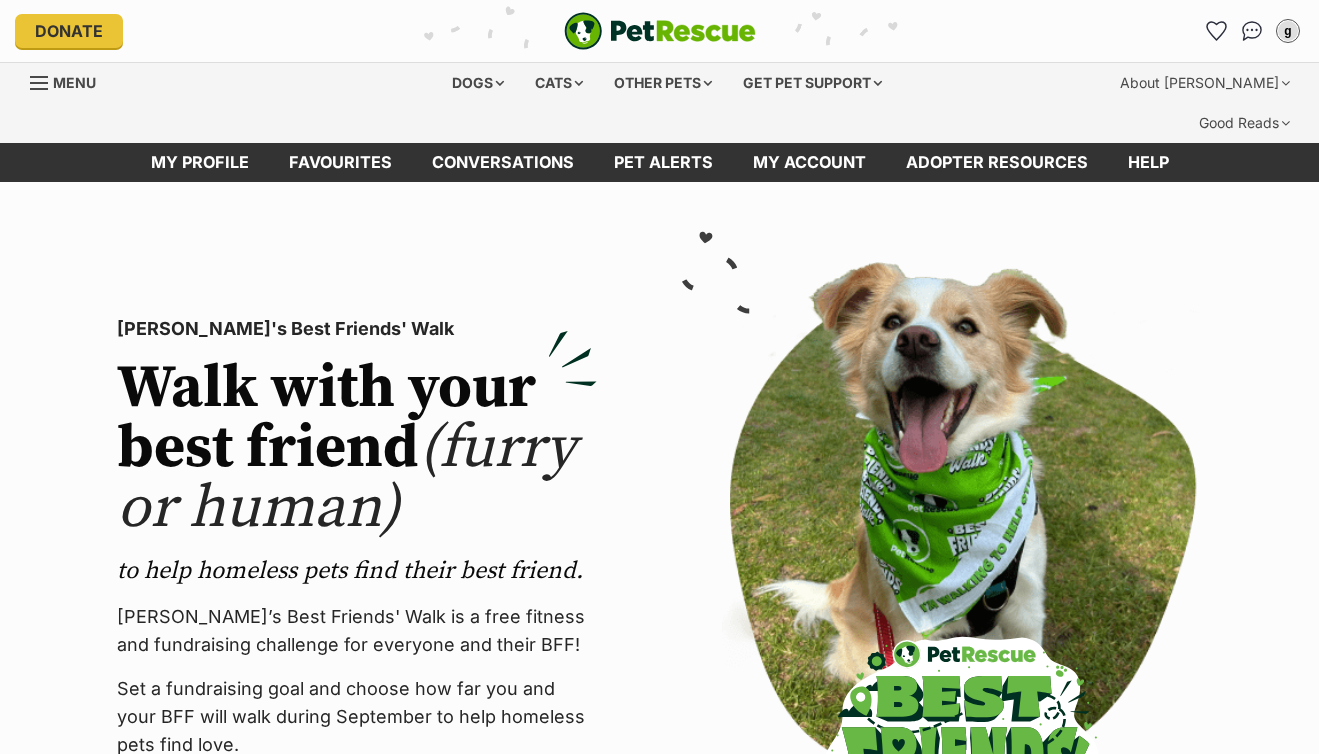 scroll, scrollTop: 0, scrollLeft: 0, axis: both 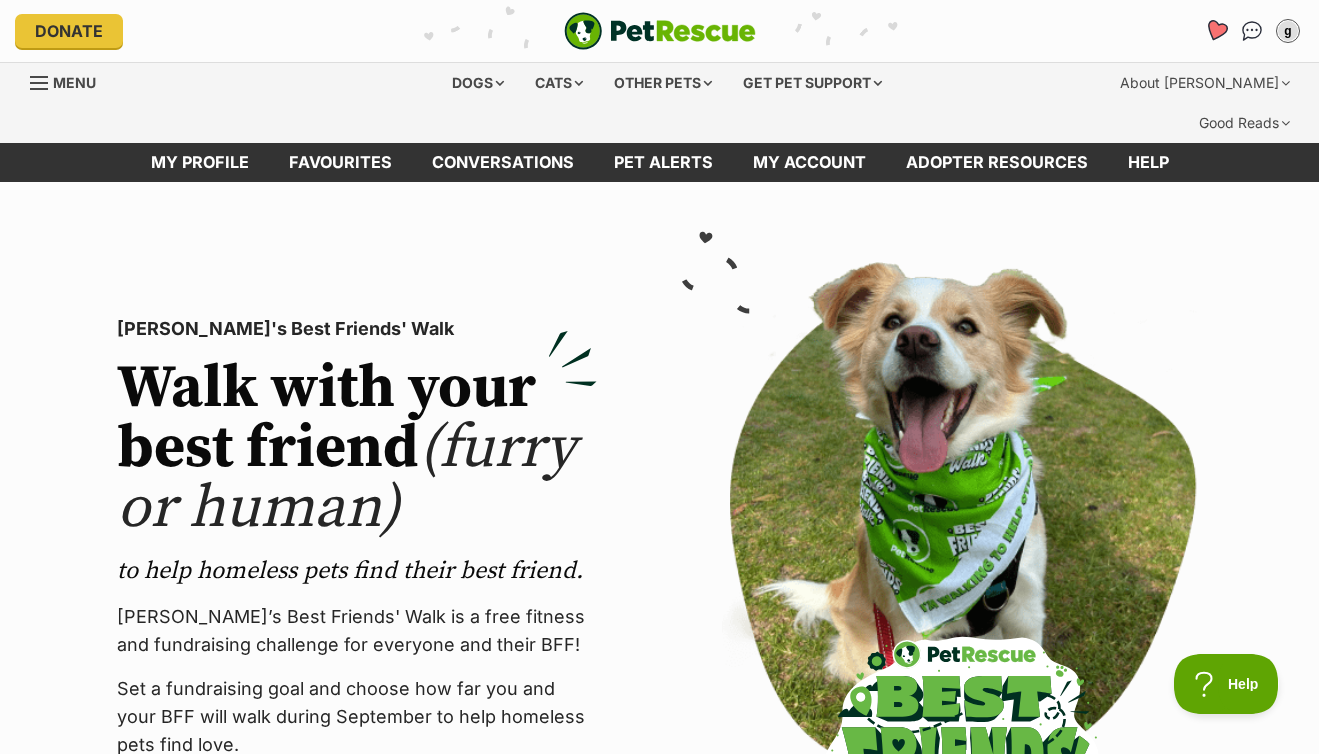click 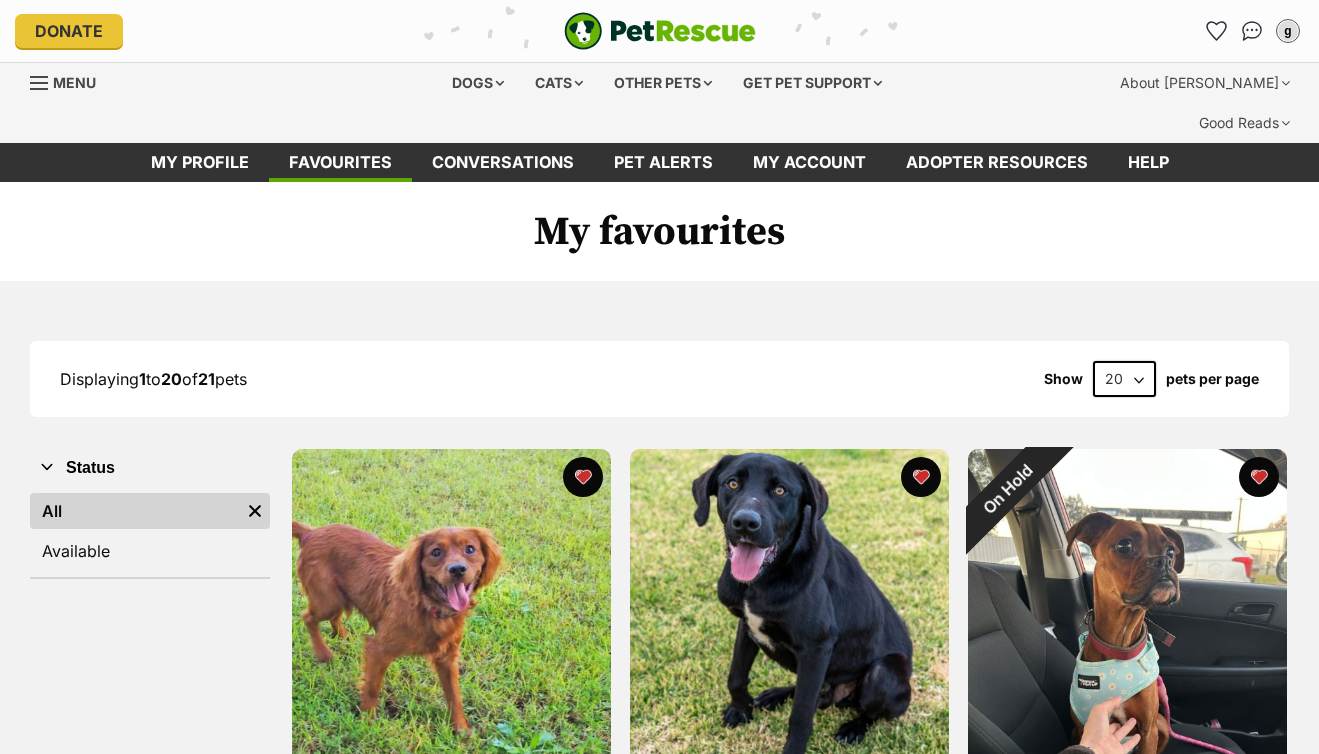 scroll, scrollTop: 0, scrollLeft: 0, axis: both 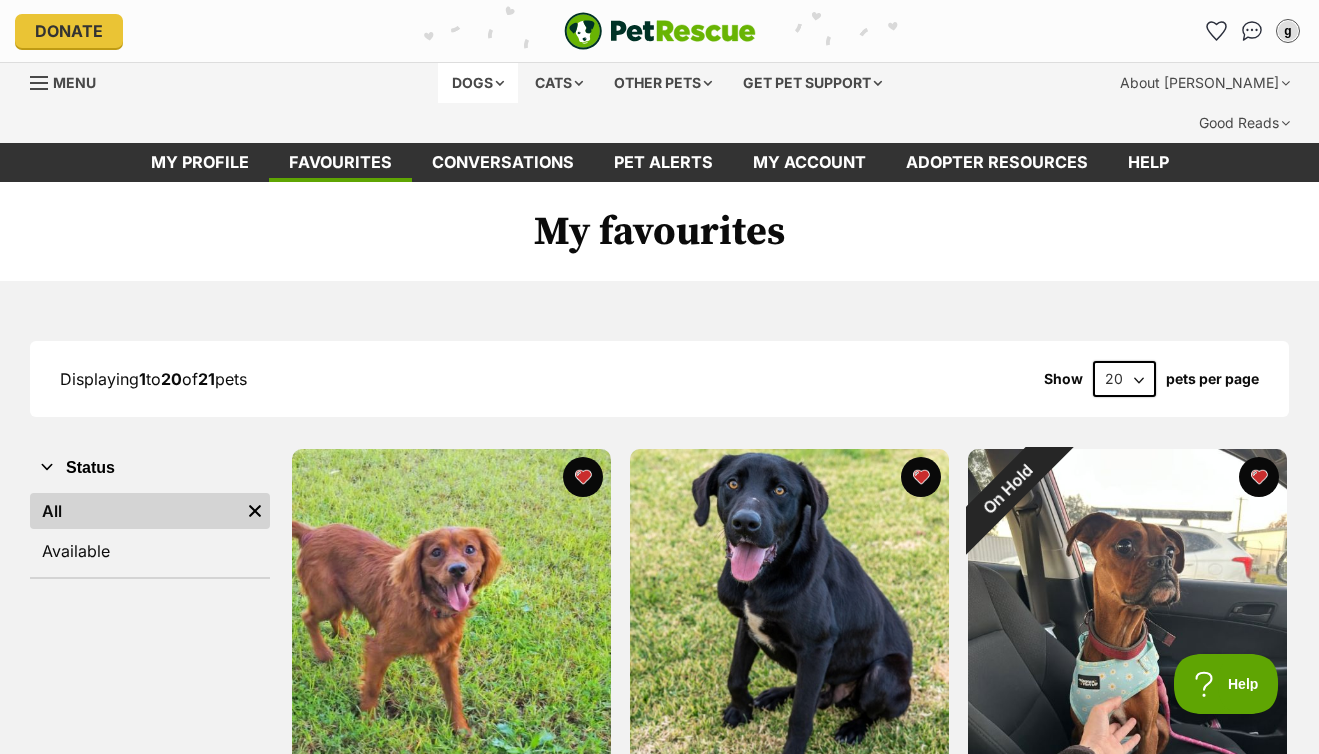 click on "Dogs" at bounding box center [478, 83] 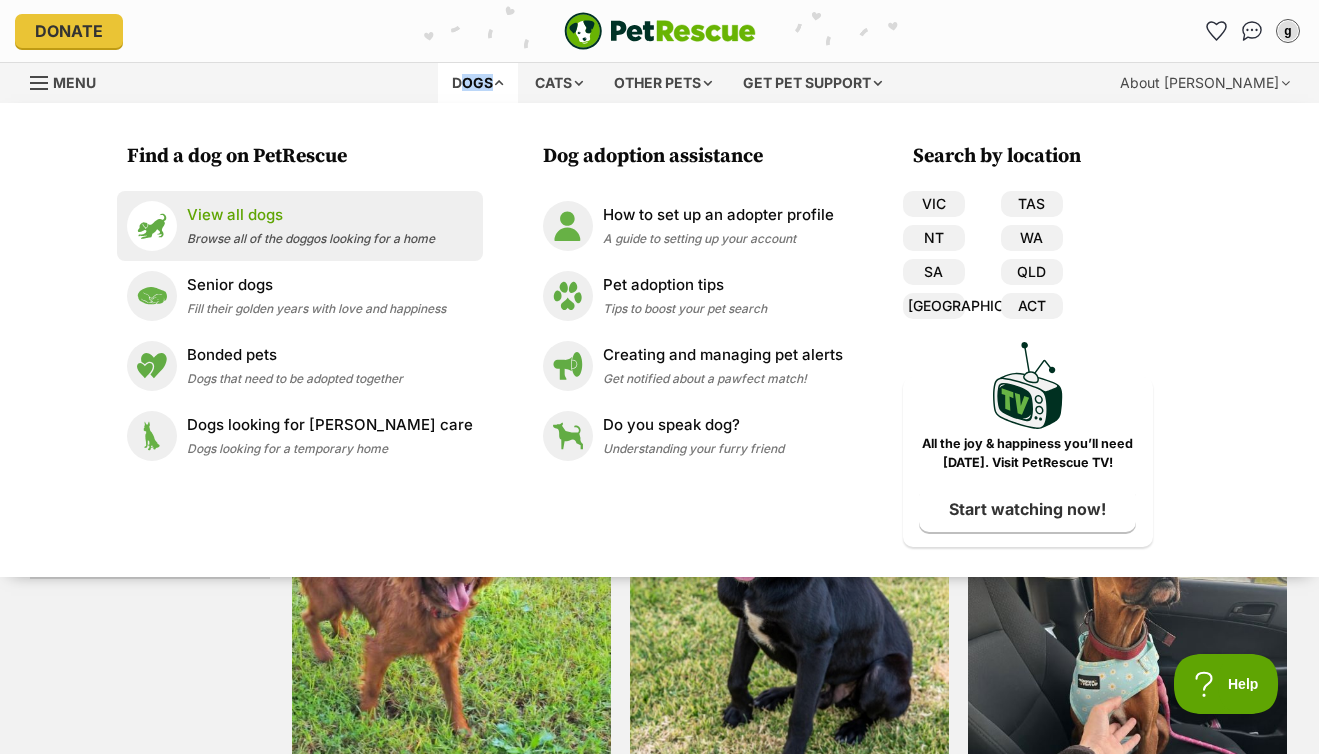 click on "View all dogs" at bounding box center (311, 215) 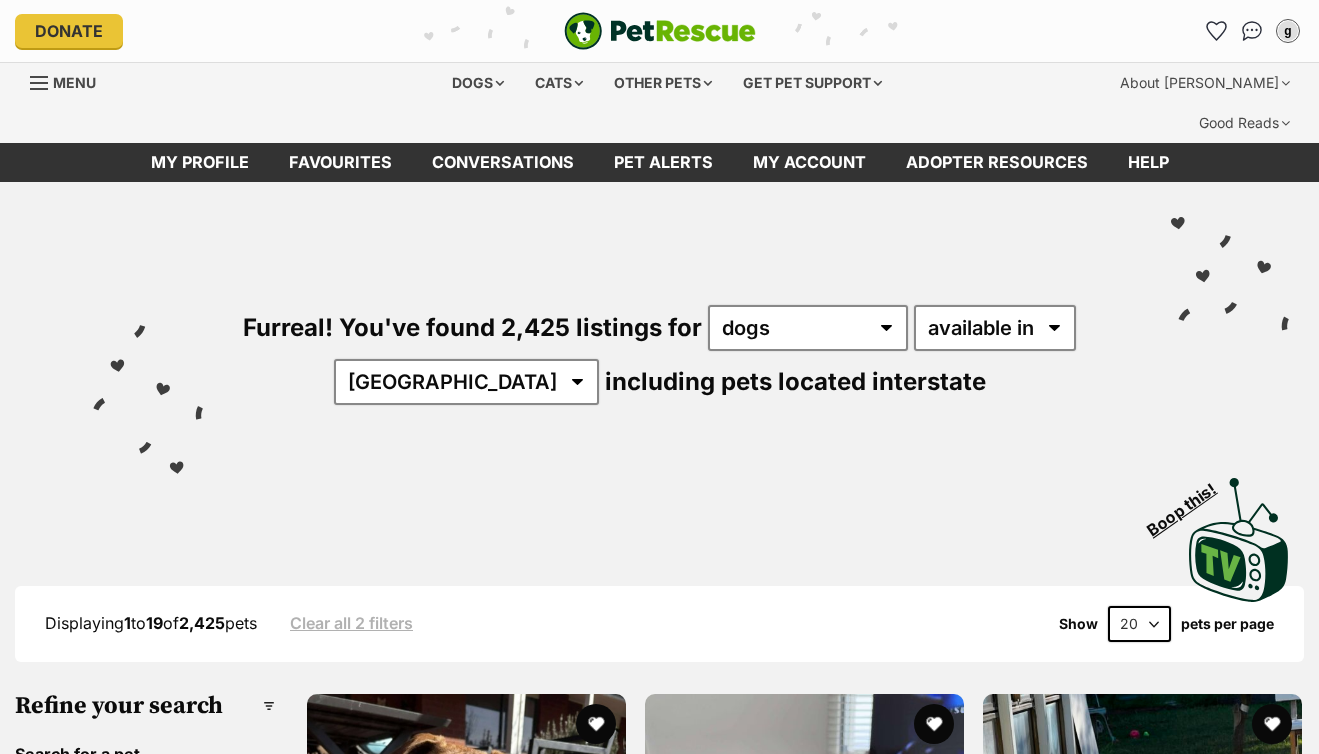 scroll, scrollTop: 0, scrollLeft: 0, axis: both 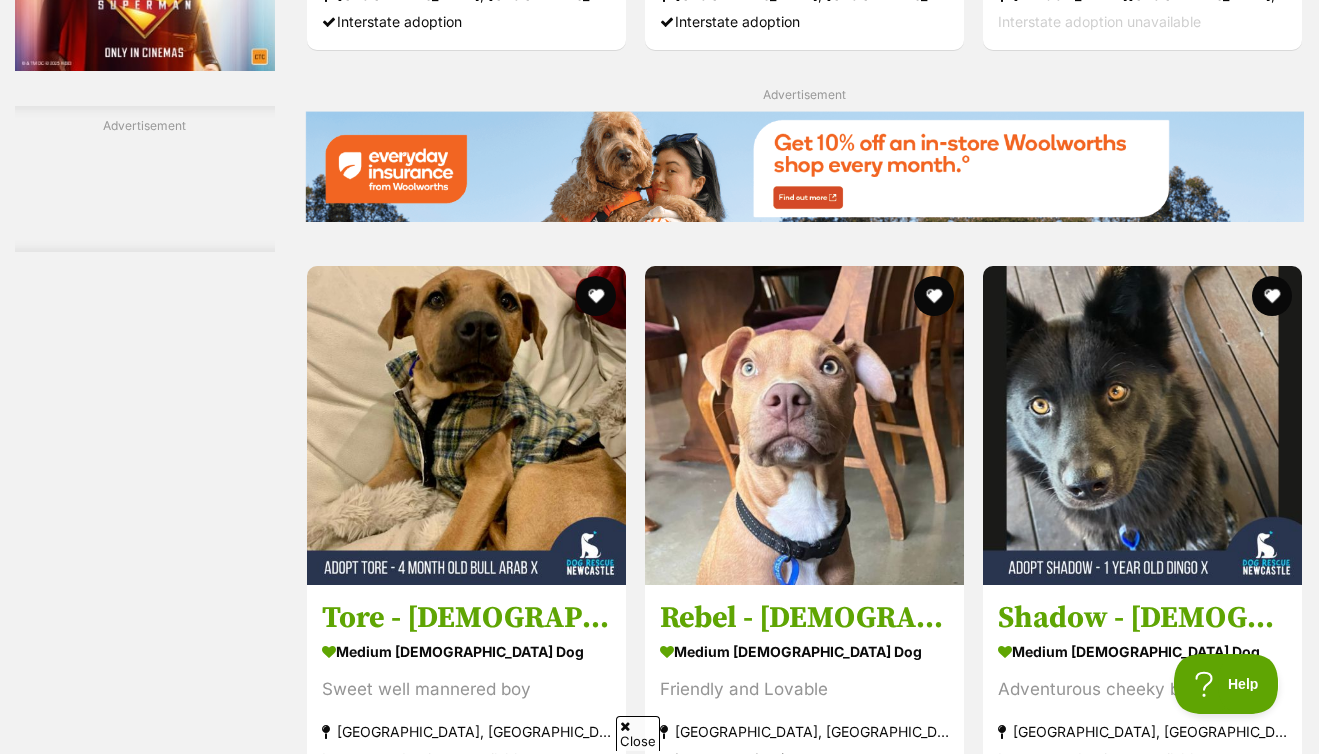 click on "Next" at bounding box center [804, 1724] 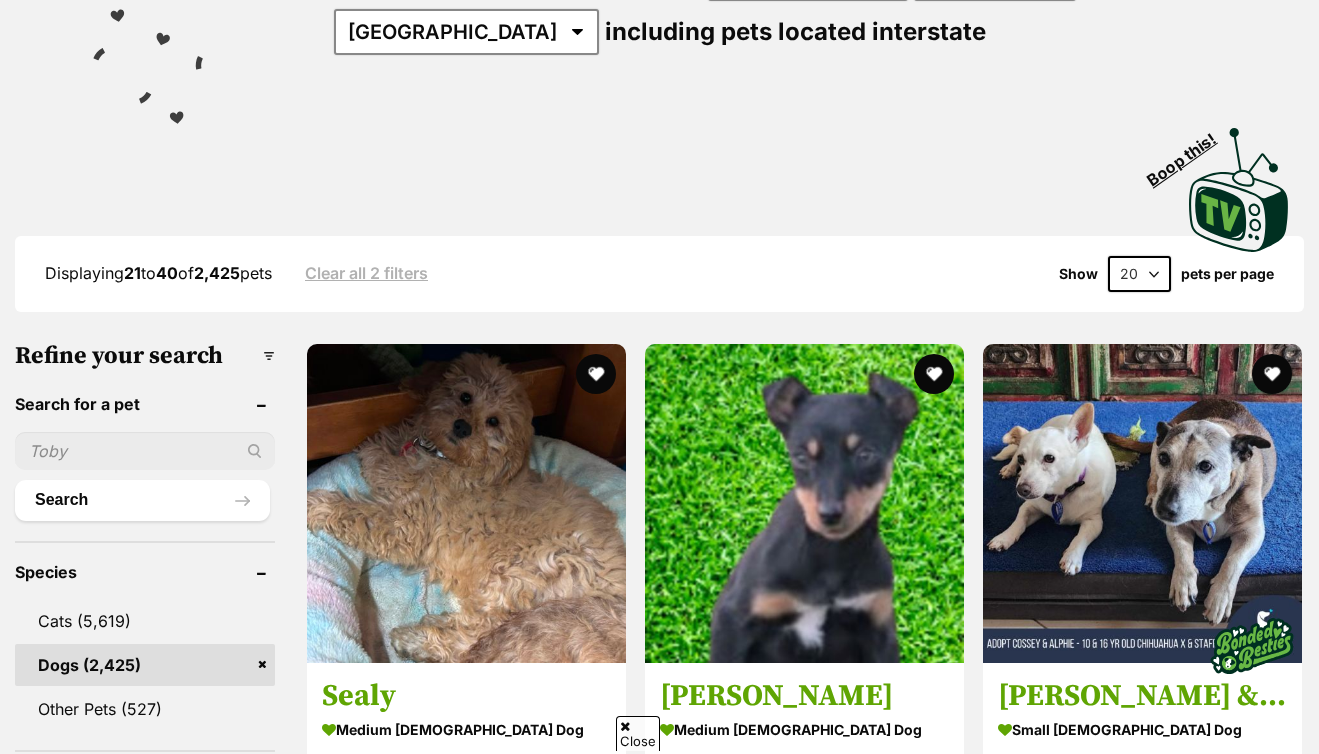 scroll, scrollTop: 350, scrollLeft: 0, axis: vertical 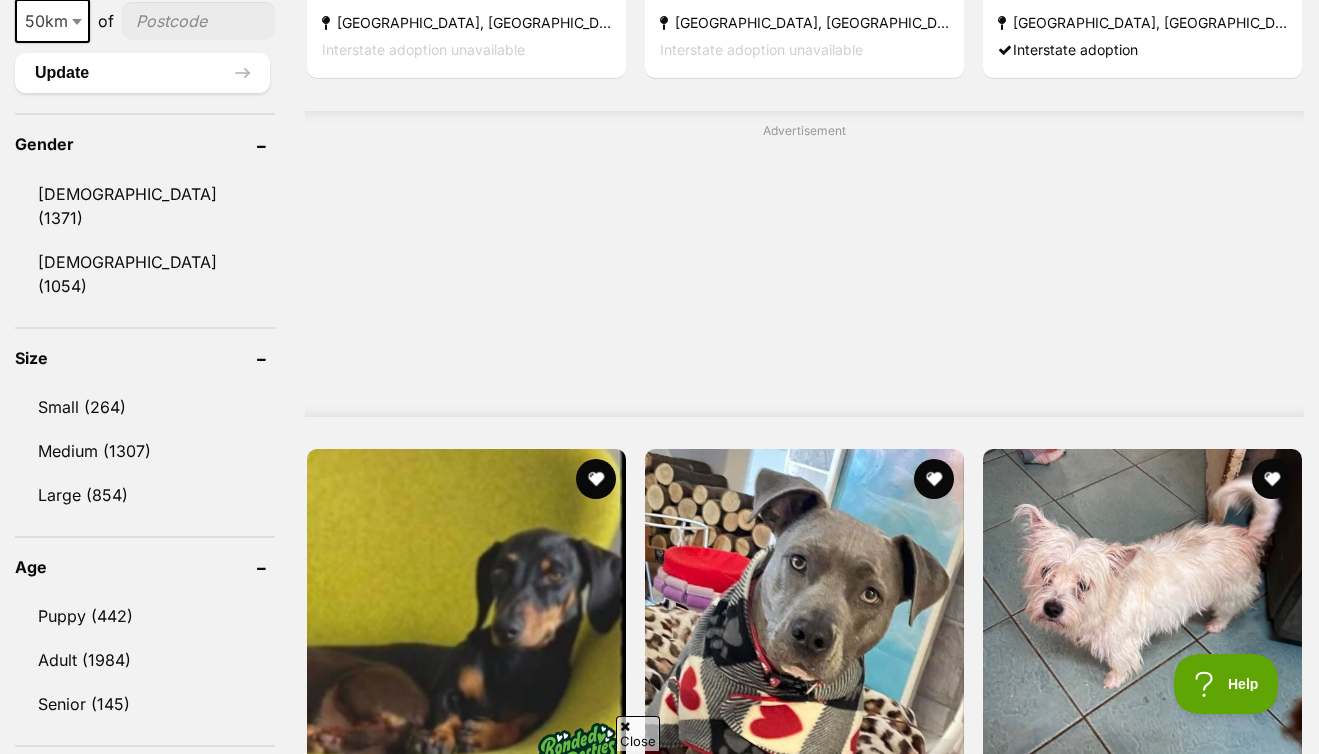 click at bounding box center [1142, 1145] 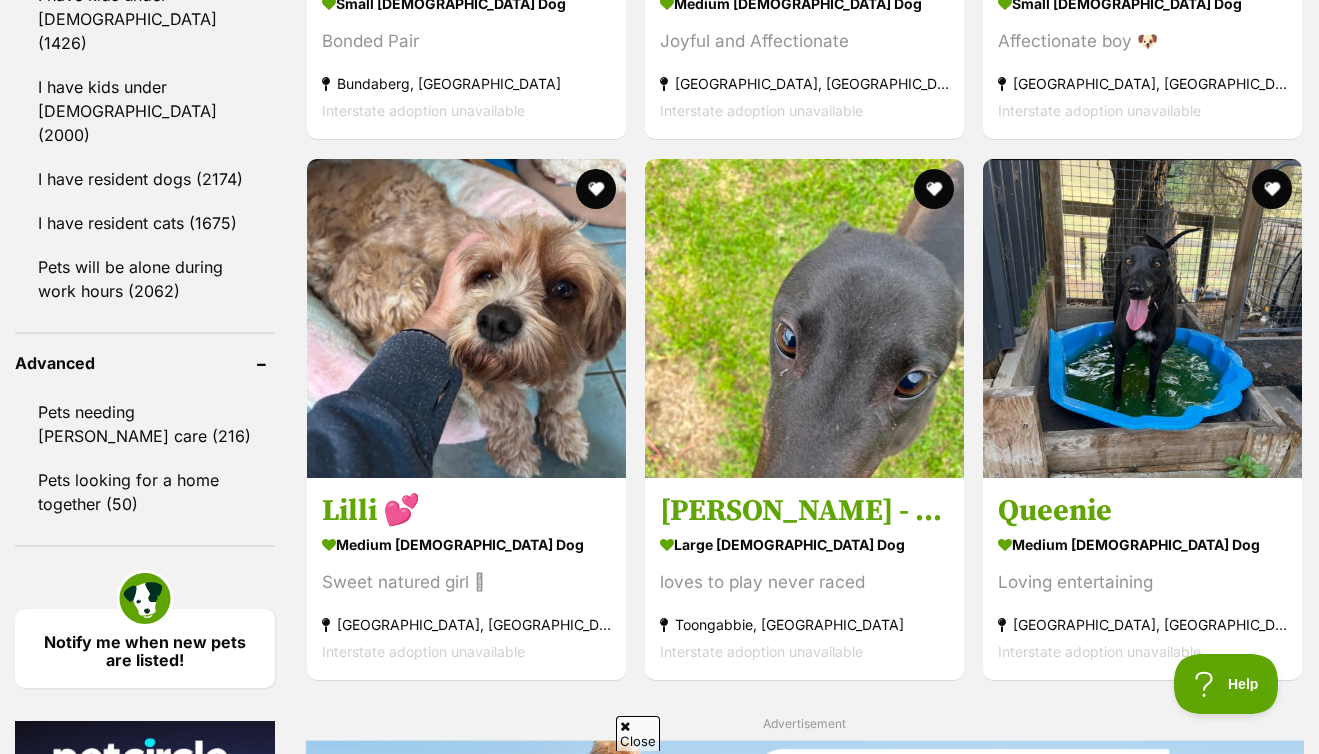 scroll, scrollTop: 2579, scrollLeft: 0, axis: vertical 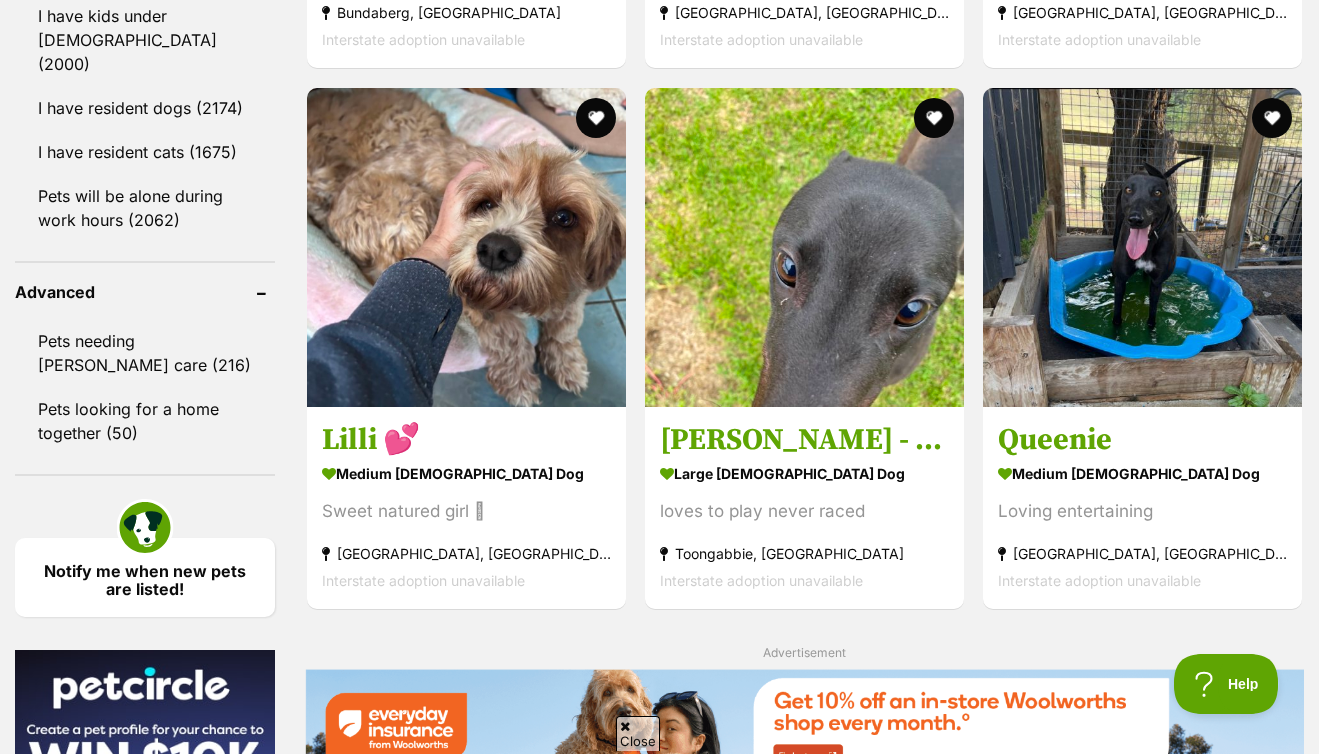 click at bounding box center [466, 980] 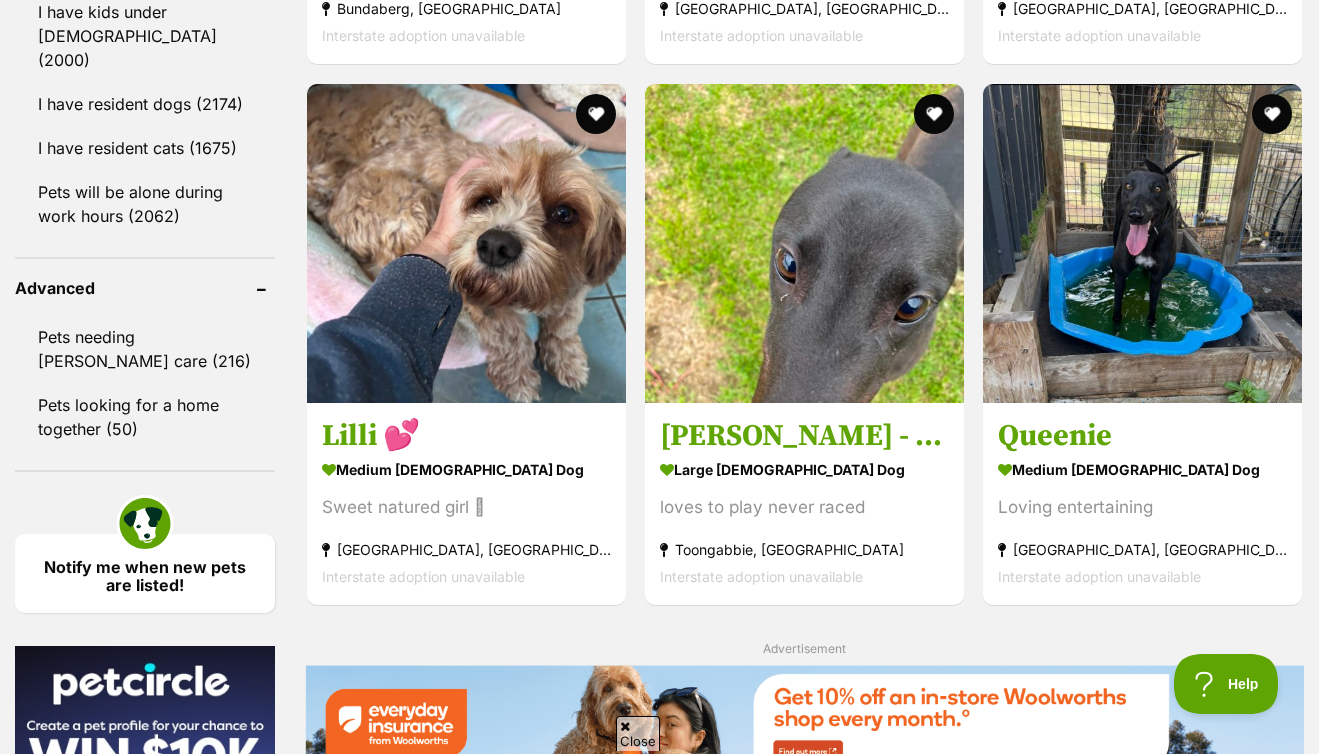 scroll, scrollTop: 2583, scrollLeft: 0, axis: vertical 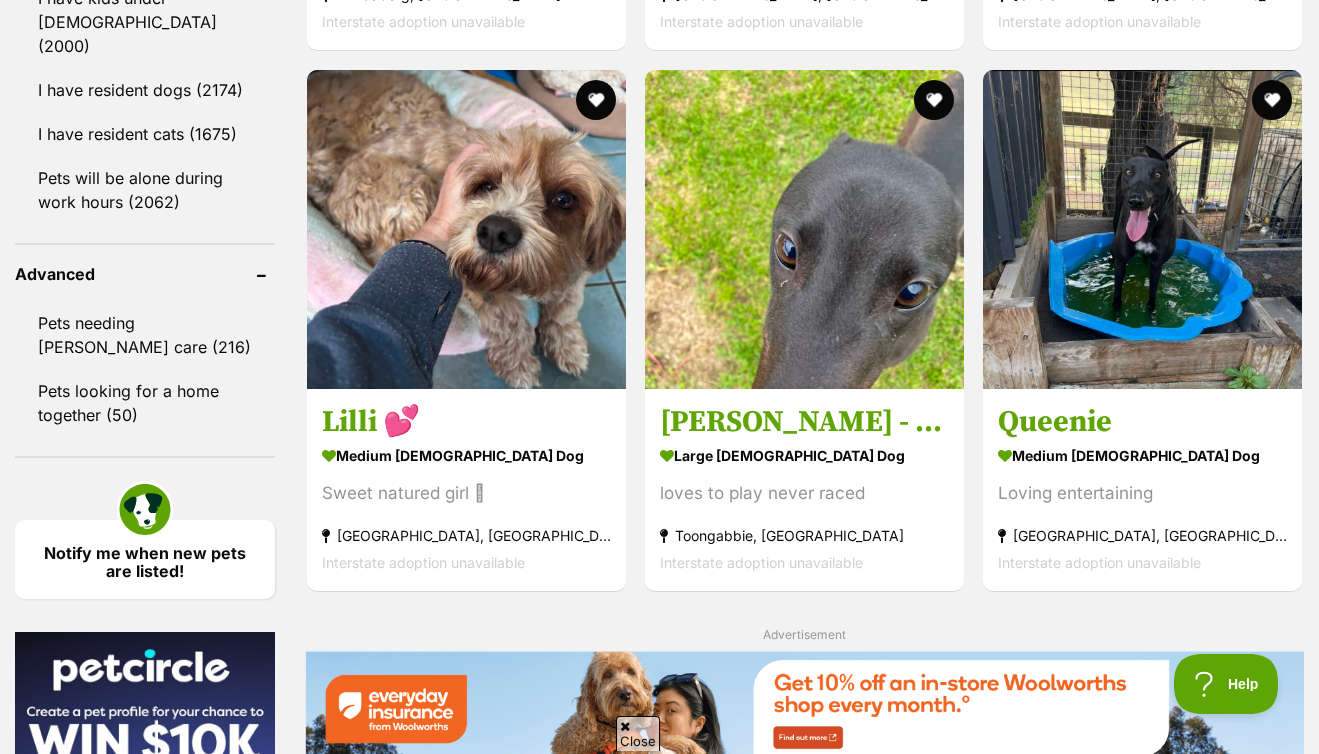 click at bounding box center [596, 833] 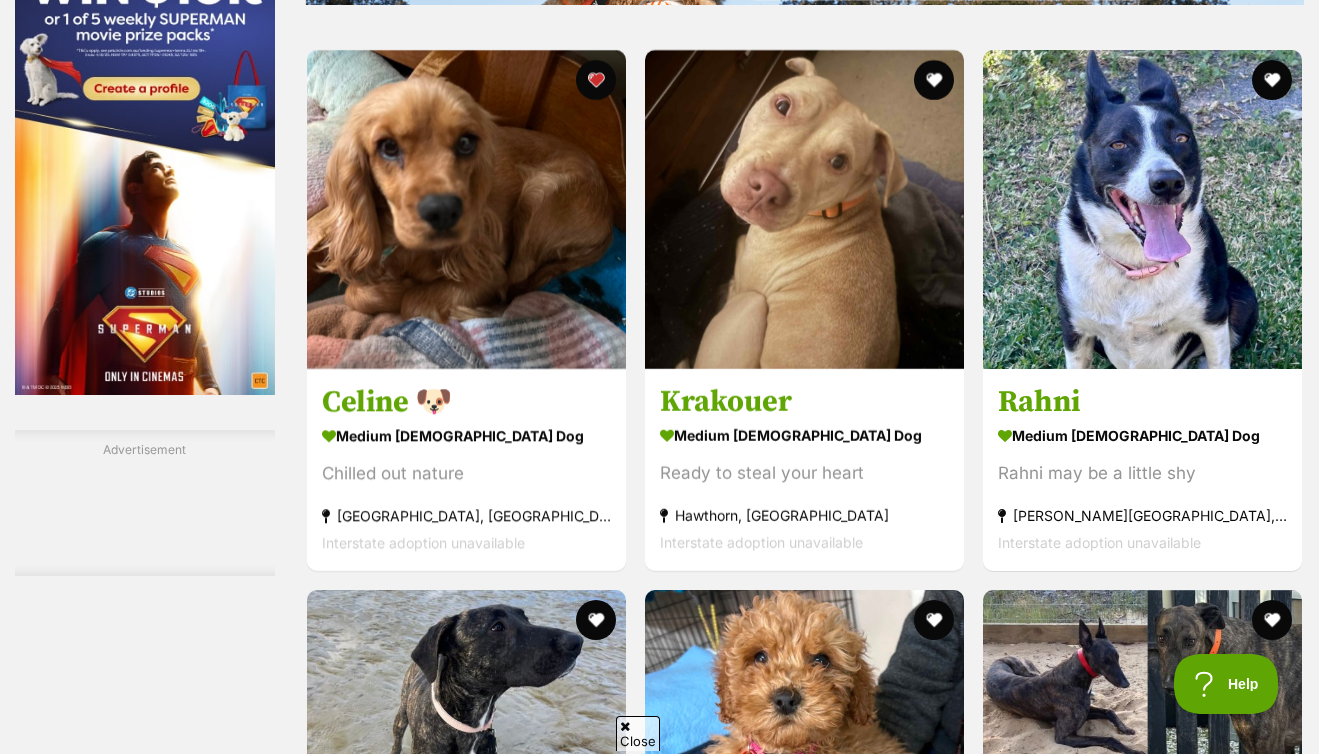 scroll, scrollTop: 3595, scrollLeft: 0, axis: vertical 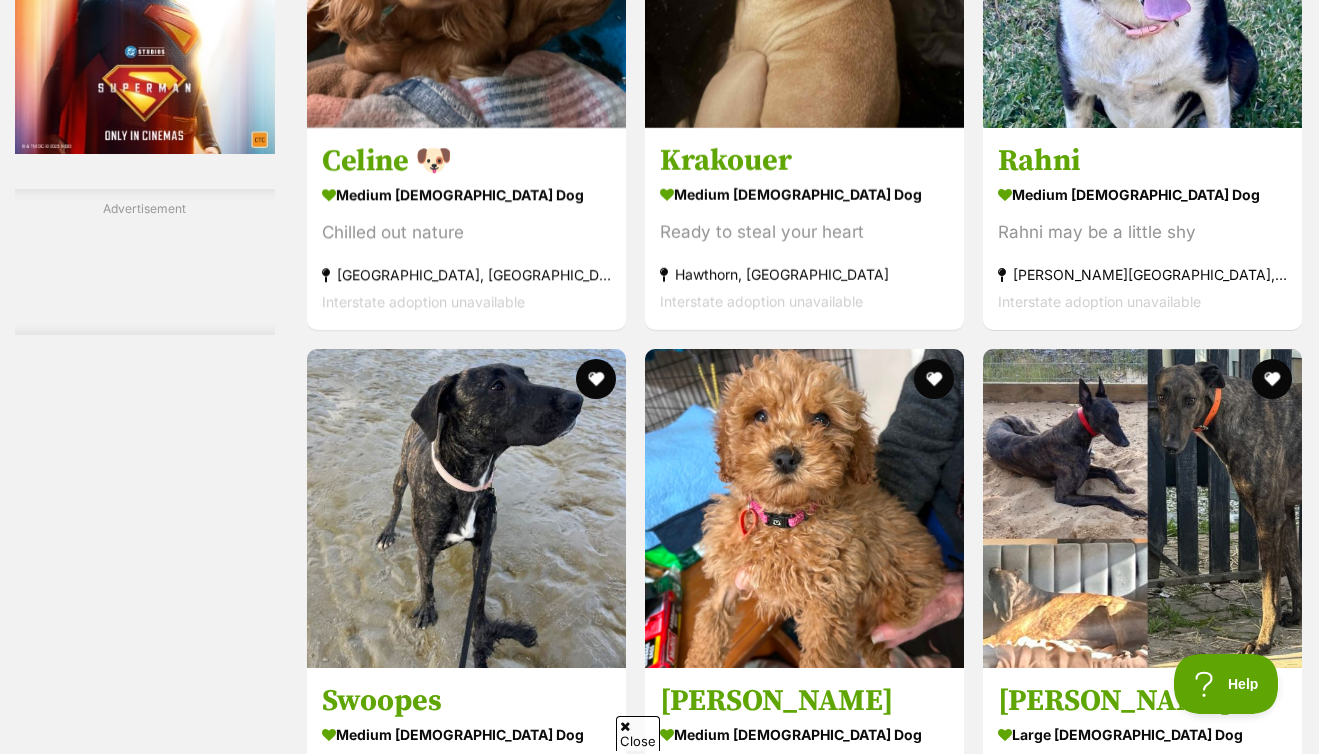 click on "Next" at bounding box center [885, 1807] 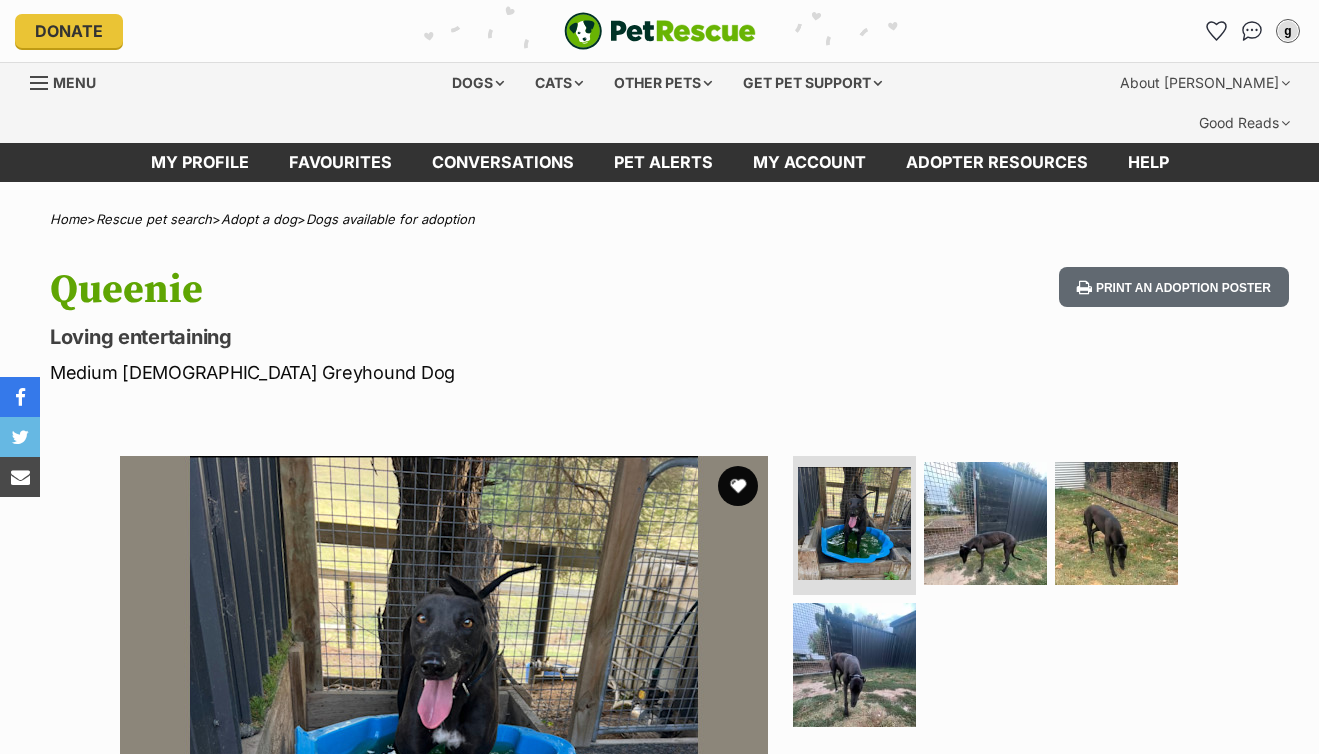 scroll, scrollTop: 0, scrollLeft: 0, axis: both 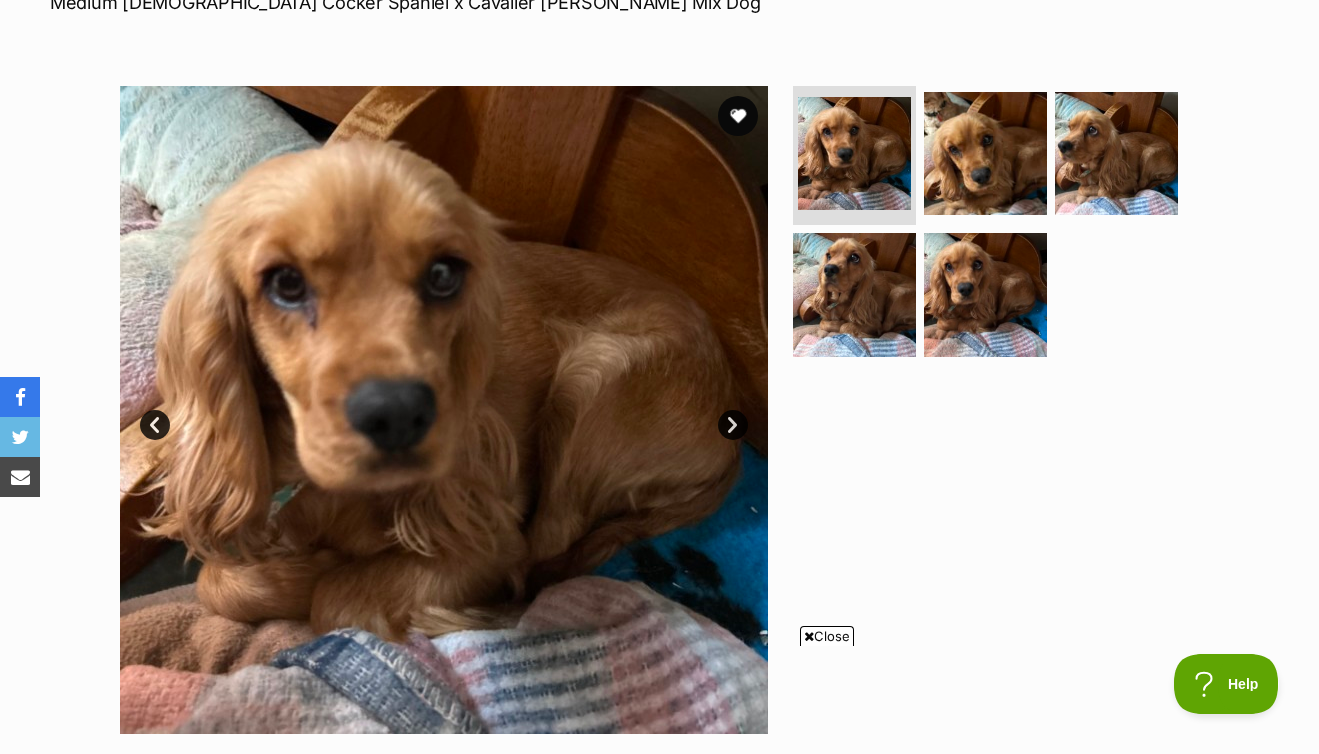 click on "Next" at bounding box center [733, 425] 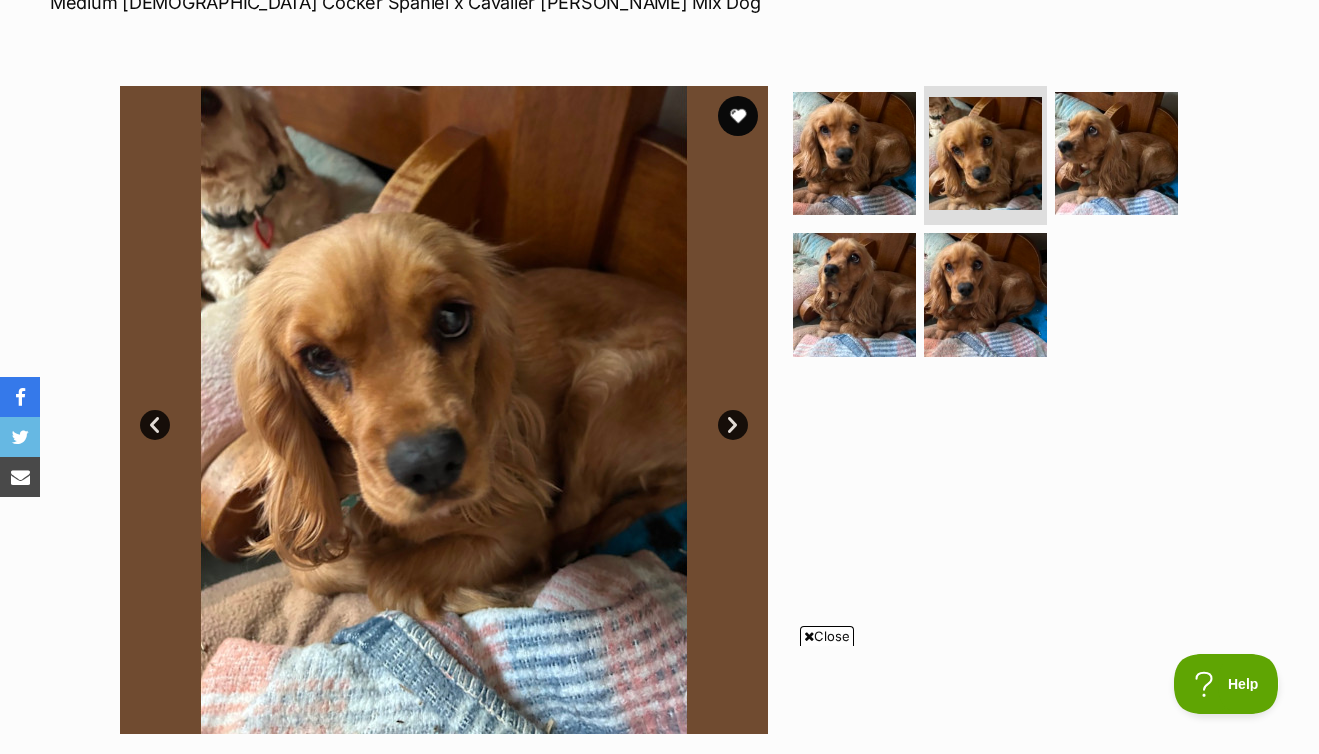click on "Next" at bounding box center (733, 425) 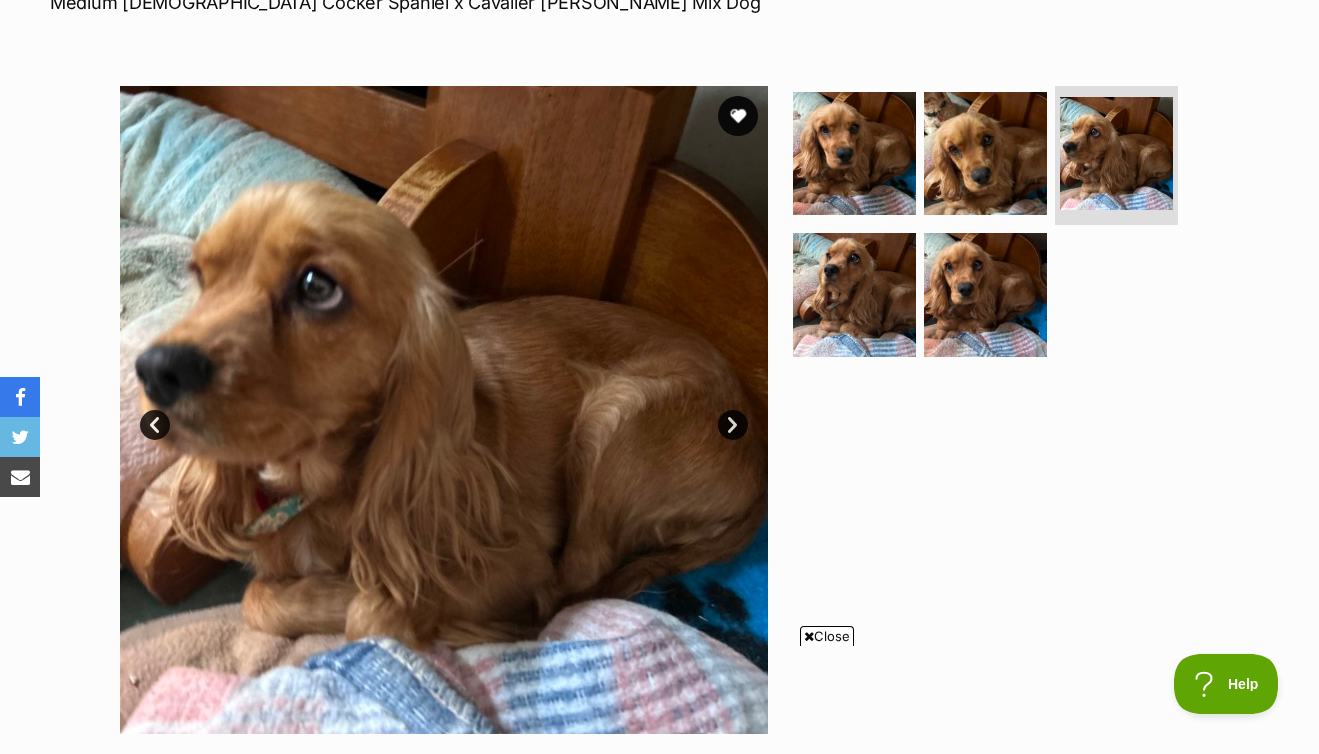 click on "Next" at bounding box center (733, 425) 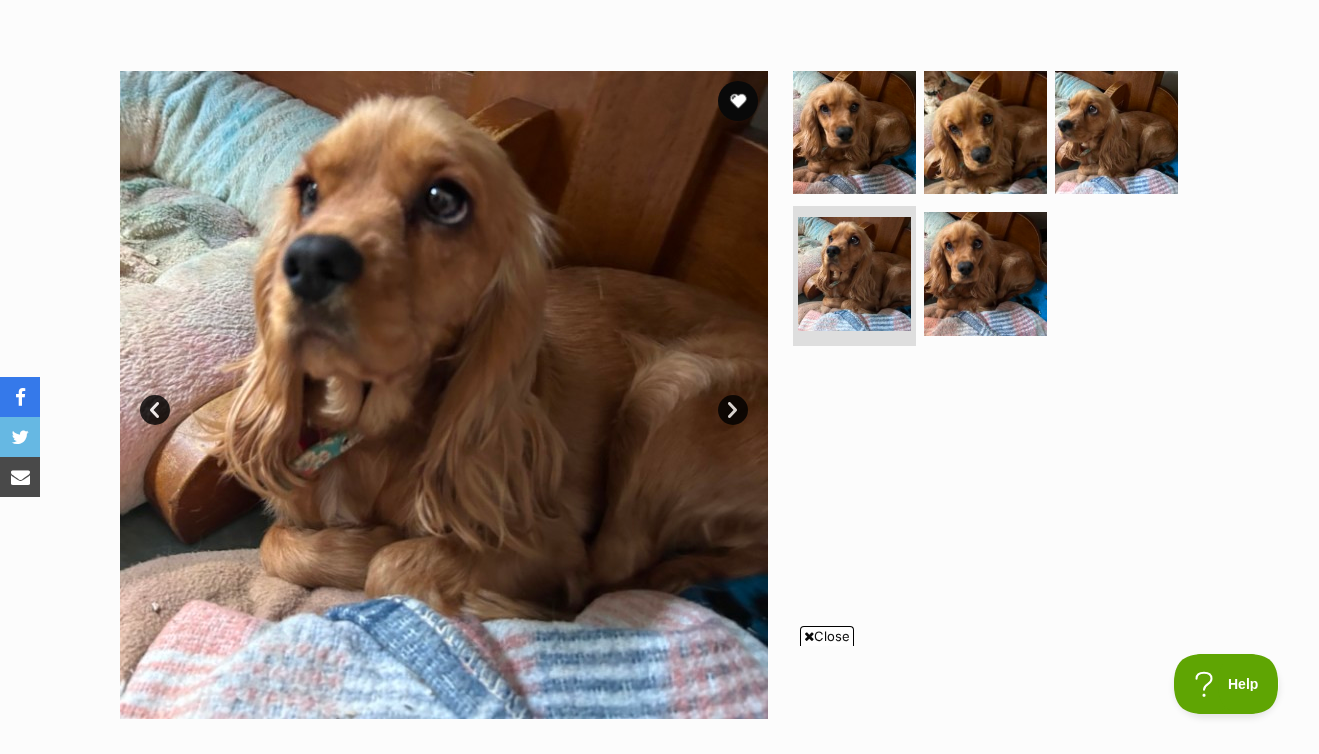 scroll, scrollTop: 0, scrollLeft: 0, axis: both 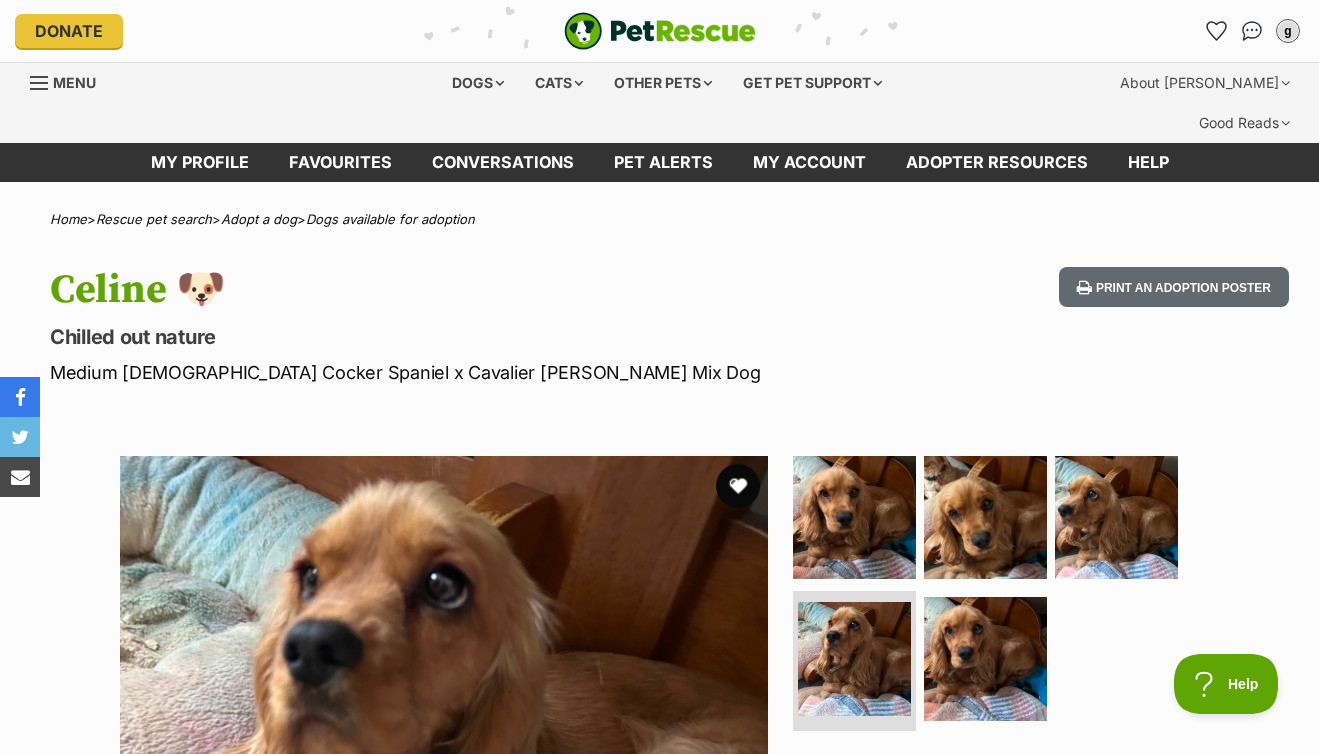 click at bounding box center (738, 486) 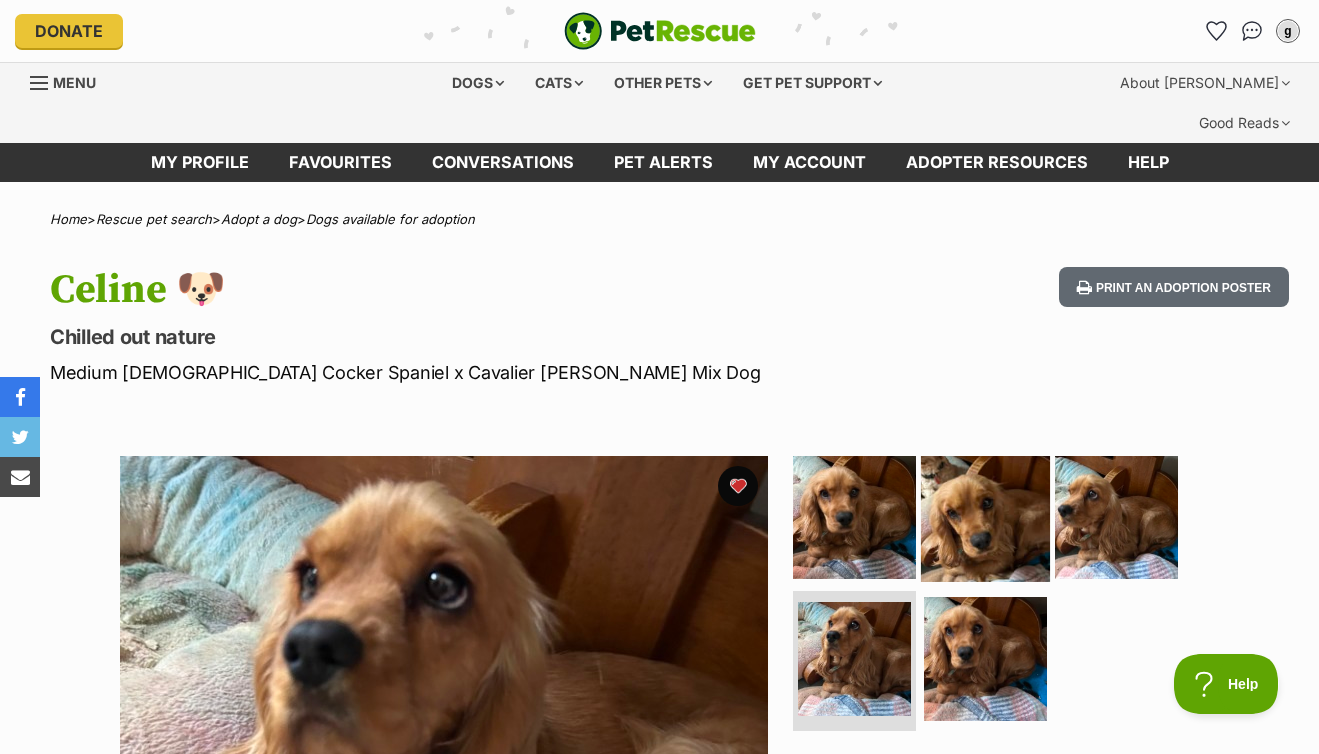 click at bounding box center [985, 516] 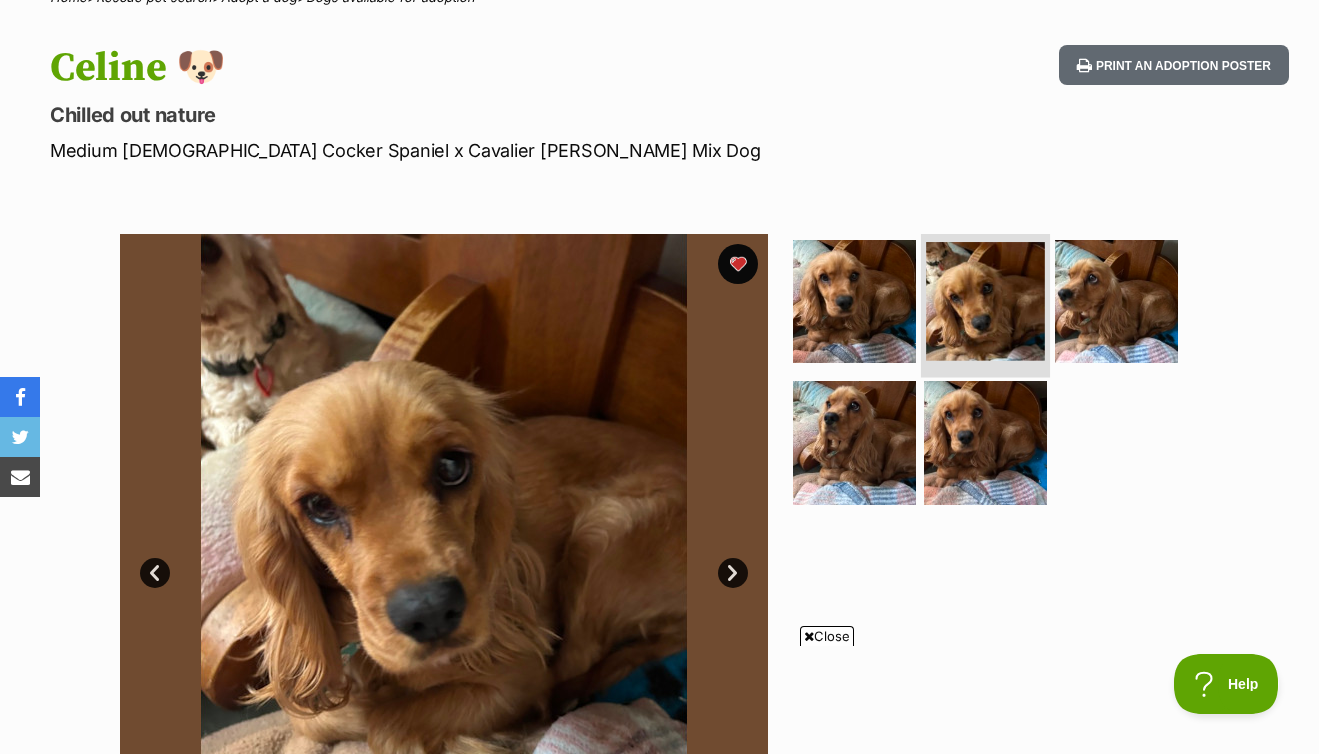 scroll, scrollTop: 381, scrollLeft: 0, axis: vertical 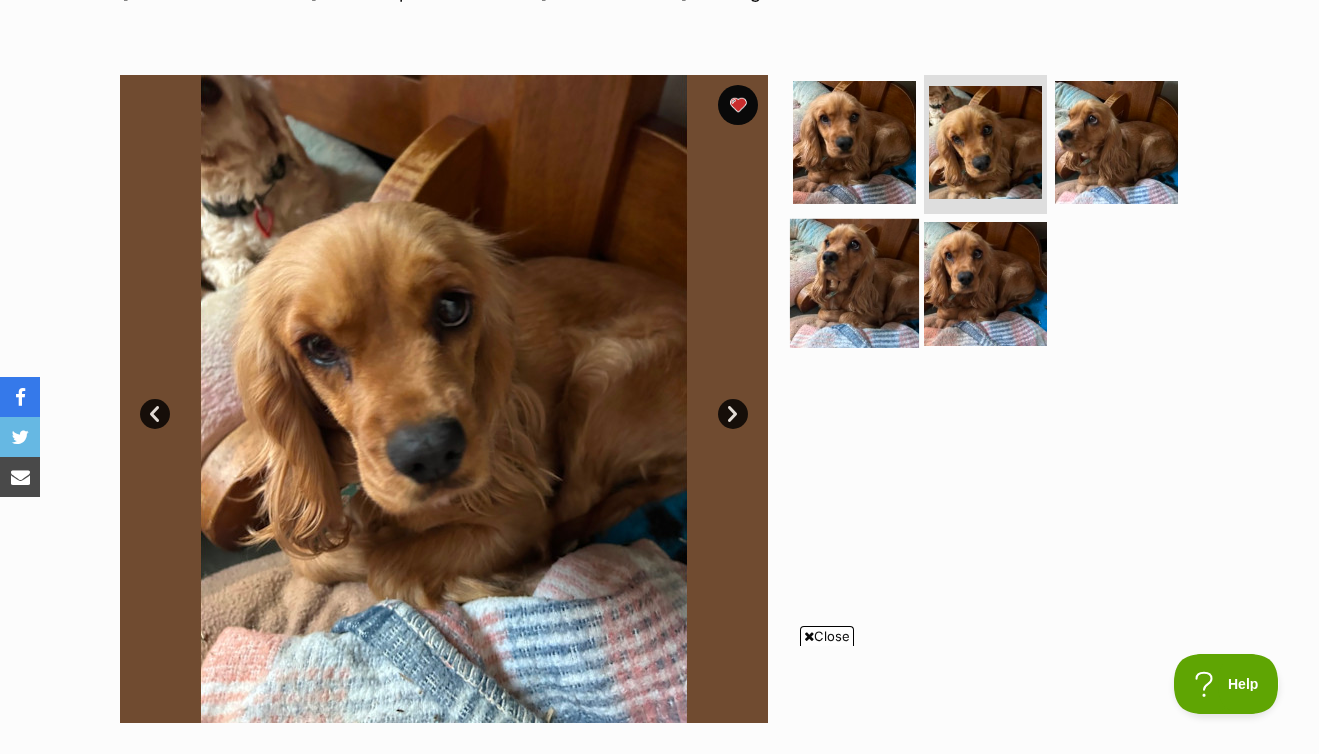 click at bounding box center (854, 283) 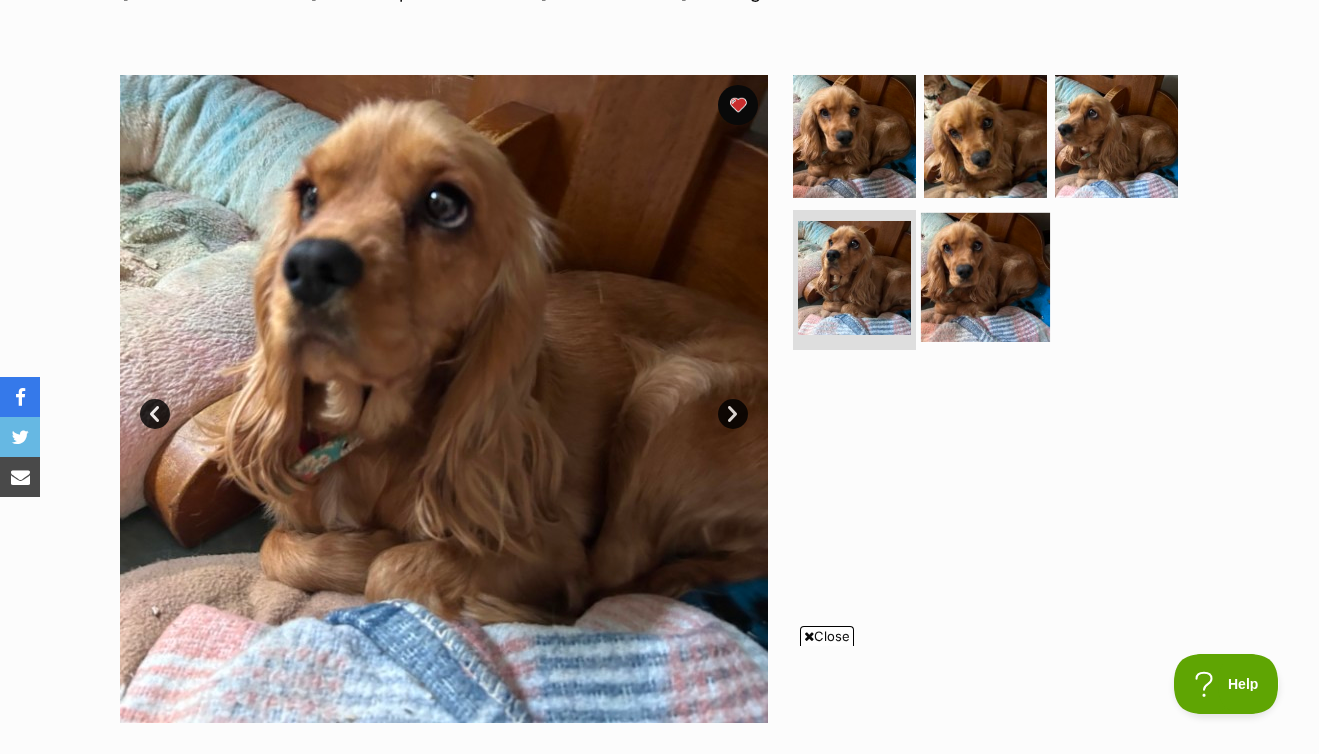 click at bounding box center (985, 277) 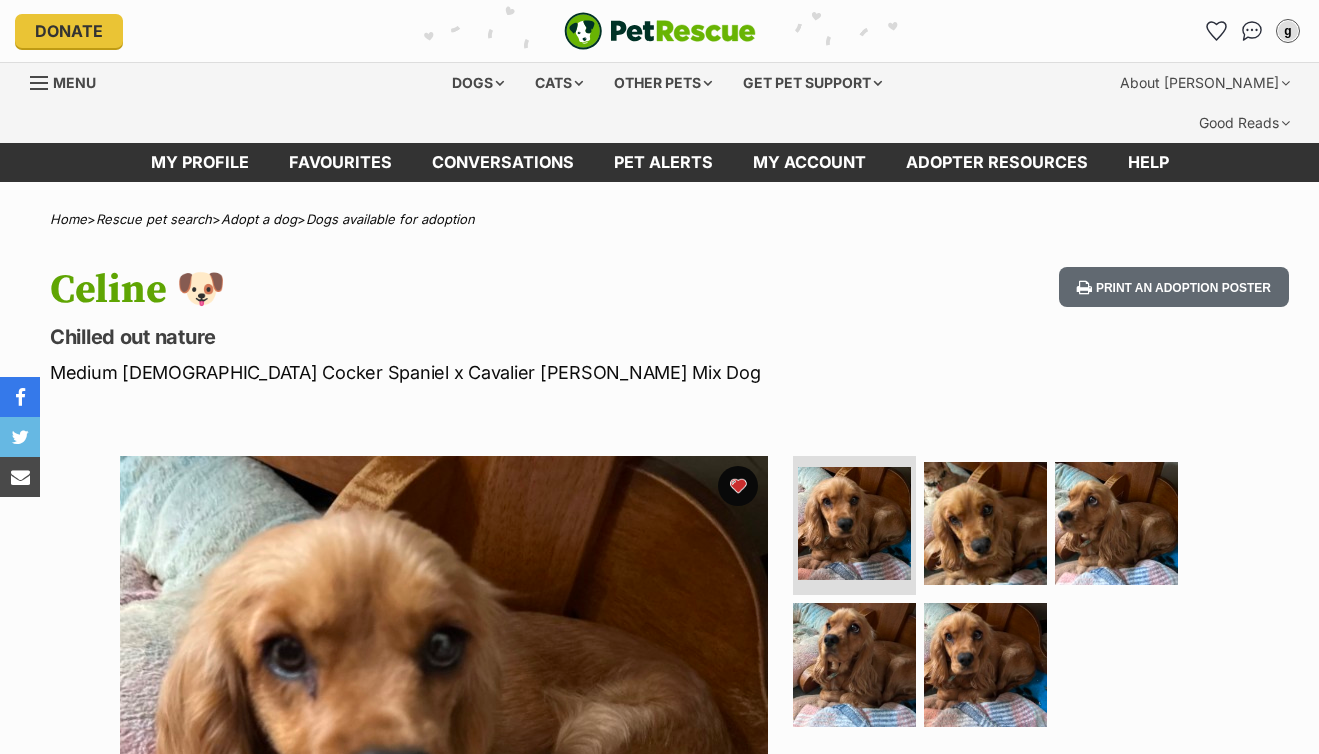 scroll, scrollTop: 0, scrollLeft: 0, axis: both 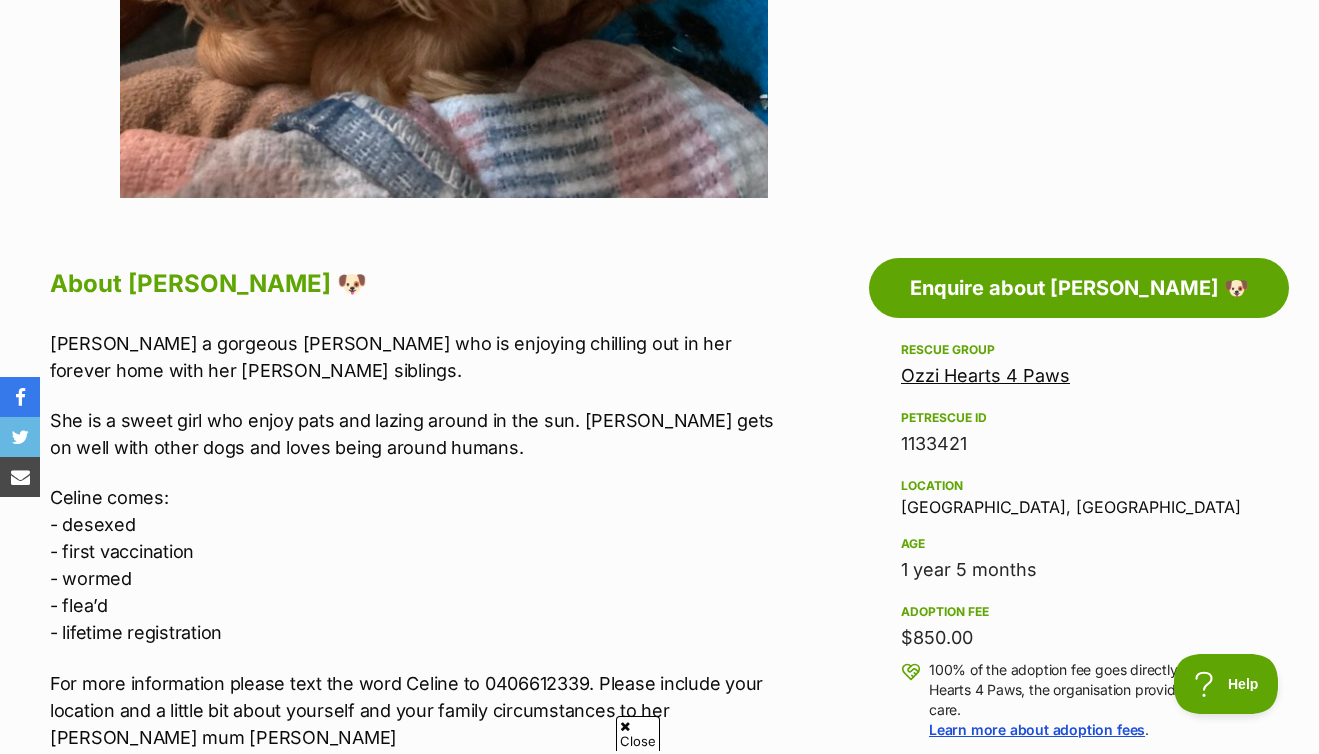 click on "Ozzi Hearts 4 Paws" at bounding box center (985, 375) 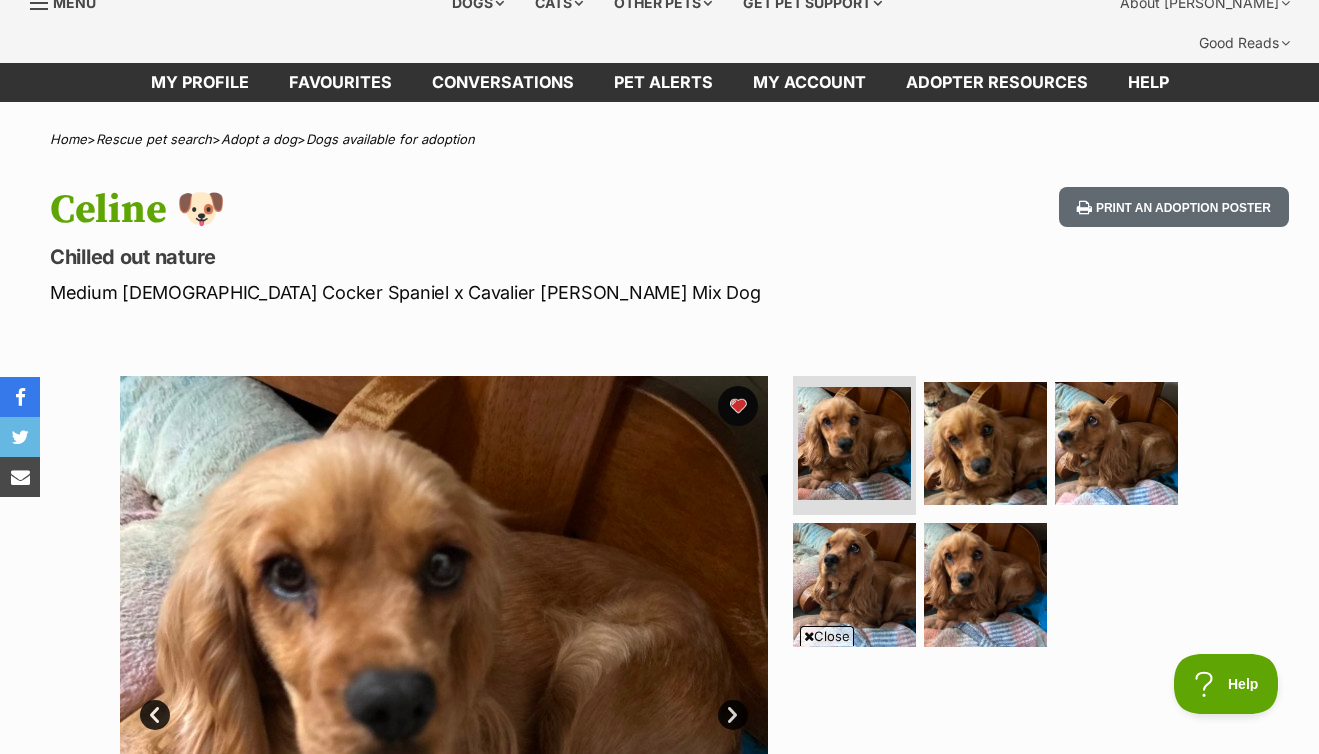 scroll, scrollTop: 117, scrollLeft: 0, axis: vertical 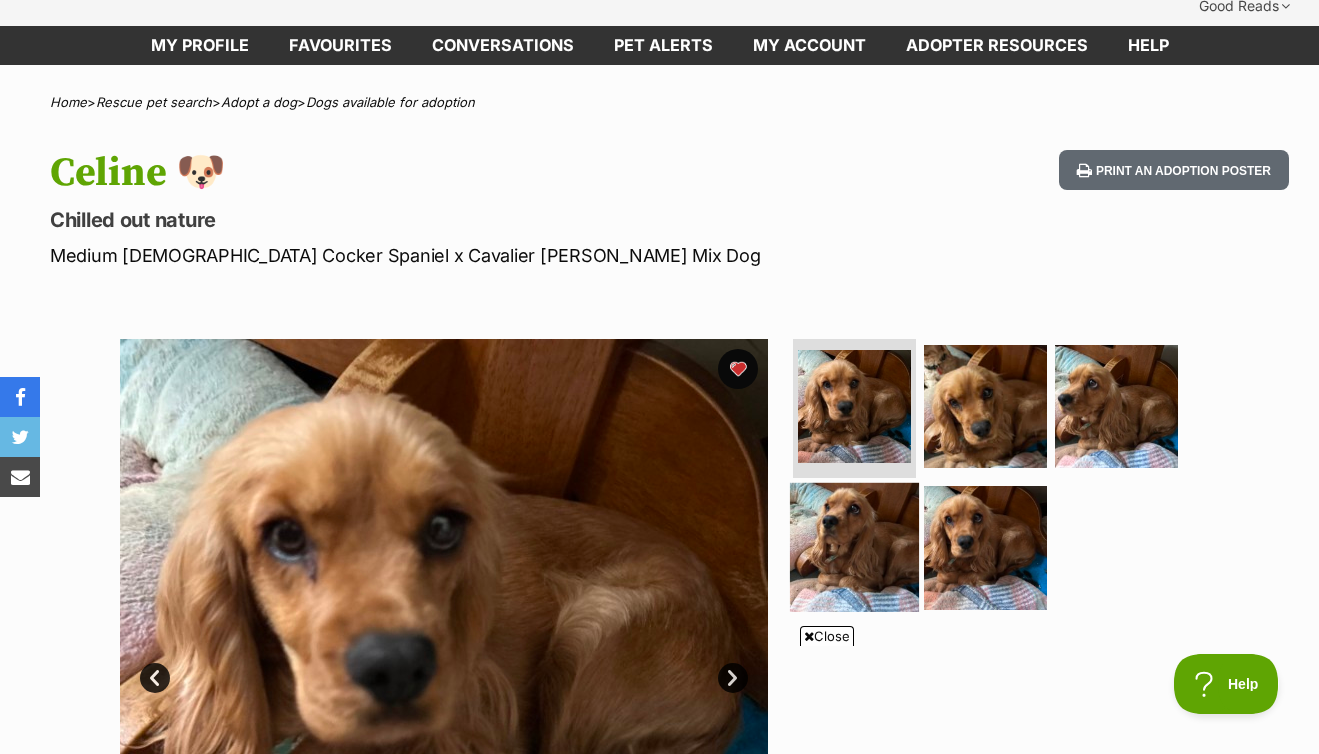 click at bounding box center [854, 547] 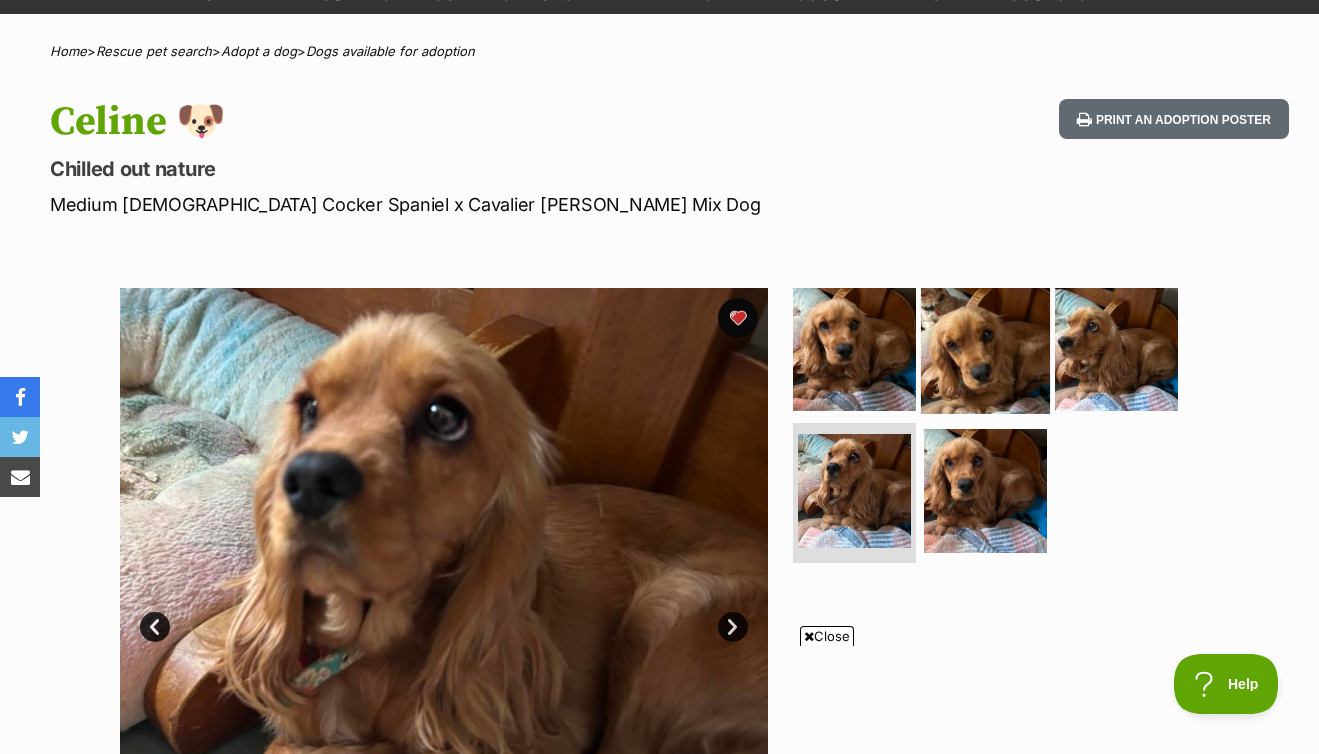 scroll, scrollTop: 289, scrollLeft: 0, axis: vertical 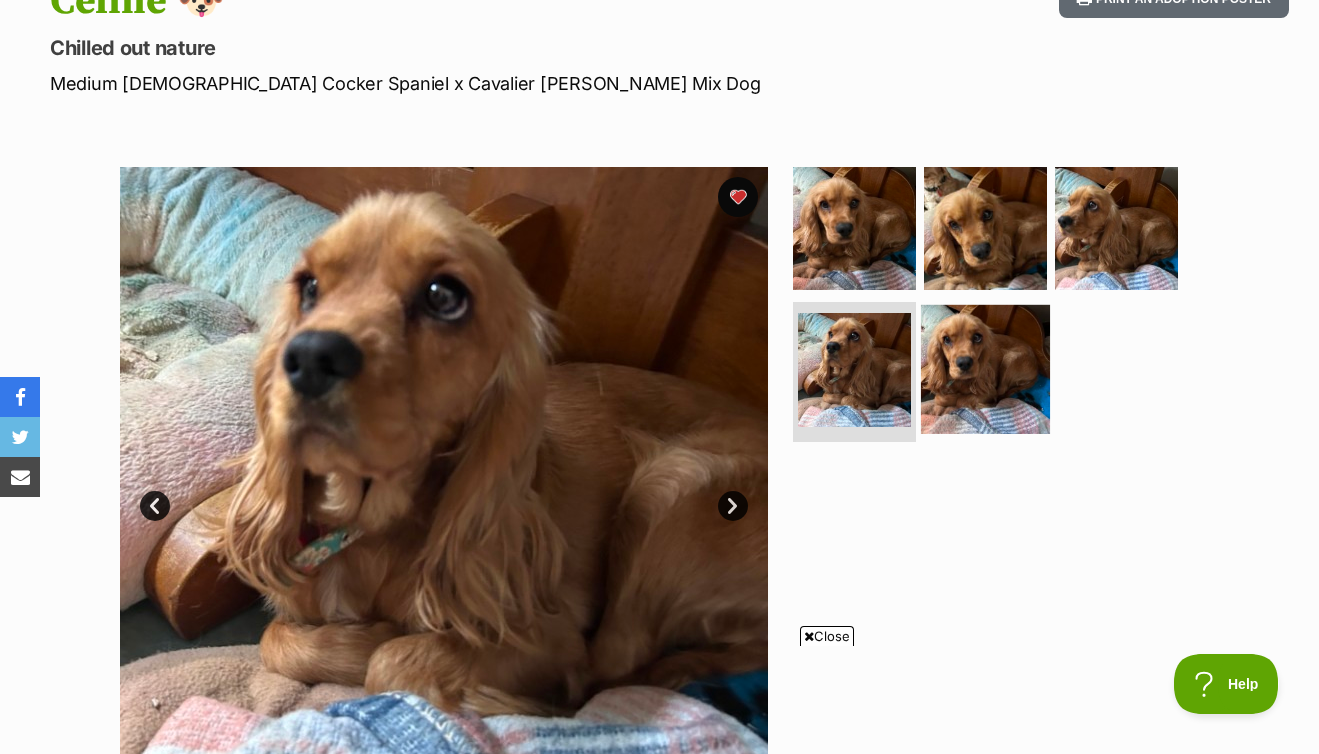 click at bounding box center (985, 369) 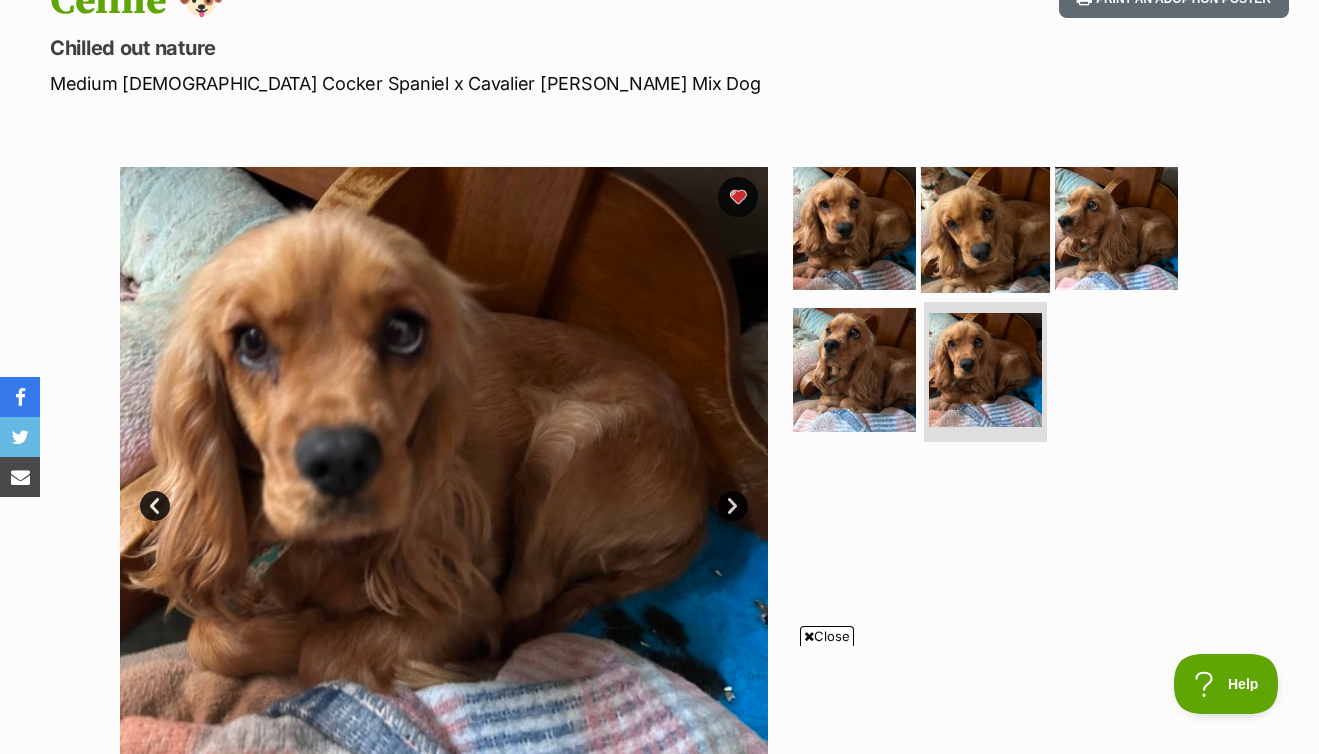 click at bounding box center [985, 227] 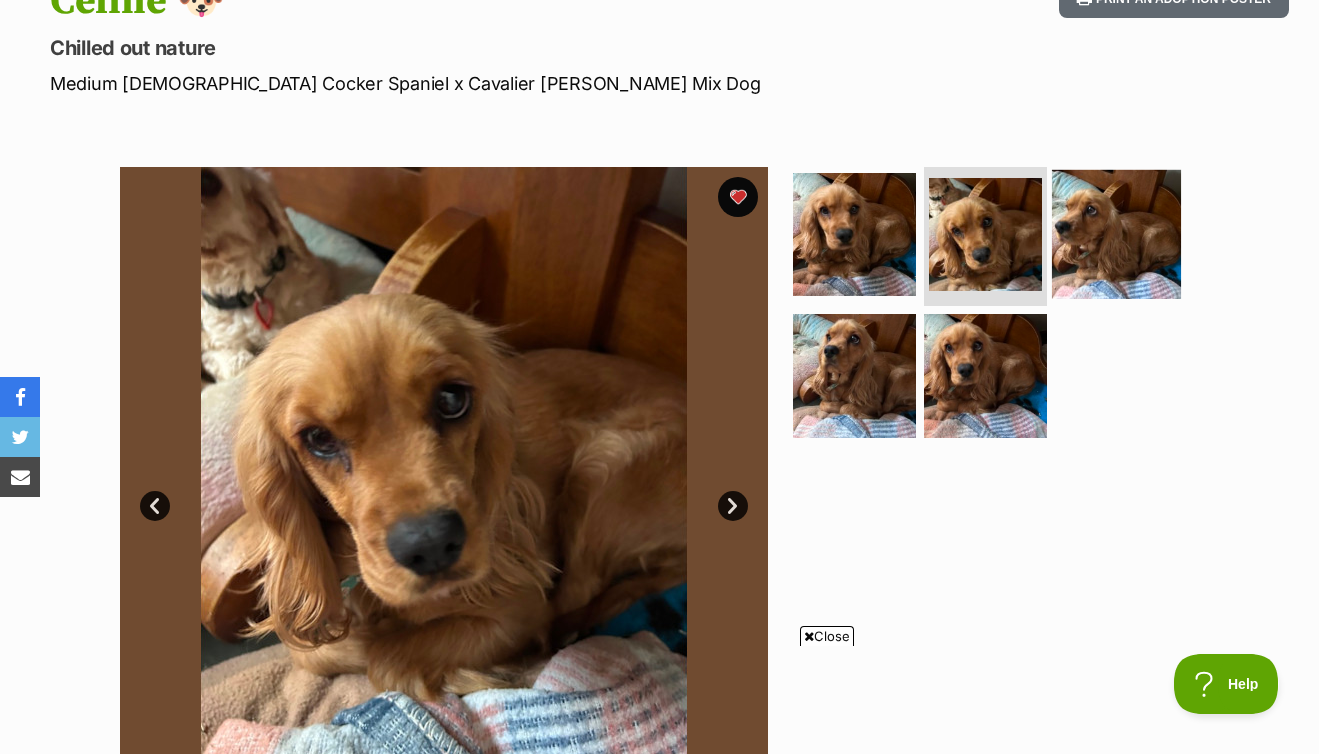 click at bounding box center (1116, 233) 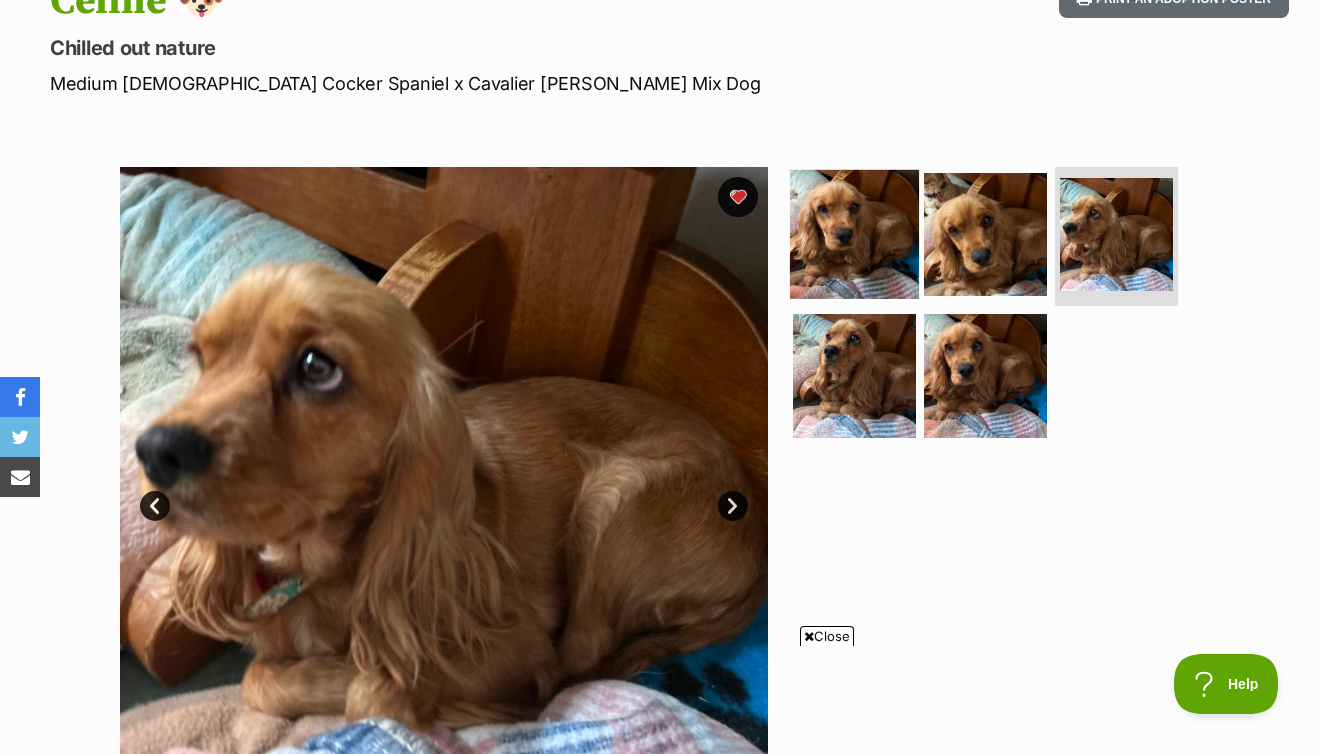 click at bounding box center [854, 233] 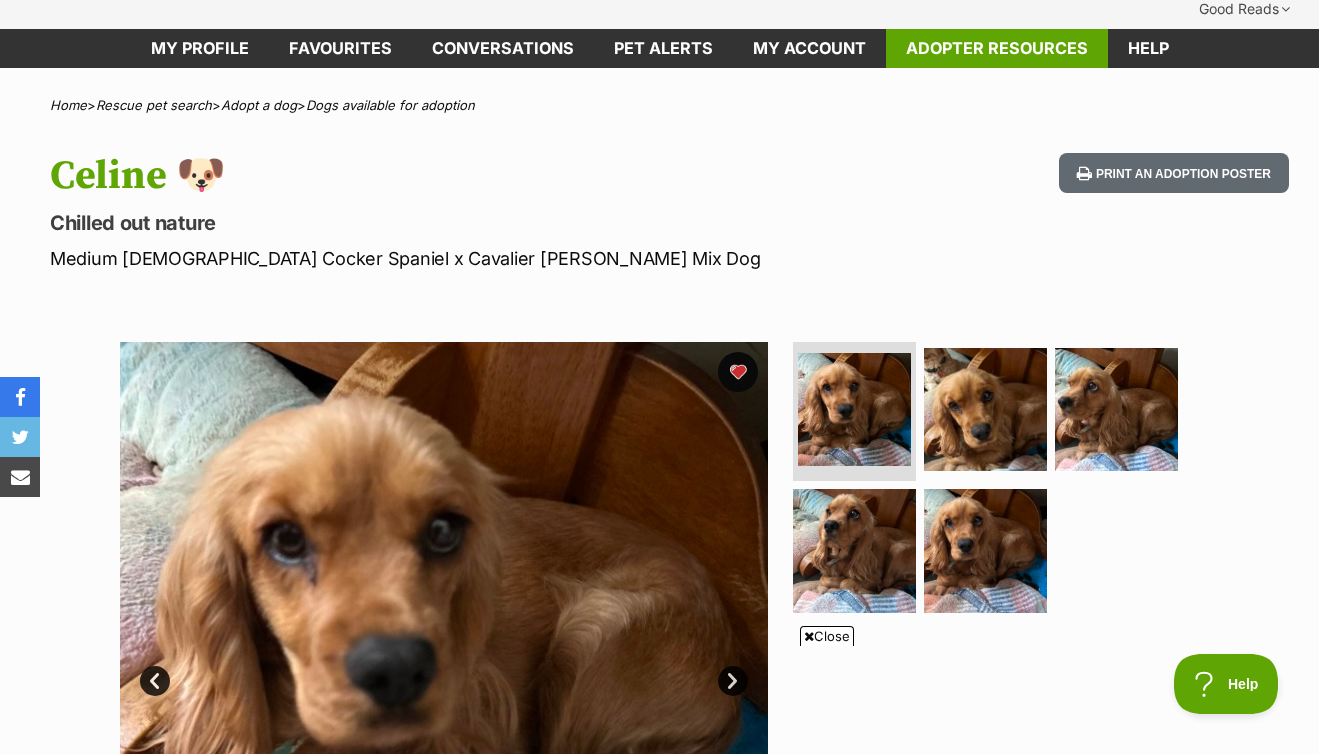 scroll, scrollTop: 0, scrollLeft: 0, axis: both 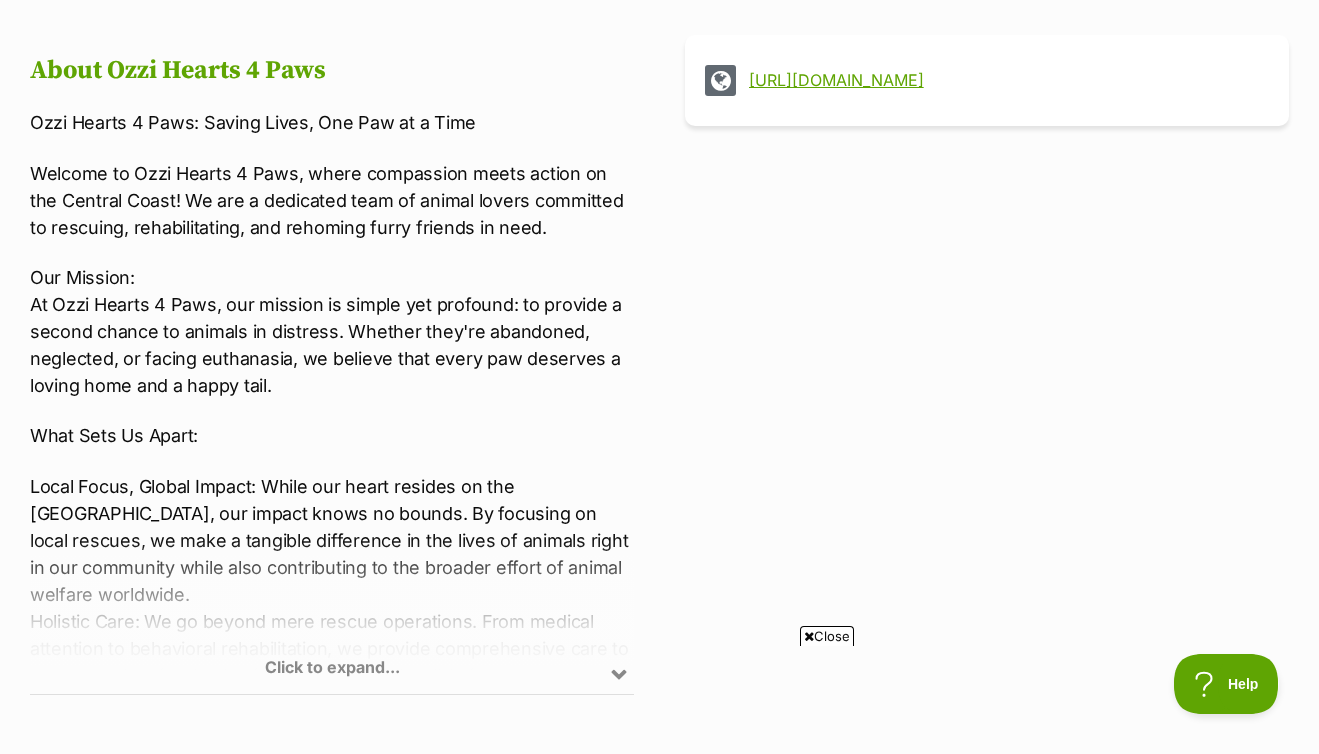 click on "Click to expand..." at bounding box center (332, 616) 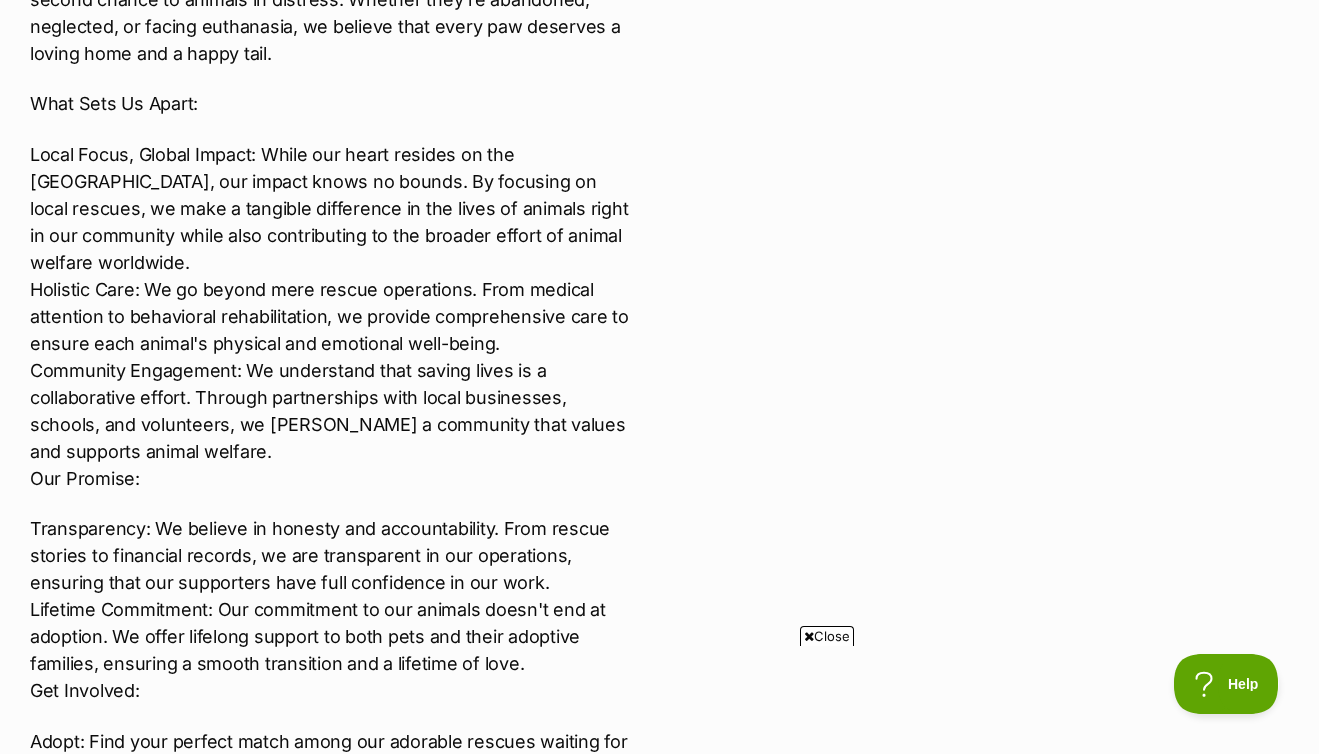 scroll, scrollTop: 329, scrollLeft: 0, axis: vertical 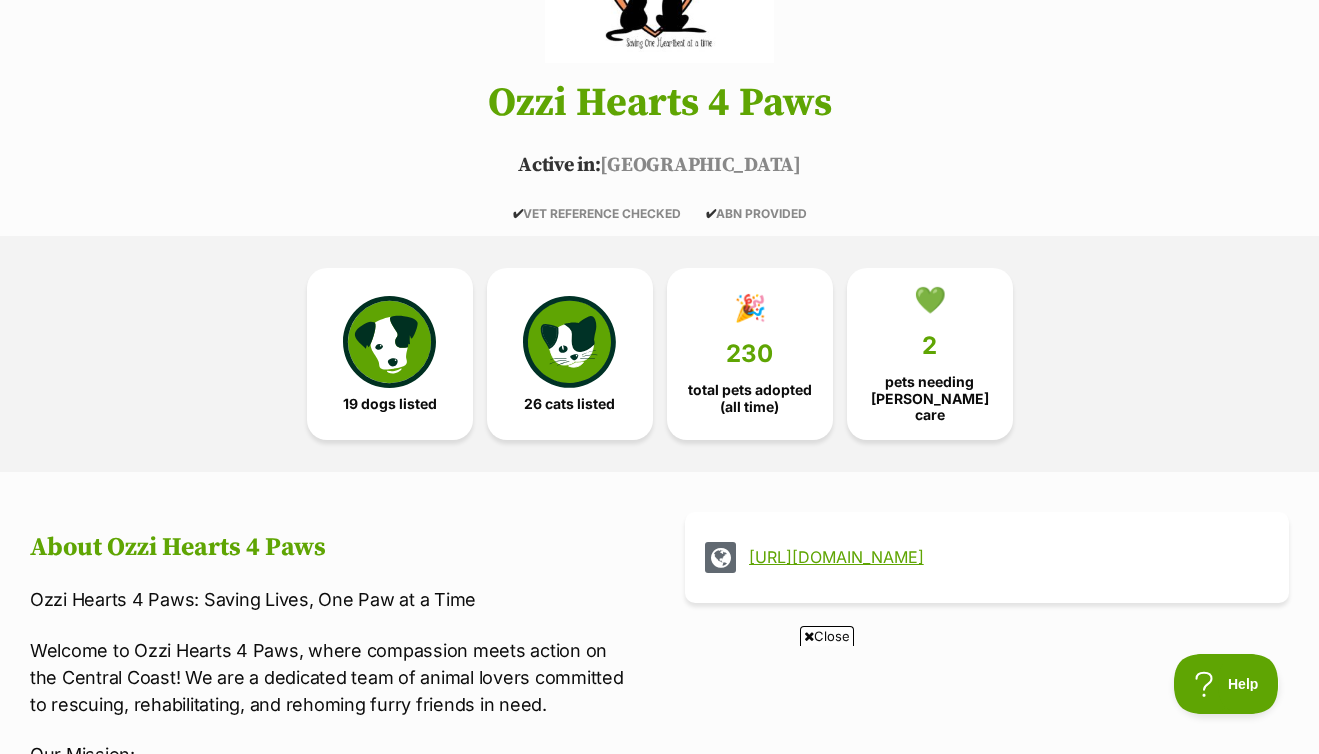 click on "[URL][DOMAIN_NAME]" at bounding box center (1005, 557) 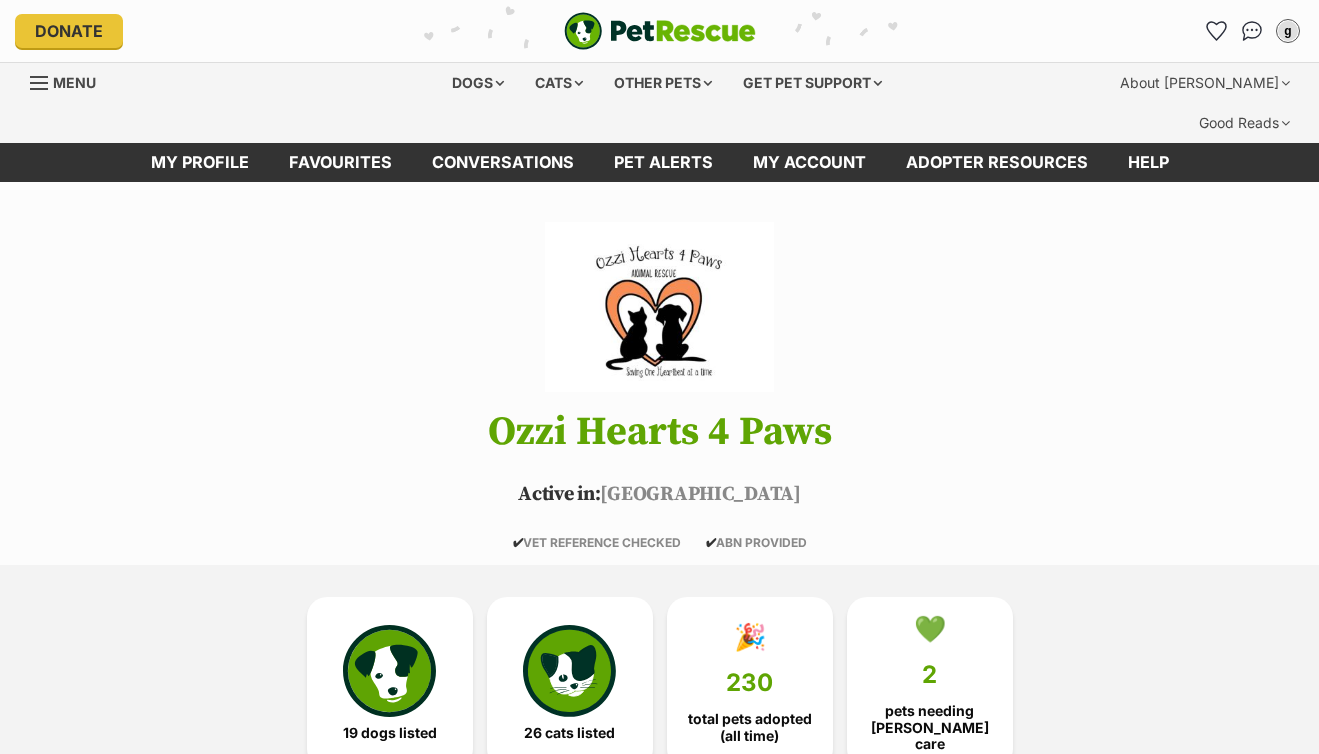 scroll, scrollTop: 0, scrollLeft: 0, axis: both 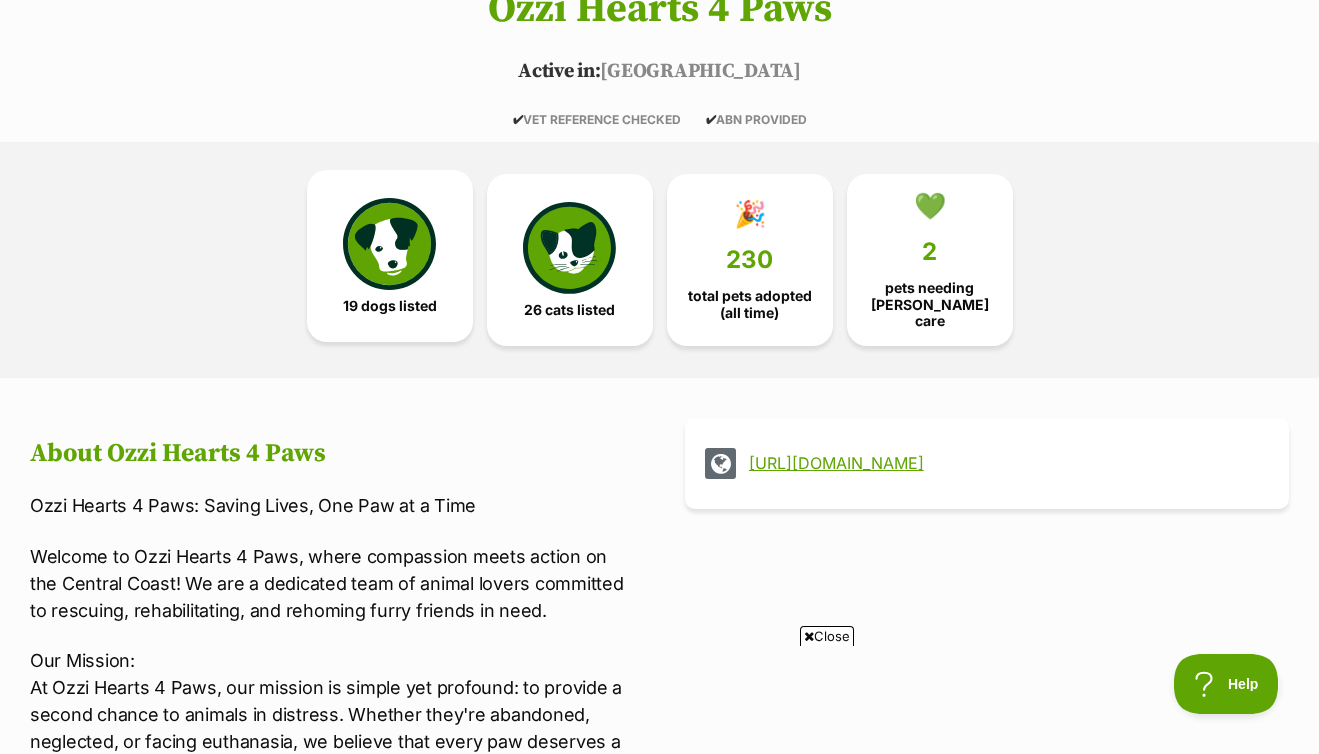 click at bounding box center [389, 244] 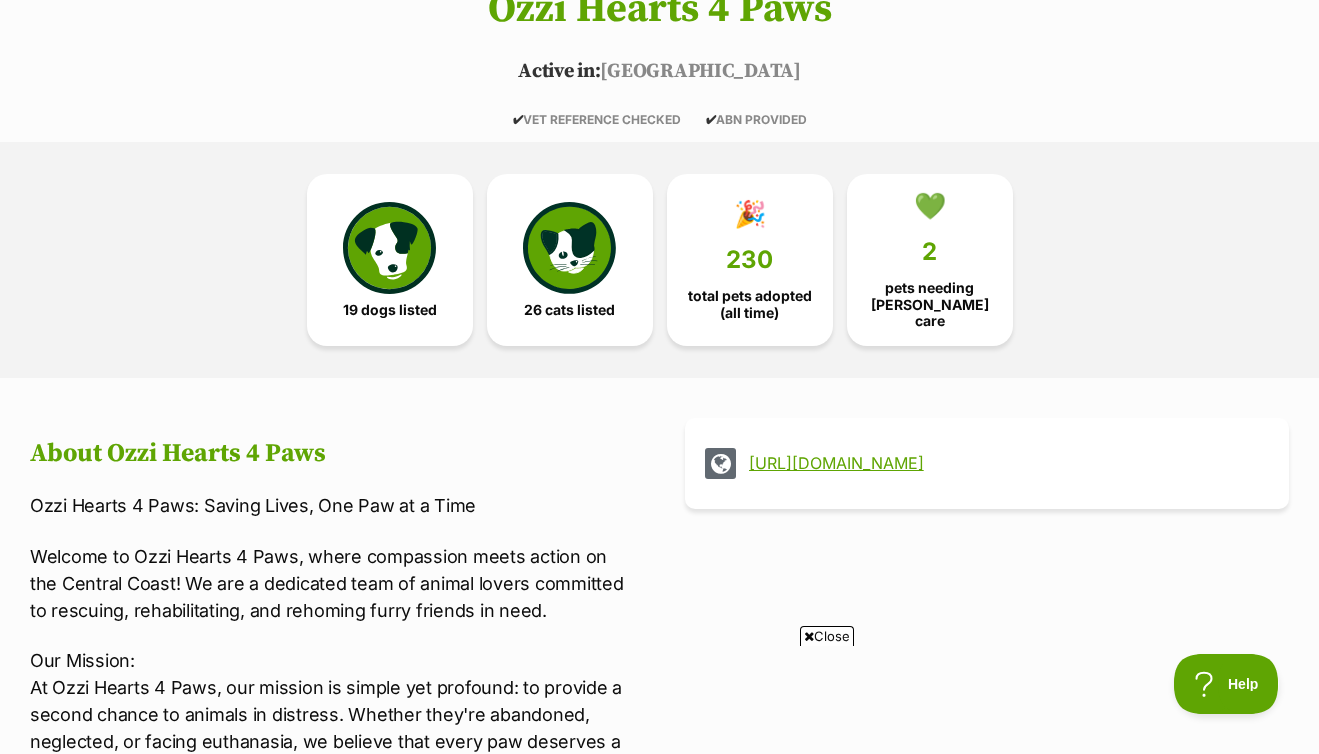 scroll, scrollTop: 0, scrollLeft: 0, axis: both 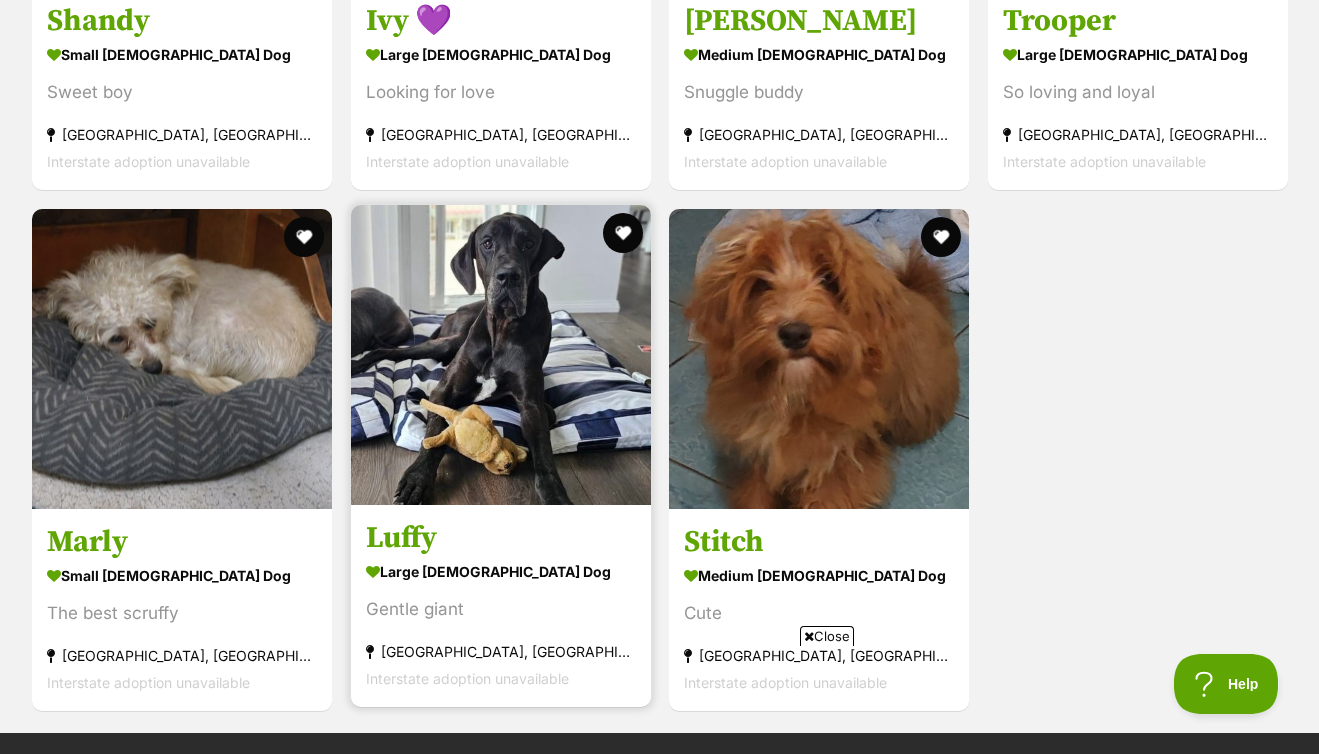 click at bounding box center (501, 355) 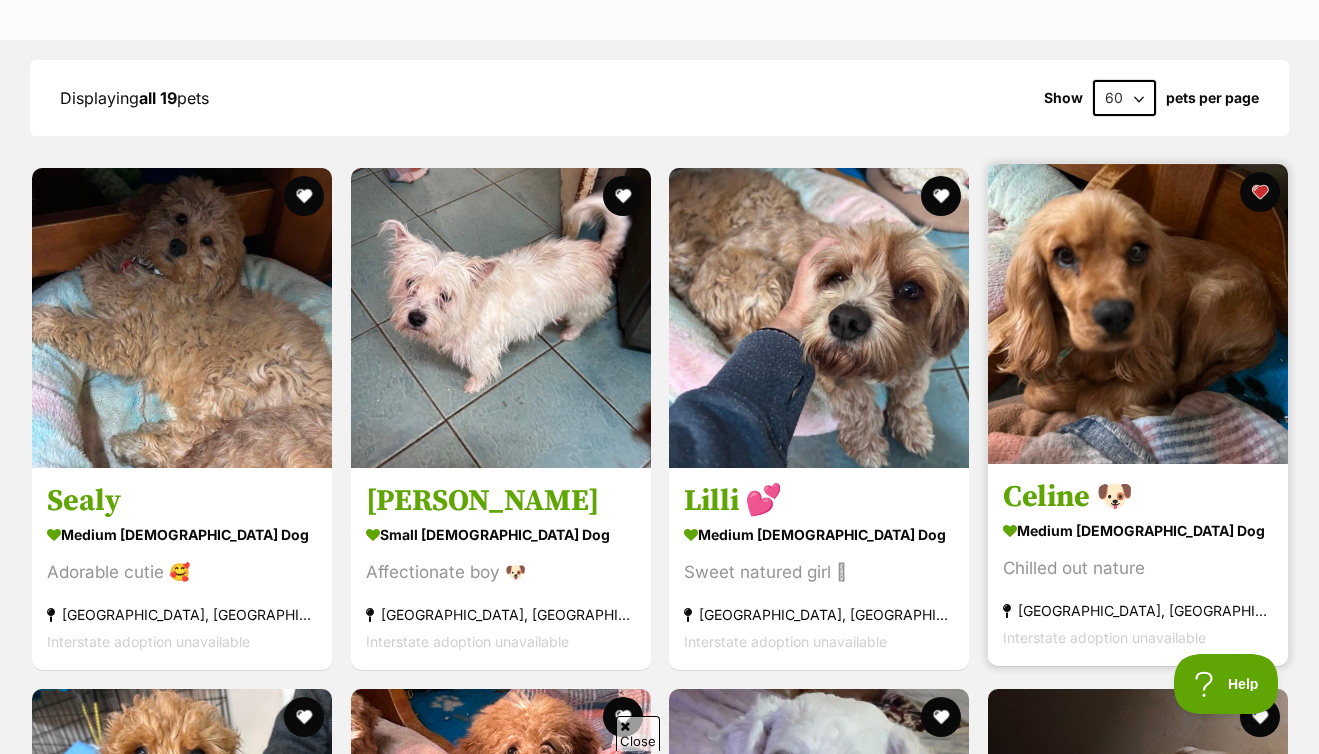 scroll, scrollTop: 0, scrollLeft: 0, axis: both 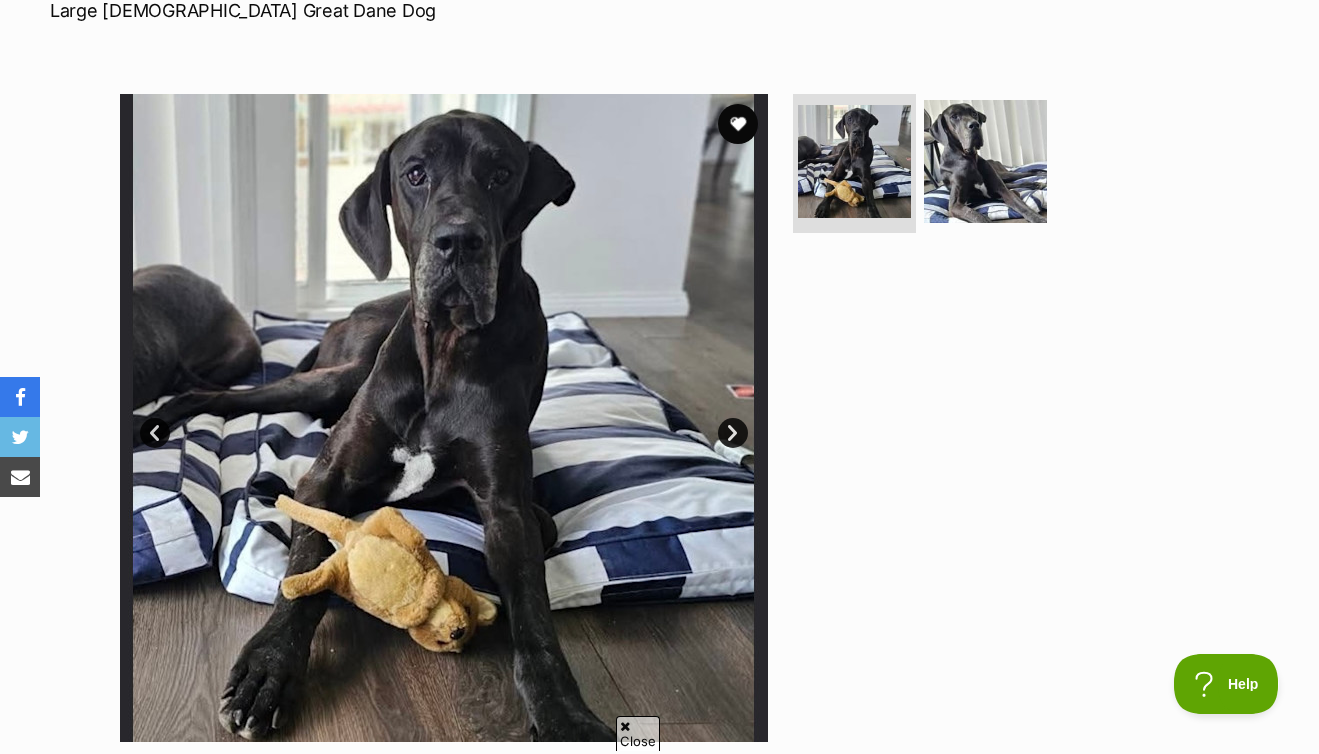 click on "Next" at bounding box center [733, 433] 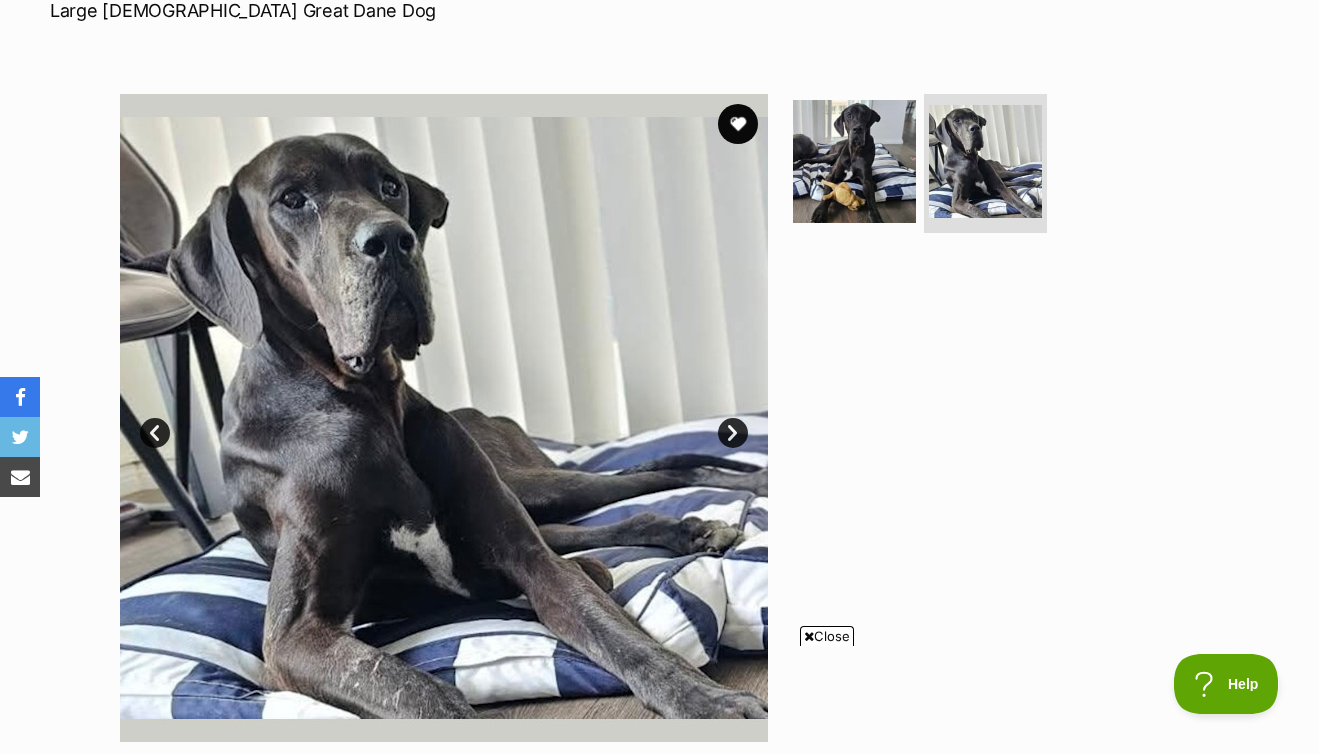 scroll, scrollTop: 0, scrollLeft: 0, axis: both 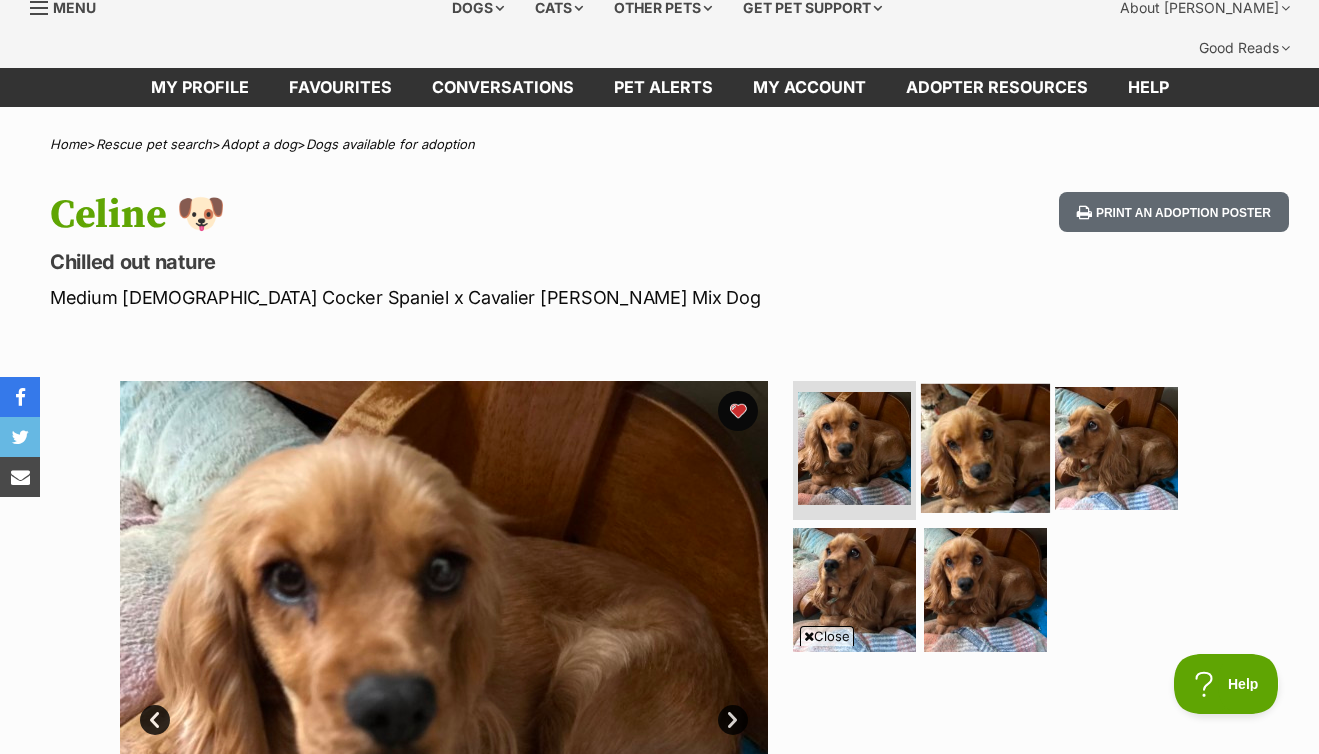 click at bounding box center (985, 447) 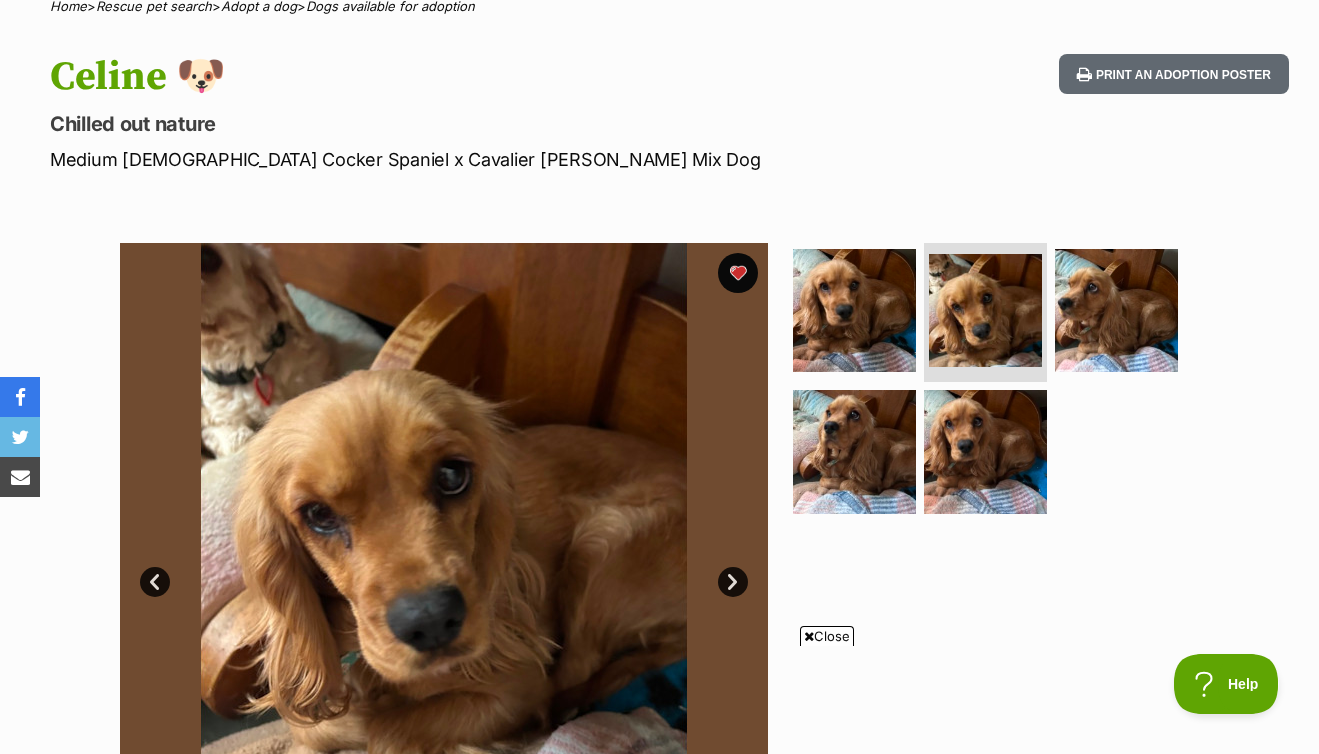 scroll, scrollTop: 248, scrollLeft: 0, axis: vertical 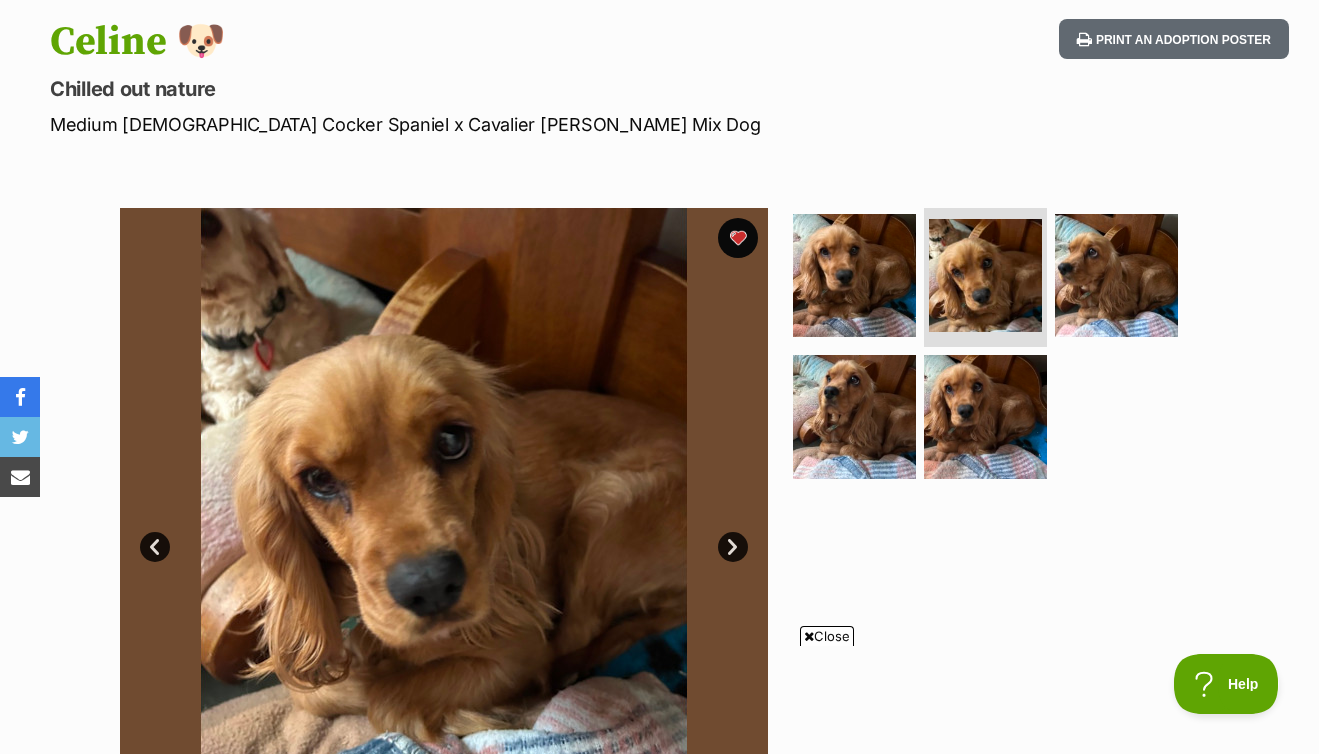 click on "Next" at bounding box center (733, 547) 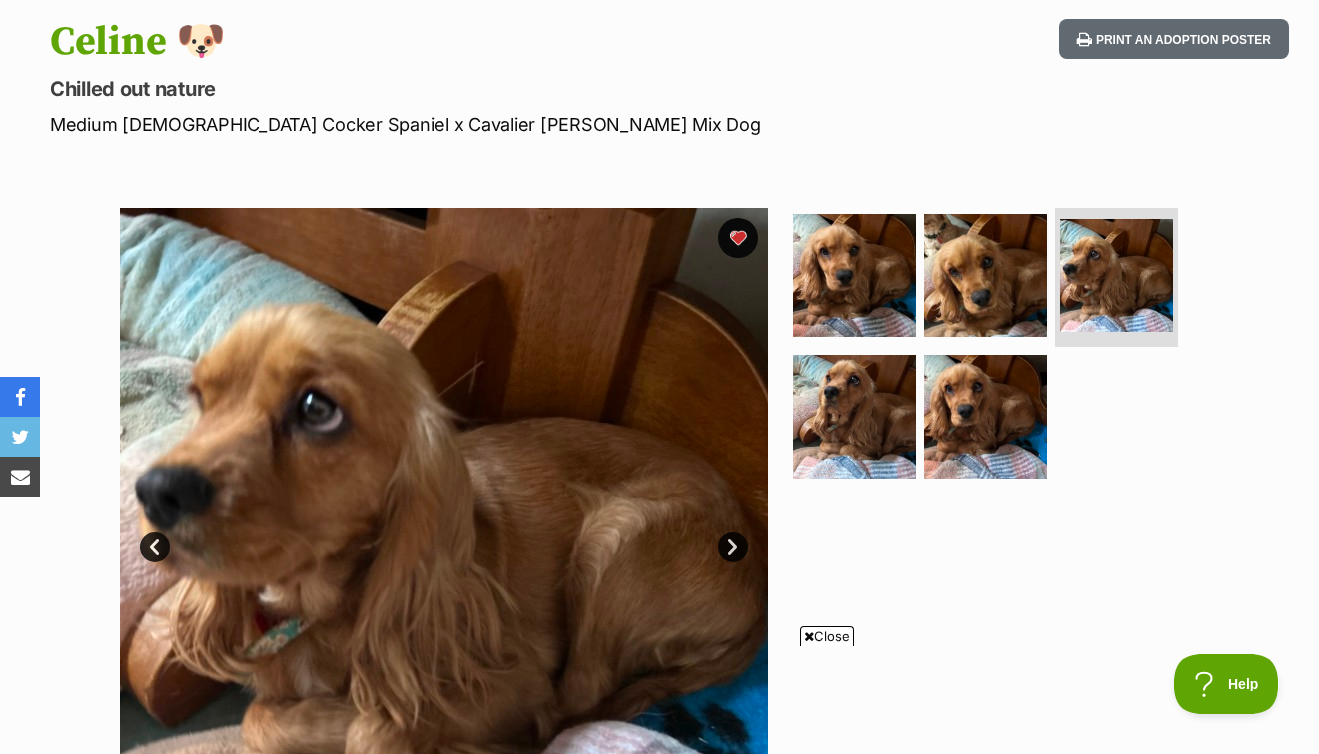 click on "Next" at bounding box center [733, 547] 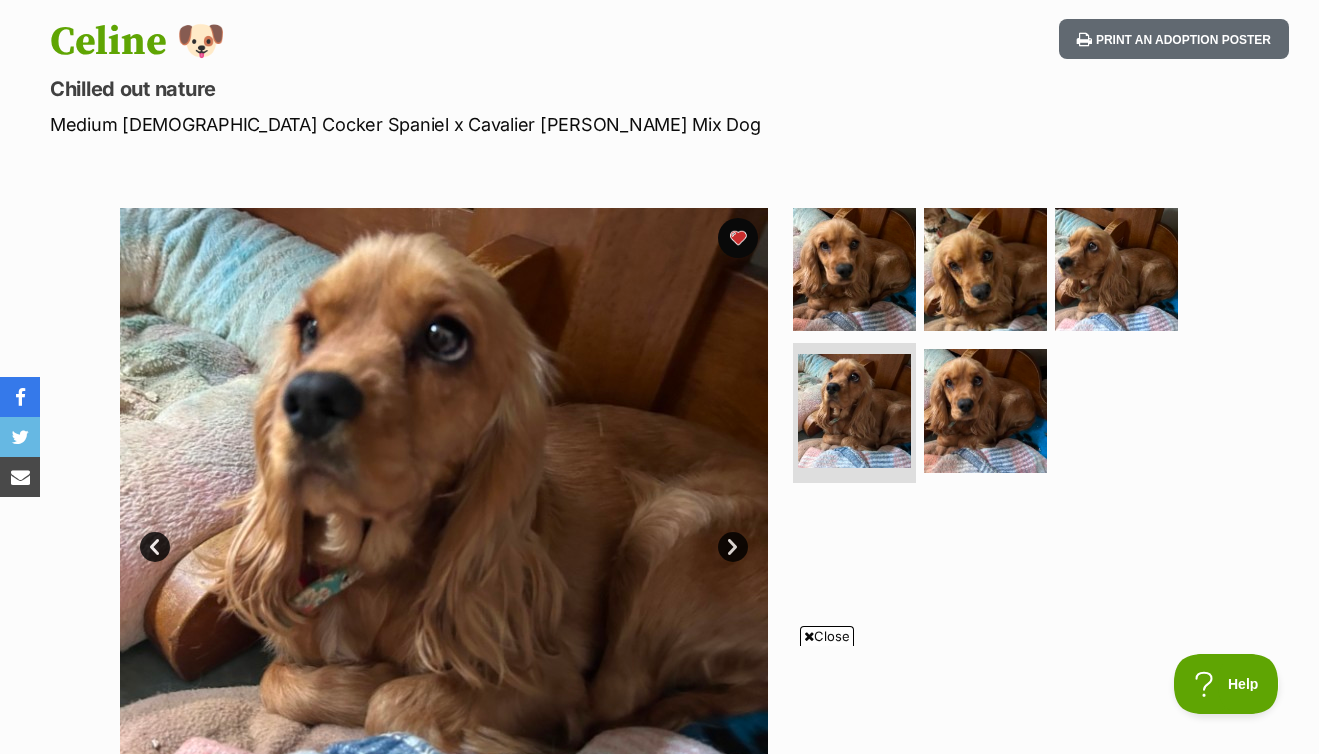 click on "Next" at bounding box center [733, 547] 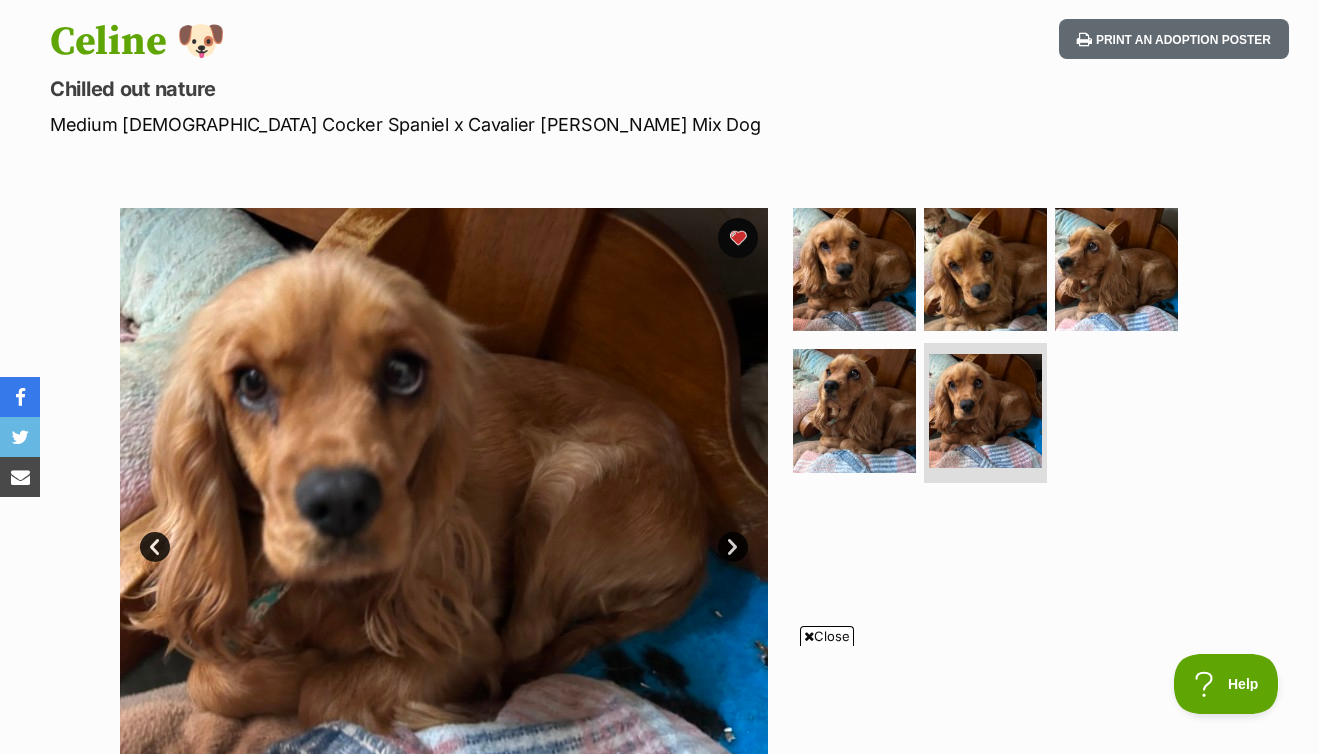 click on "Next" at bounding box center [733, 547] 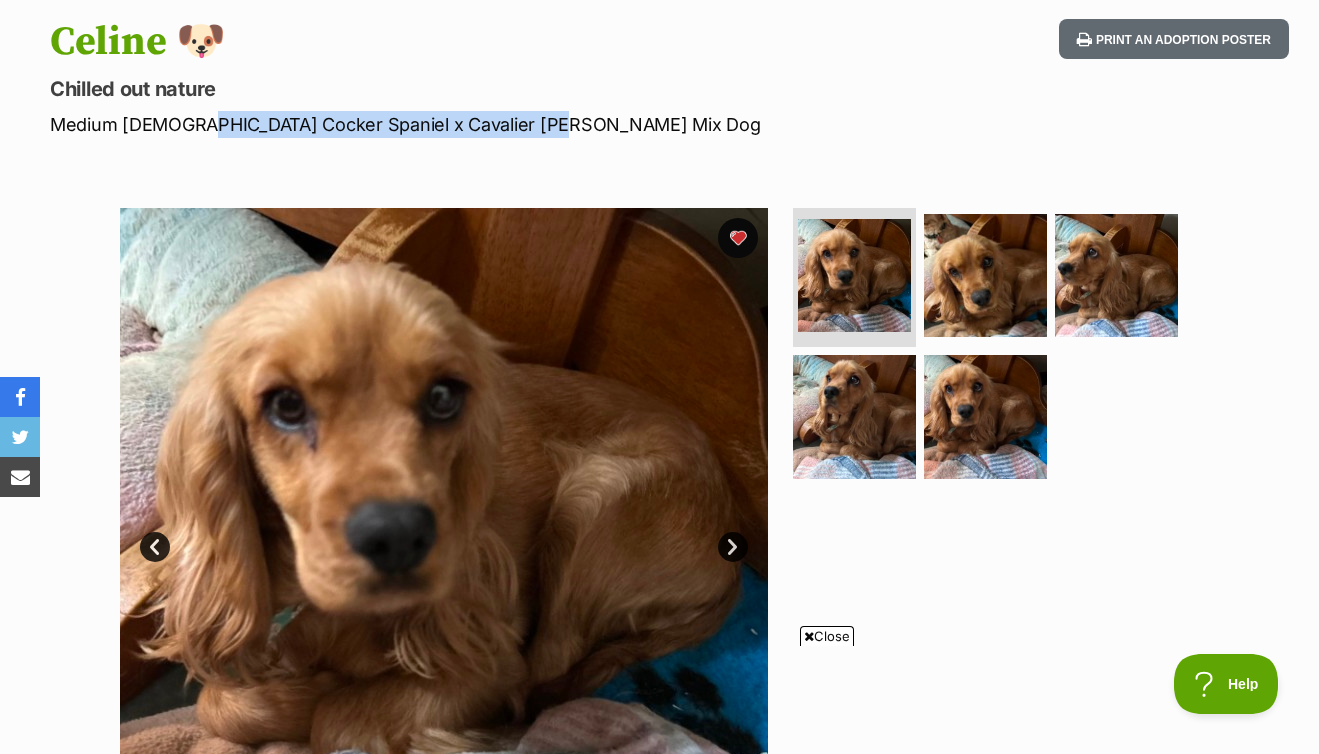 drag, startPoint x: 195, startPoint y: 79, endPoint x: 556, endPoint y: 152, distance: 368.30695 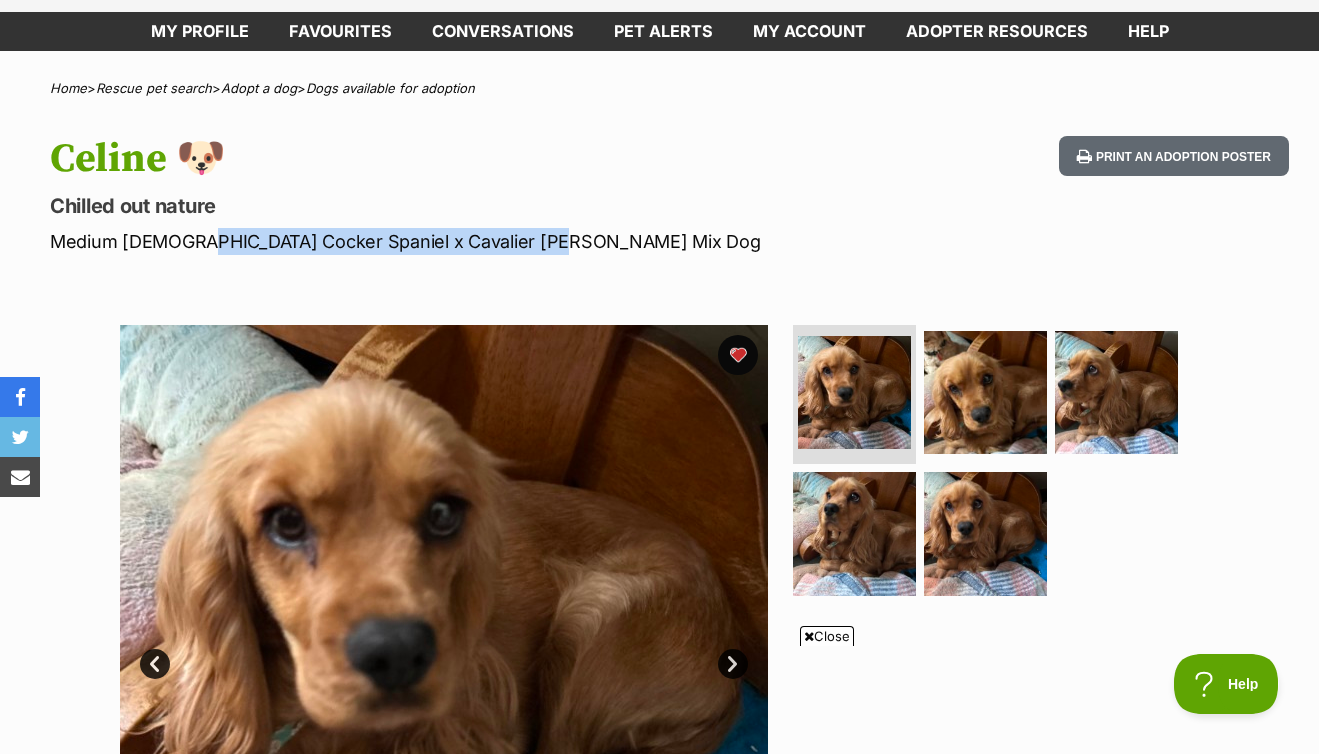 scroll, scrollTop: 99, scrollLeft: 0, axis: vertical 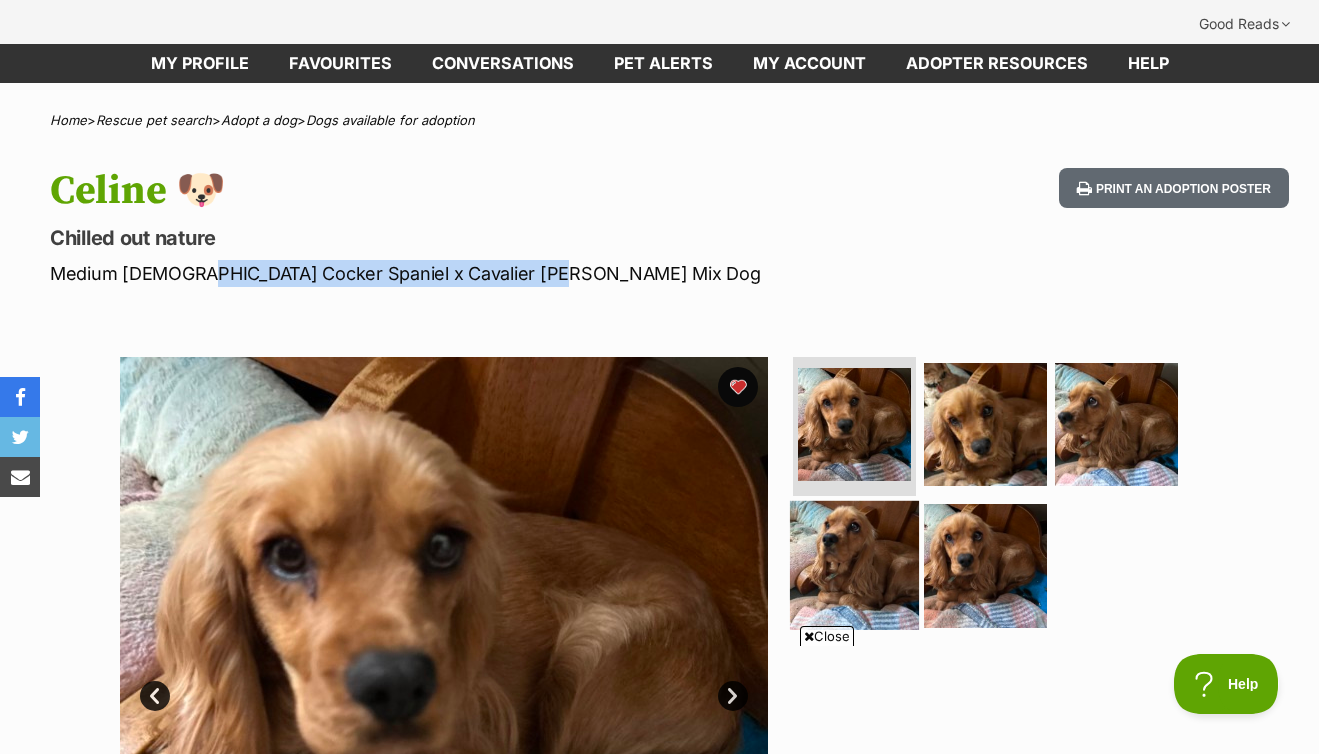 click at bounding box center (854, 565) 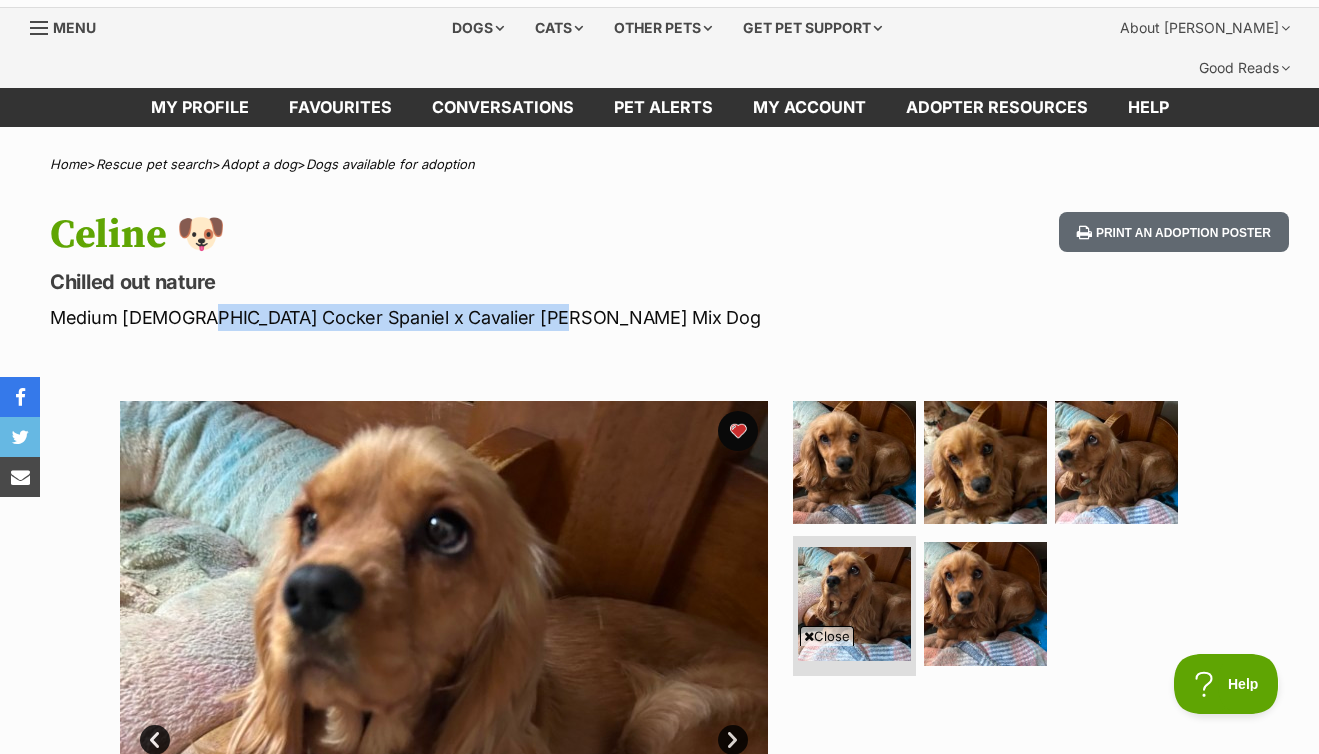 scroll, scrollTop: 448, scrollLeft: 0, axis: vertical 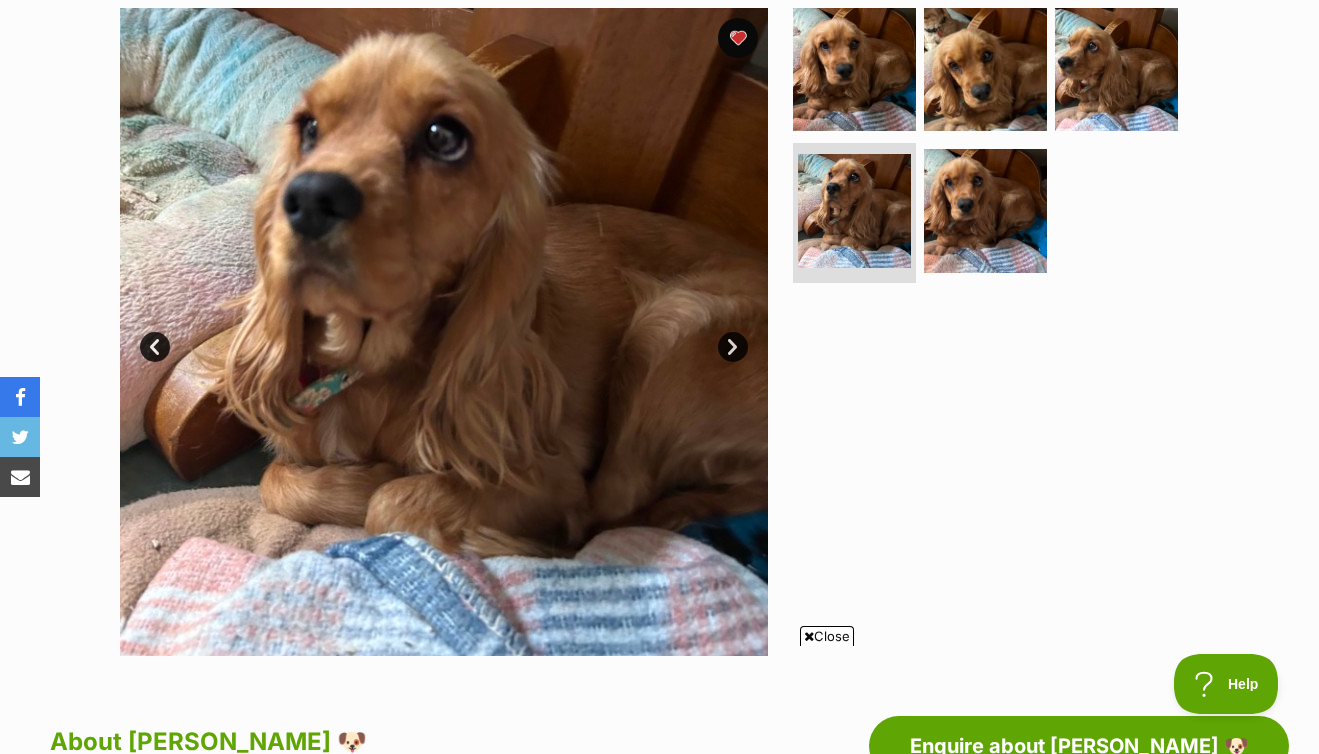 click on "Next" at bounding box center [733, 347] 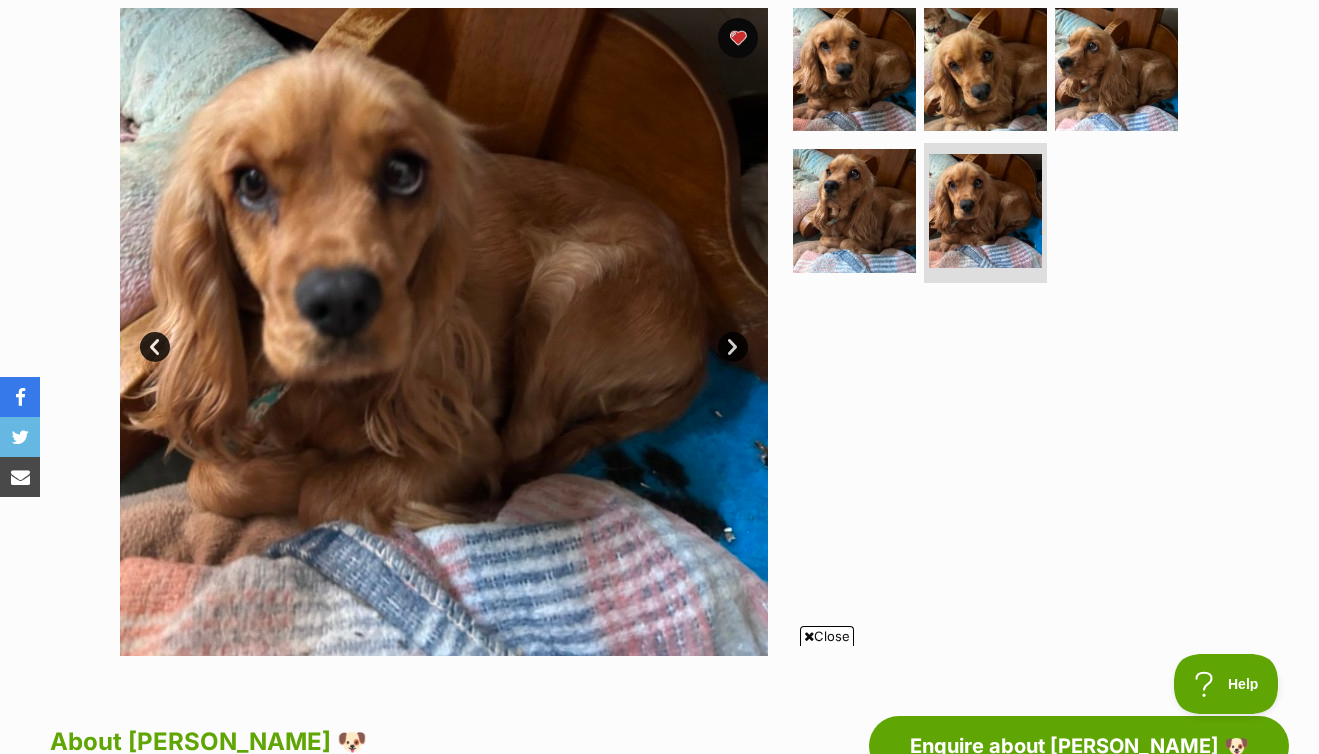 click on "Next" at bounding box center (733, 347) 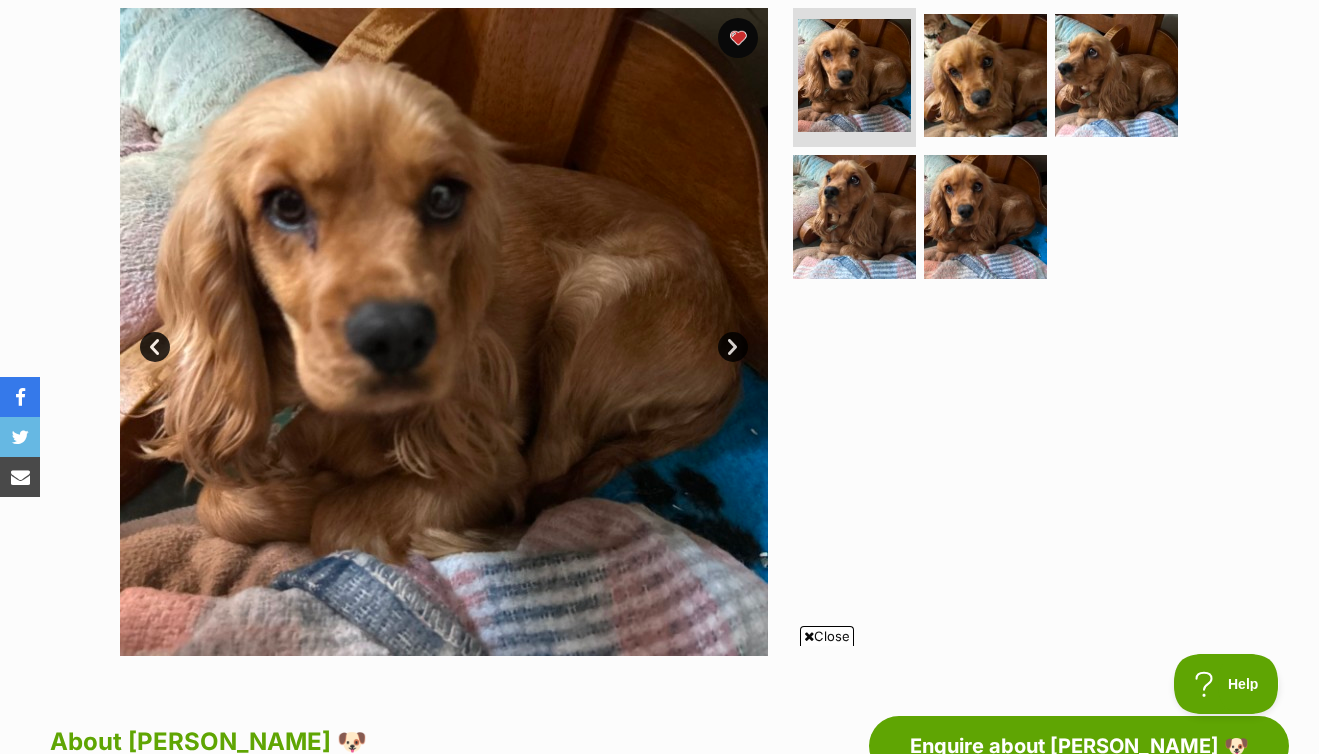 click on "Next" at bounding box center [733, 347] 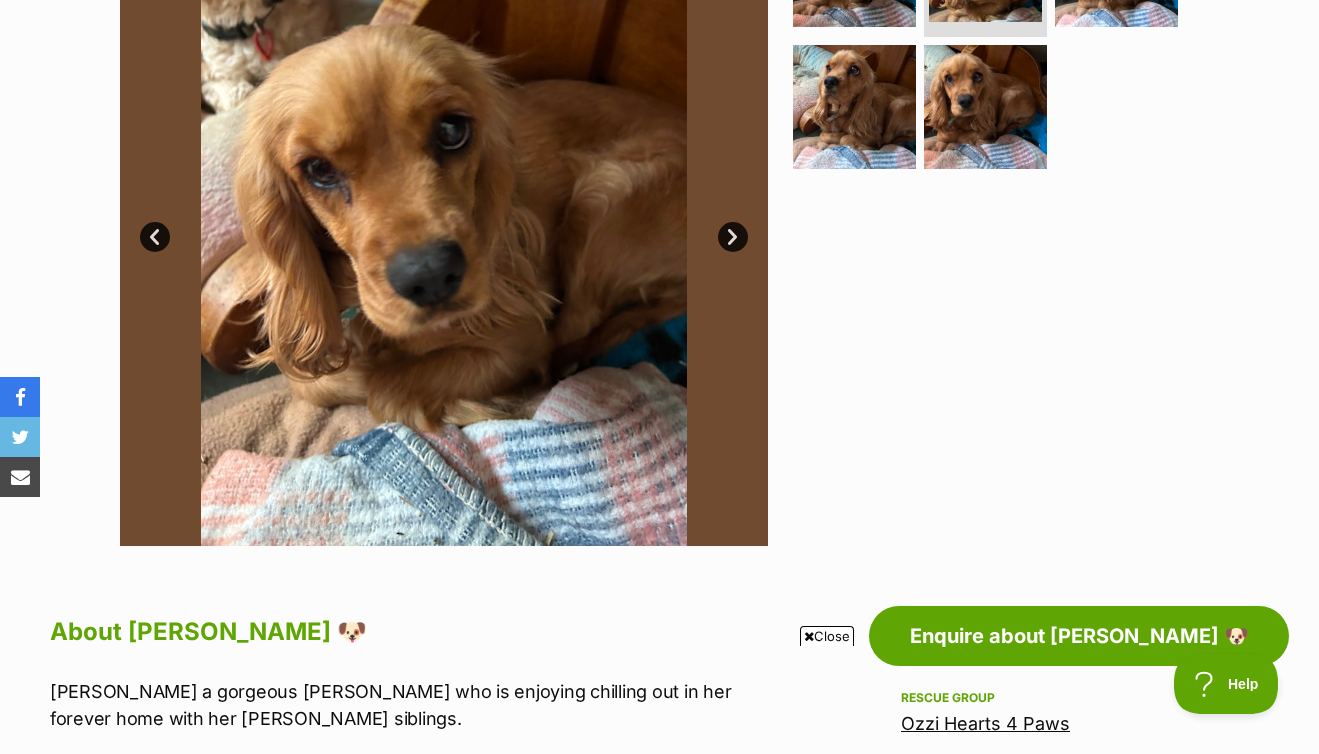 scroll, scrollTop: 513, scrollLeft: 0, axis: vertical 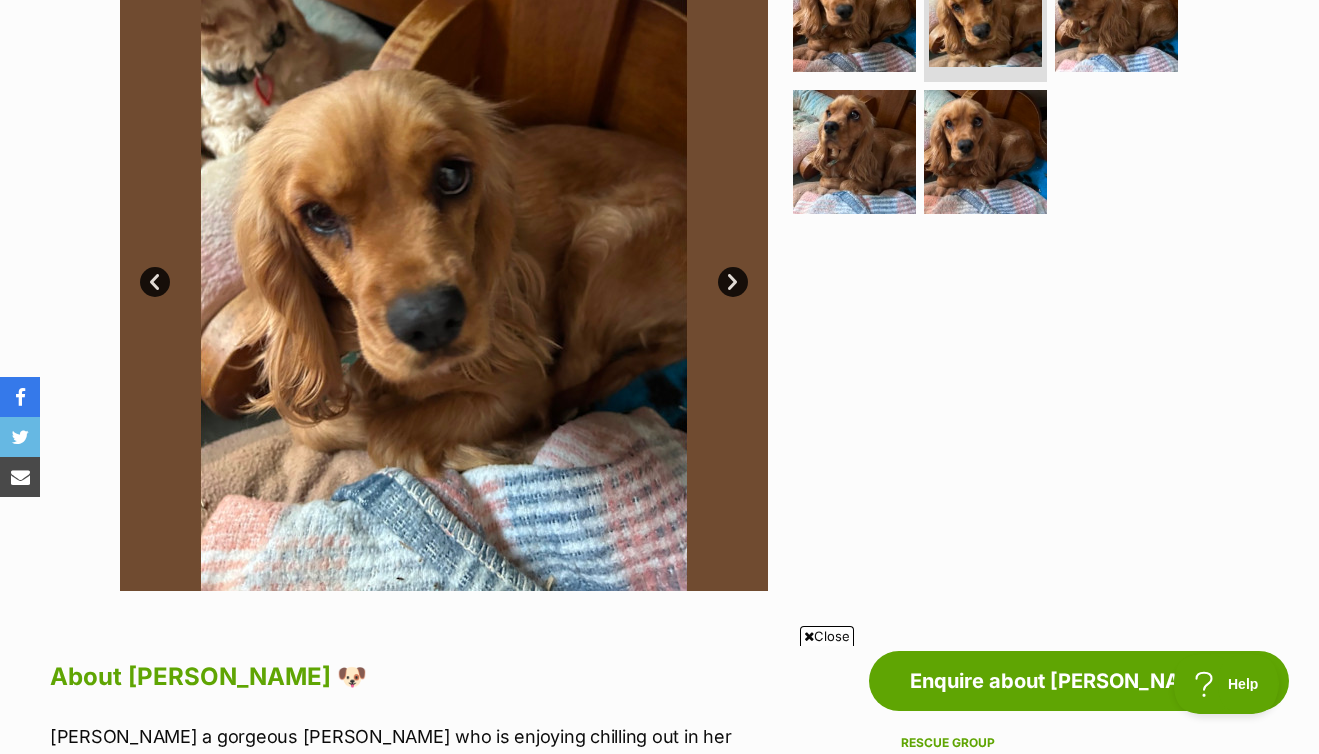 click on "Next" at bounding box center (733, 282) 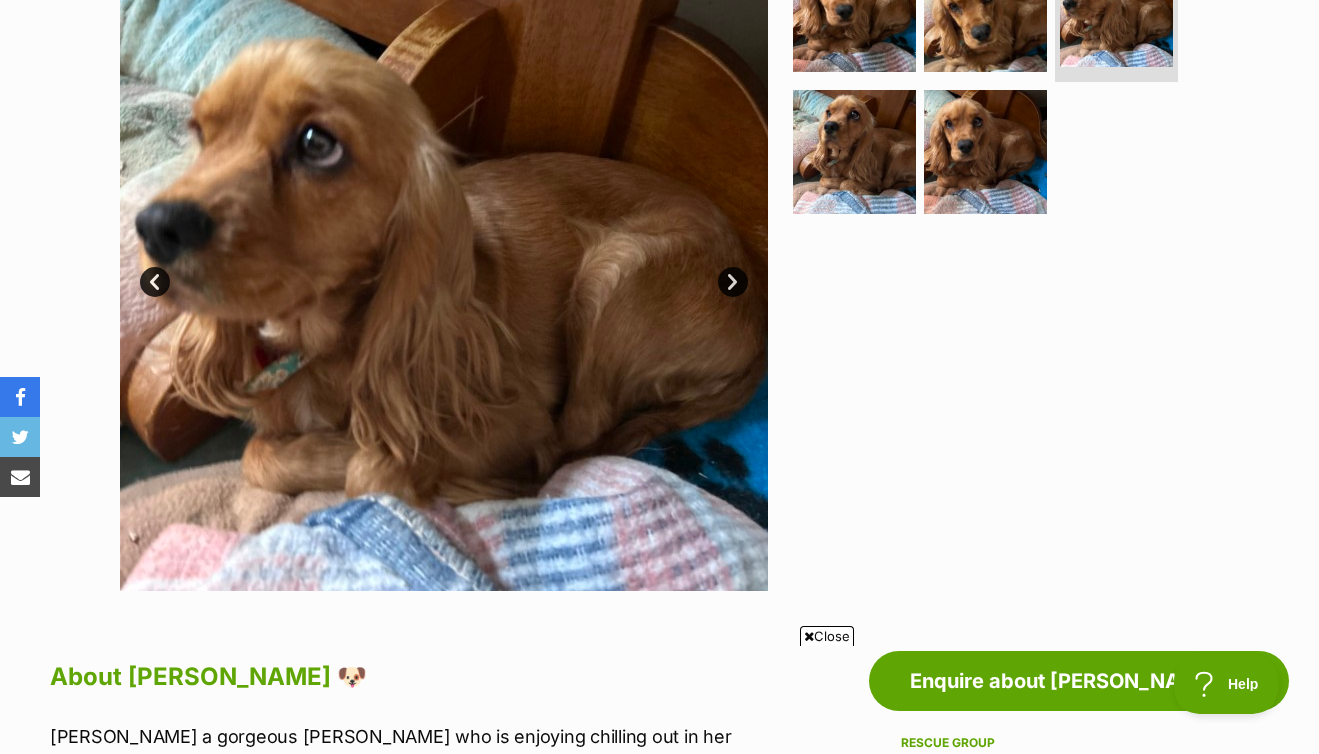 click on "Next" at bounding box center [733, 282] 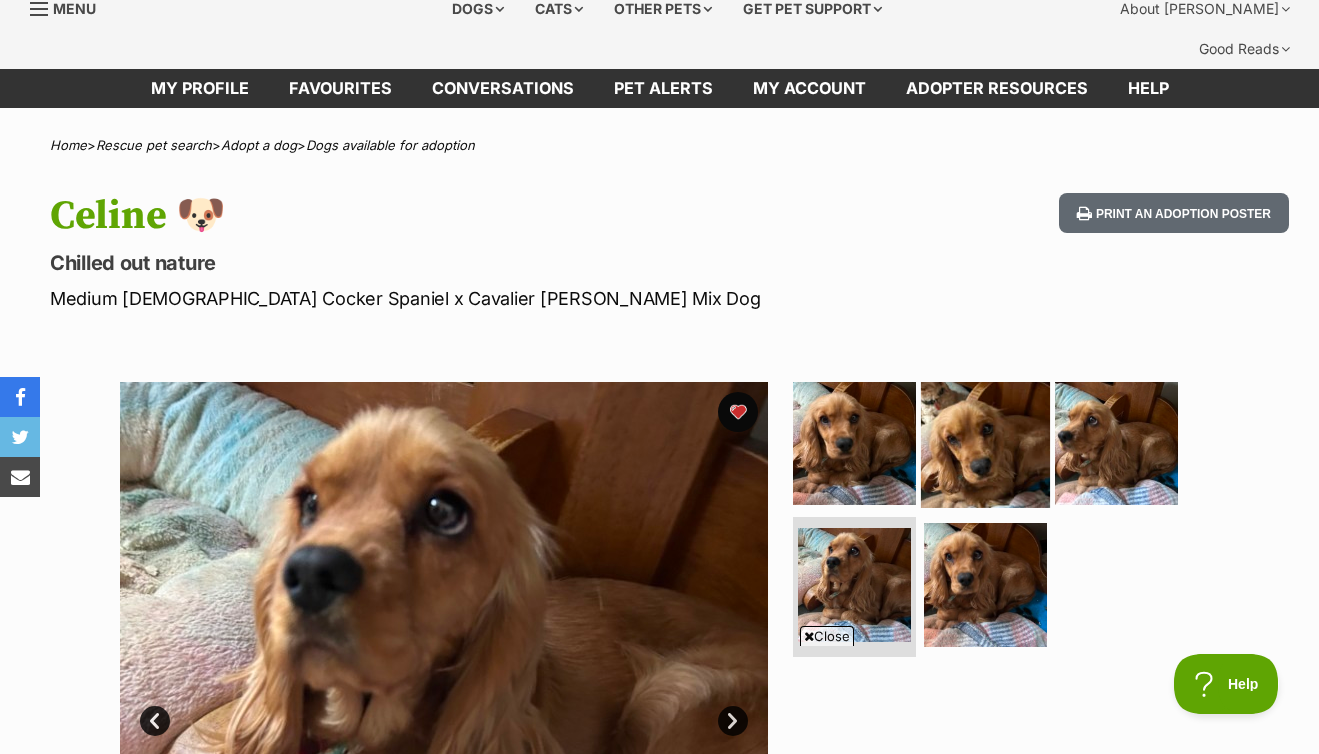 scroll, scrollTop: 0, scrollLeft: 0, axis: both 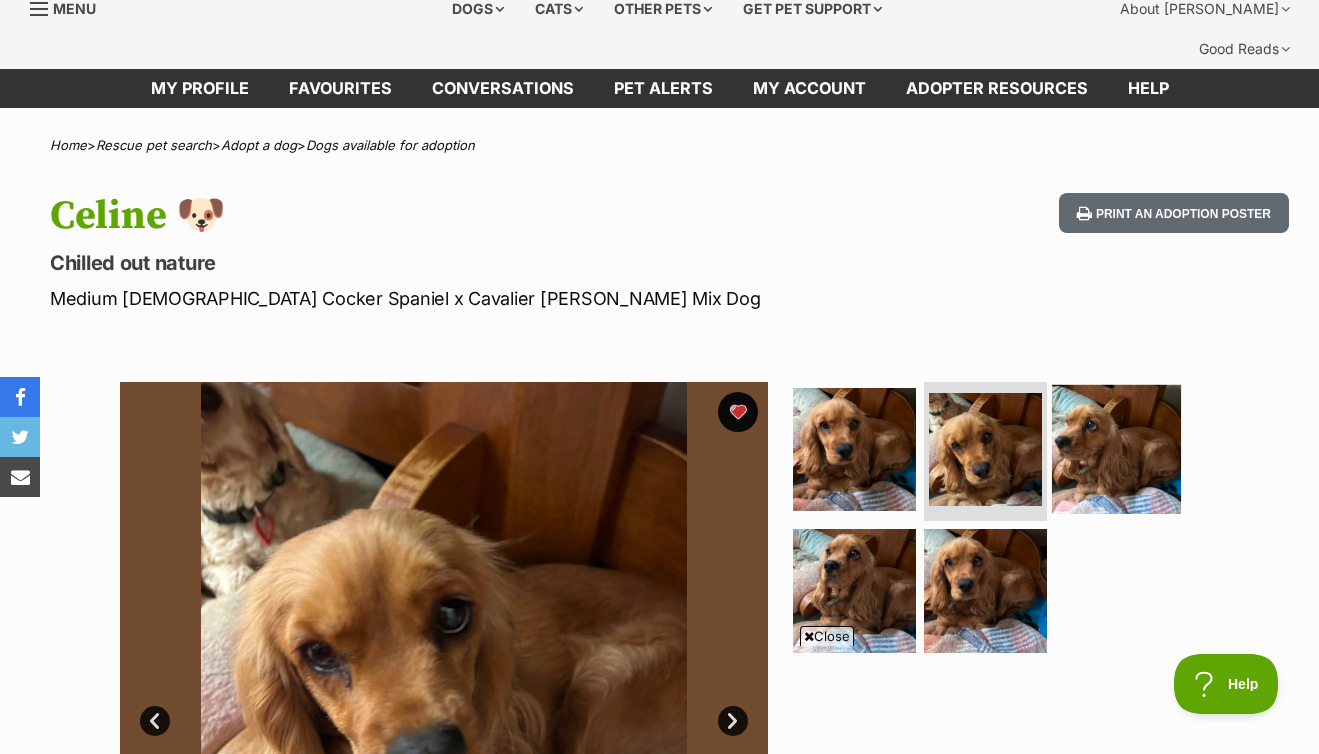 drag, startPoint x: 1146, startPoint y: 399, endPoint x: 1122, endPoint y: 444, distance: 51 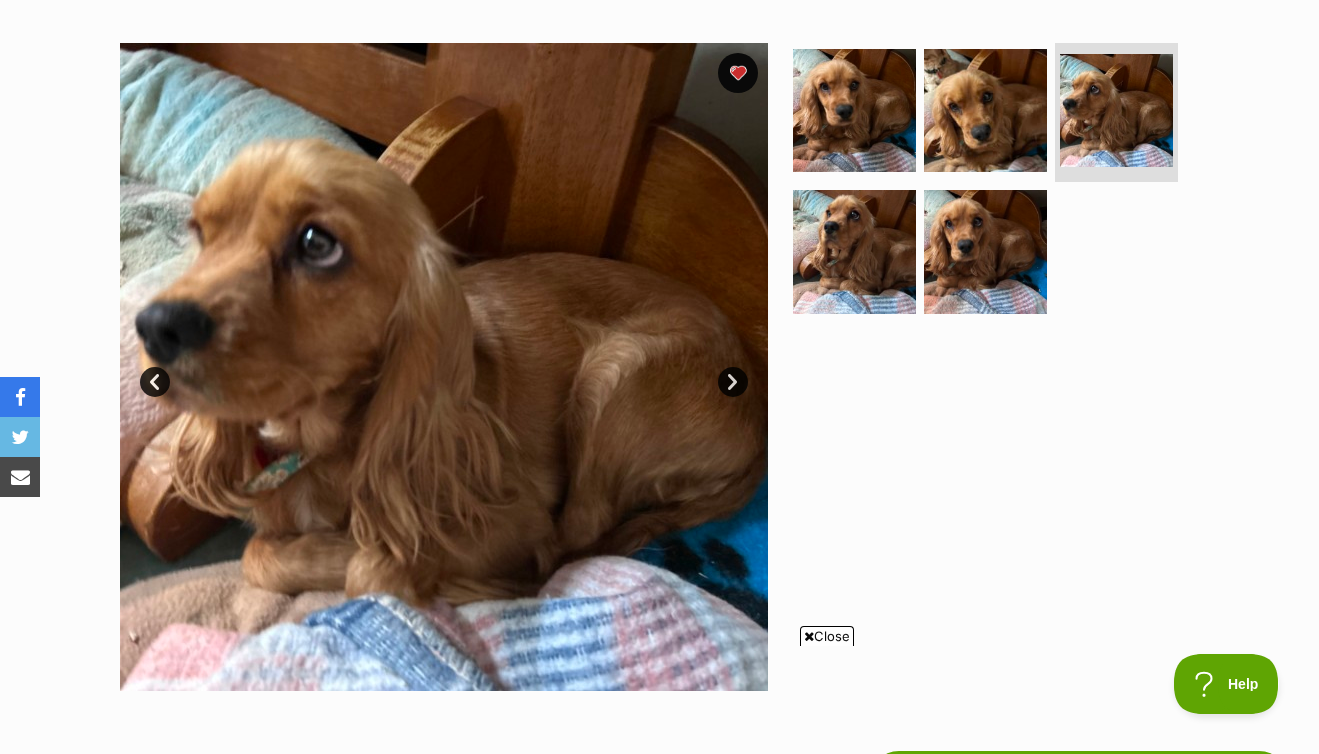 scroll, scrollTop: 45, scrollLeft: 0, axis: vertical 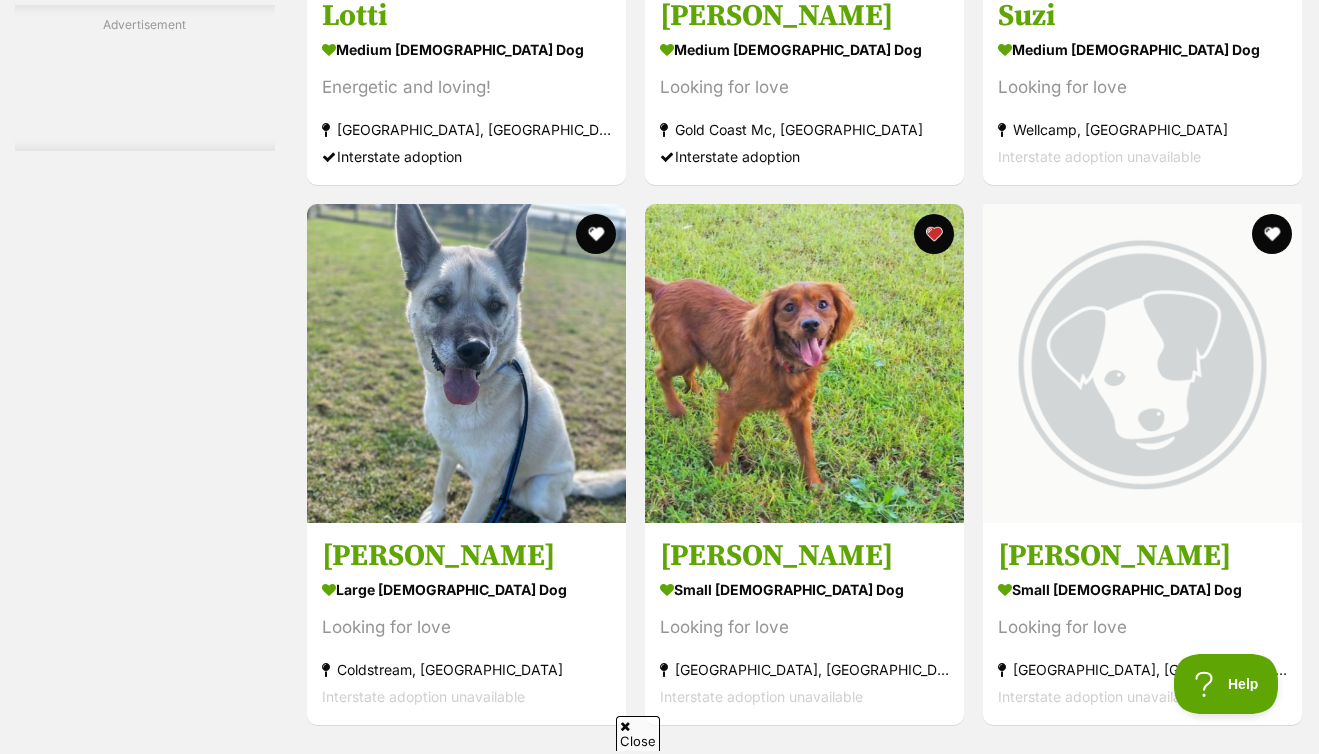 click on "Next" at bounding box center [885, 1662] 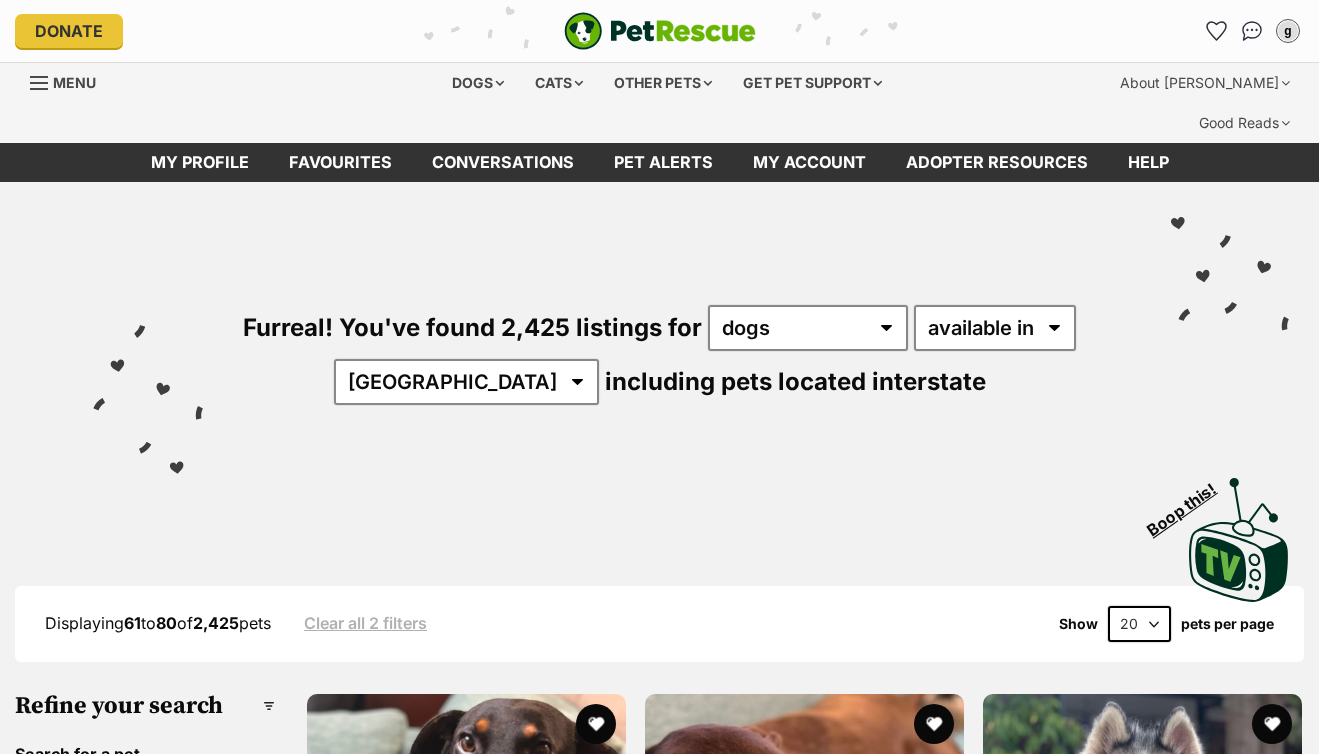 scroll, scrollTop: 0, scrollLeft: 0, axis: both 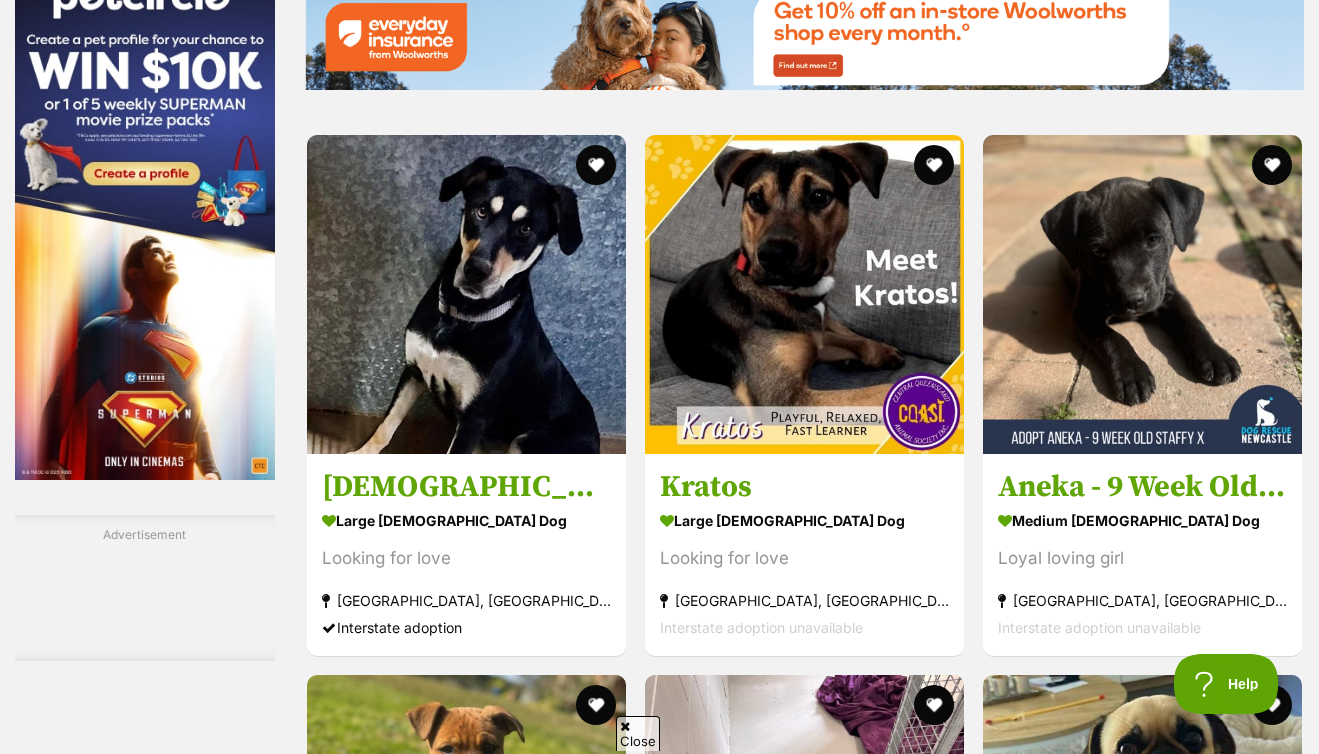 click on "Next" at bounding box center [885, 2133] 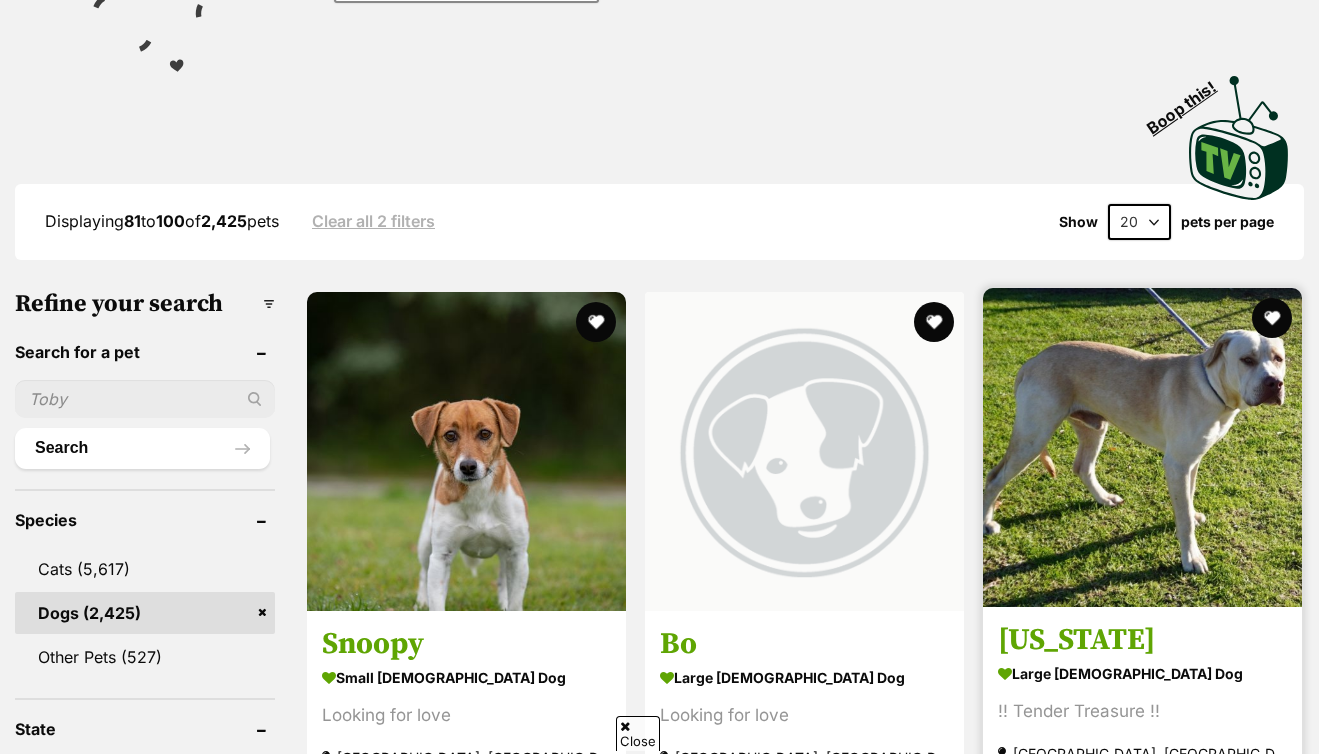 scroll, scrollTop: 402, scrollLeft: 0, axis: vertical 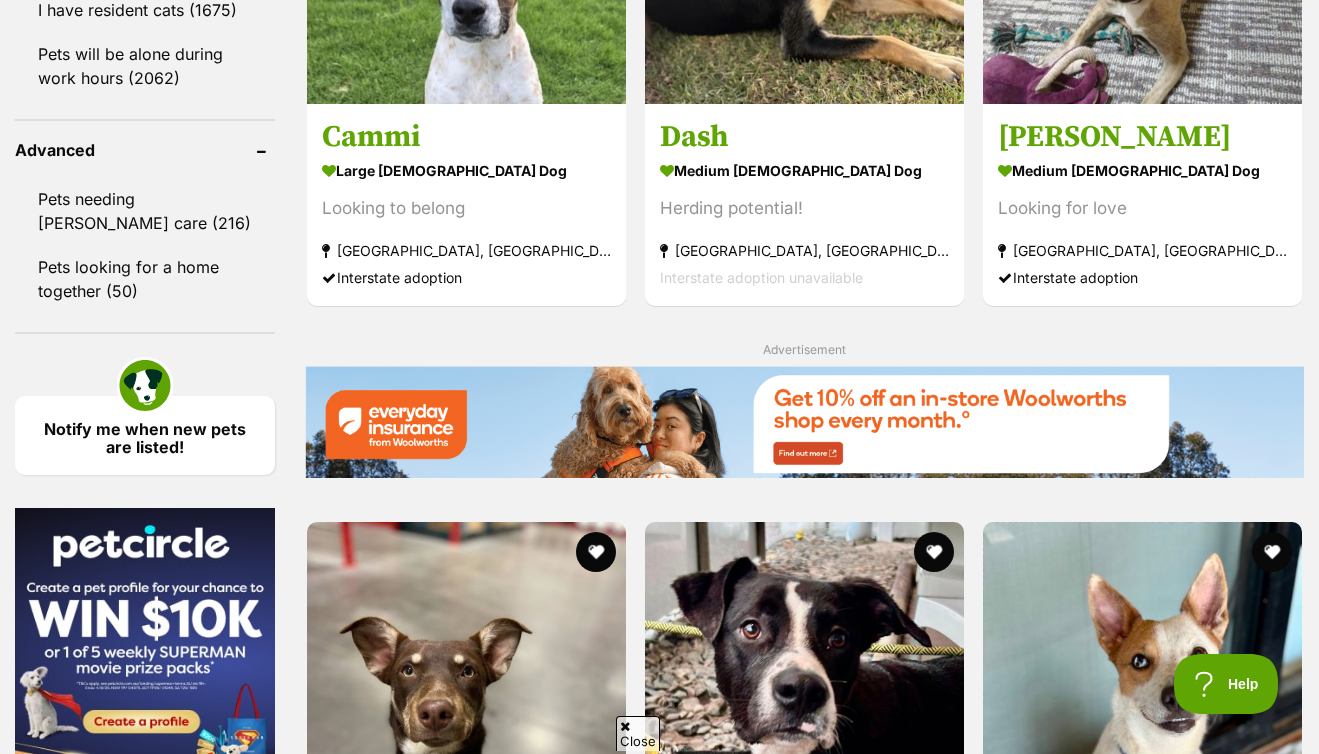 click 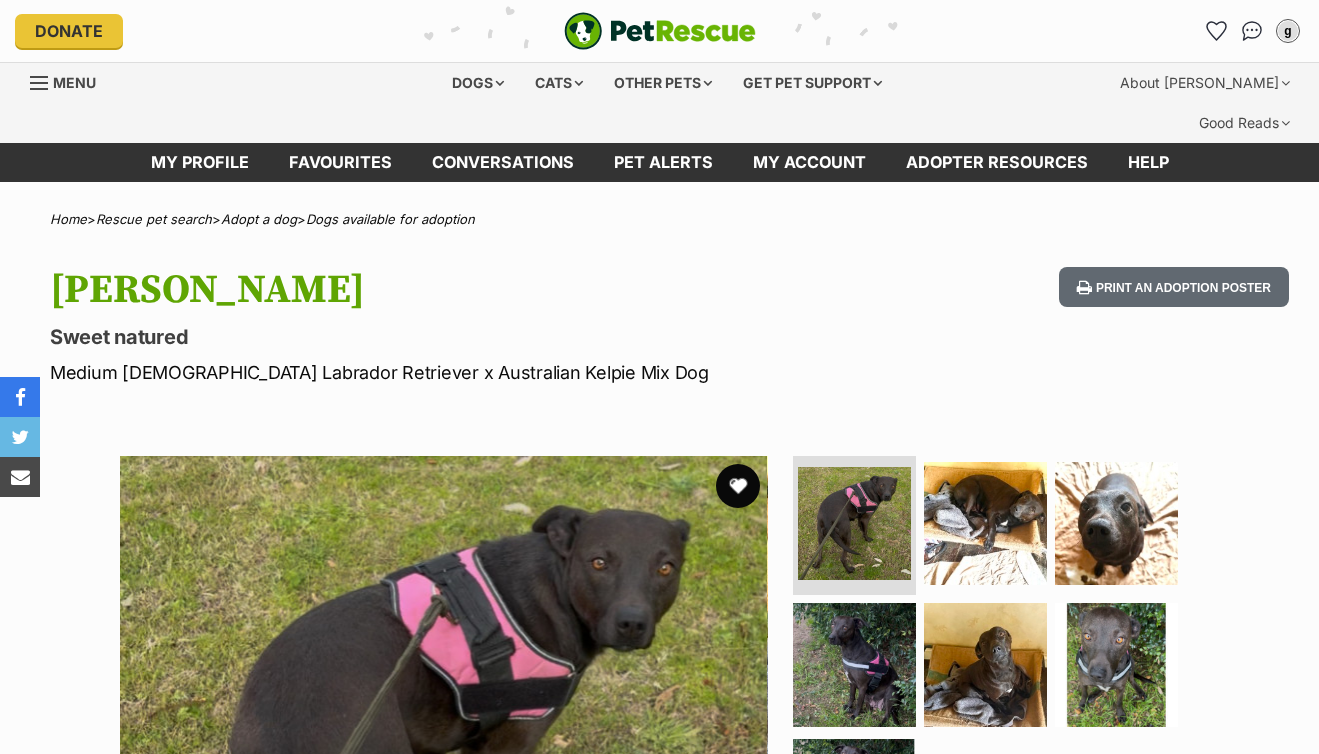 scroll, scrollTop: 0, scrollLeft: 0, axis: both 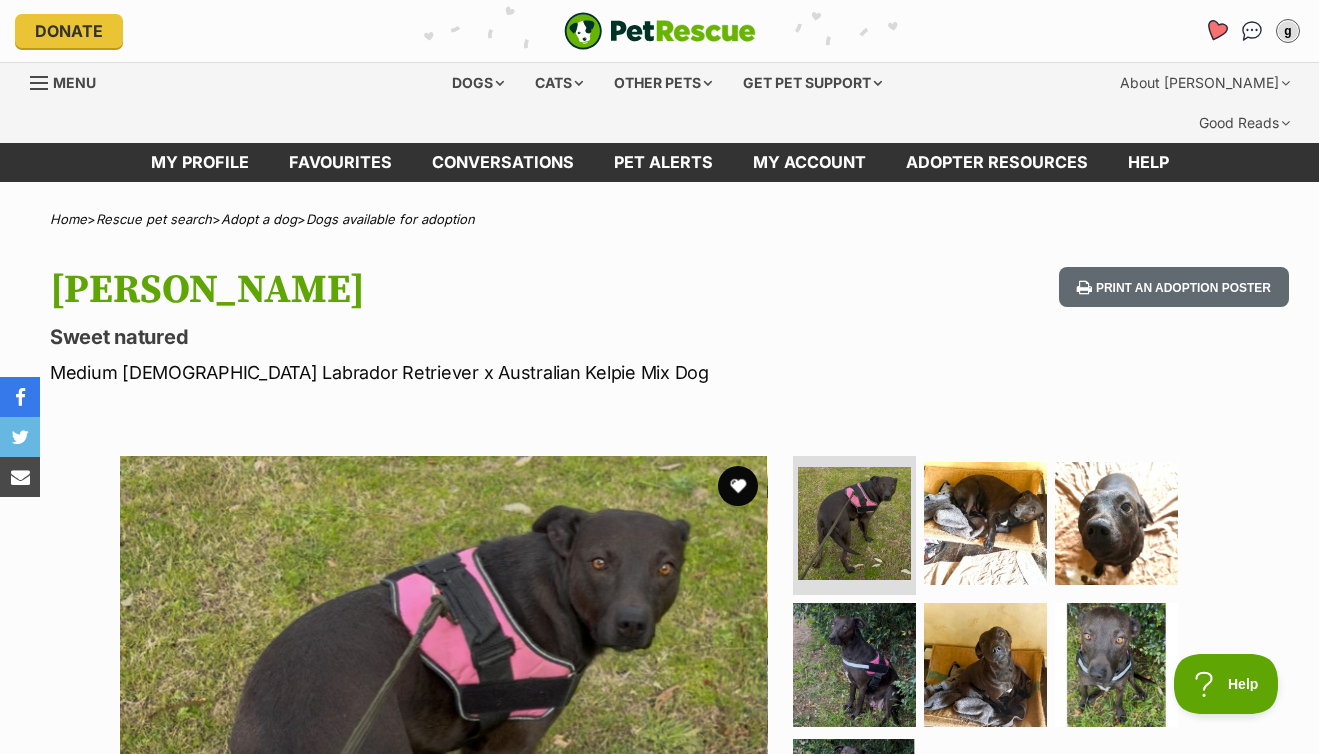 click 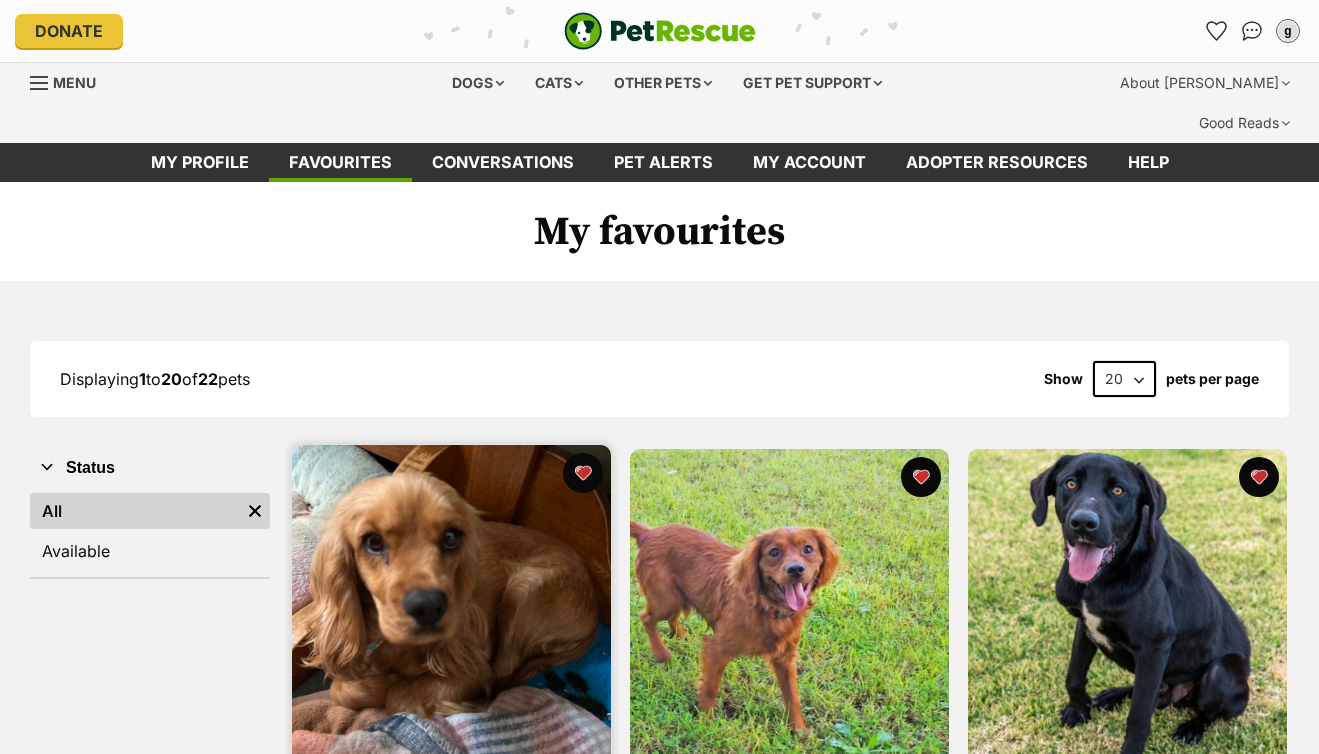 click at bounding box center [451, 604] 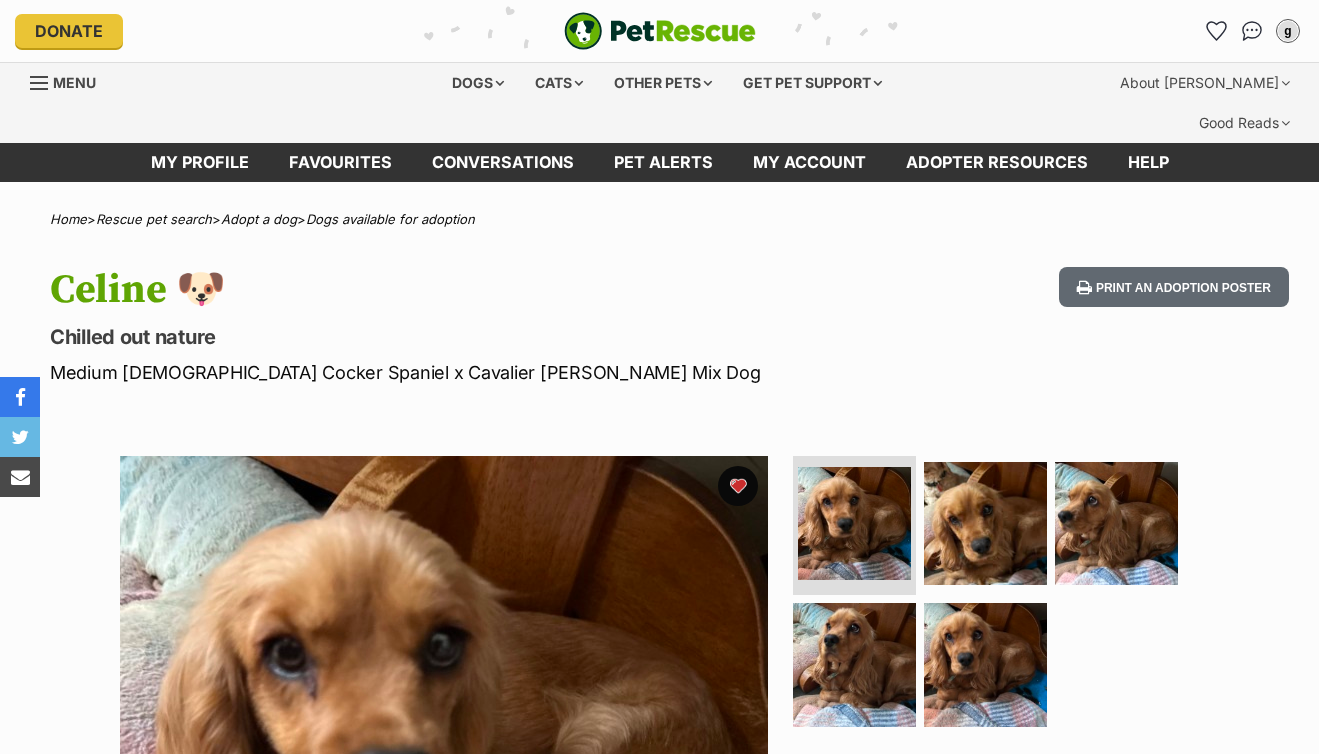 scroll, scrollTop: 0, scrollLeft: 0, axis: both 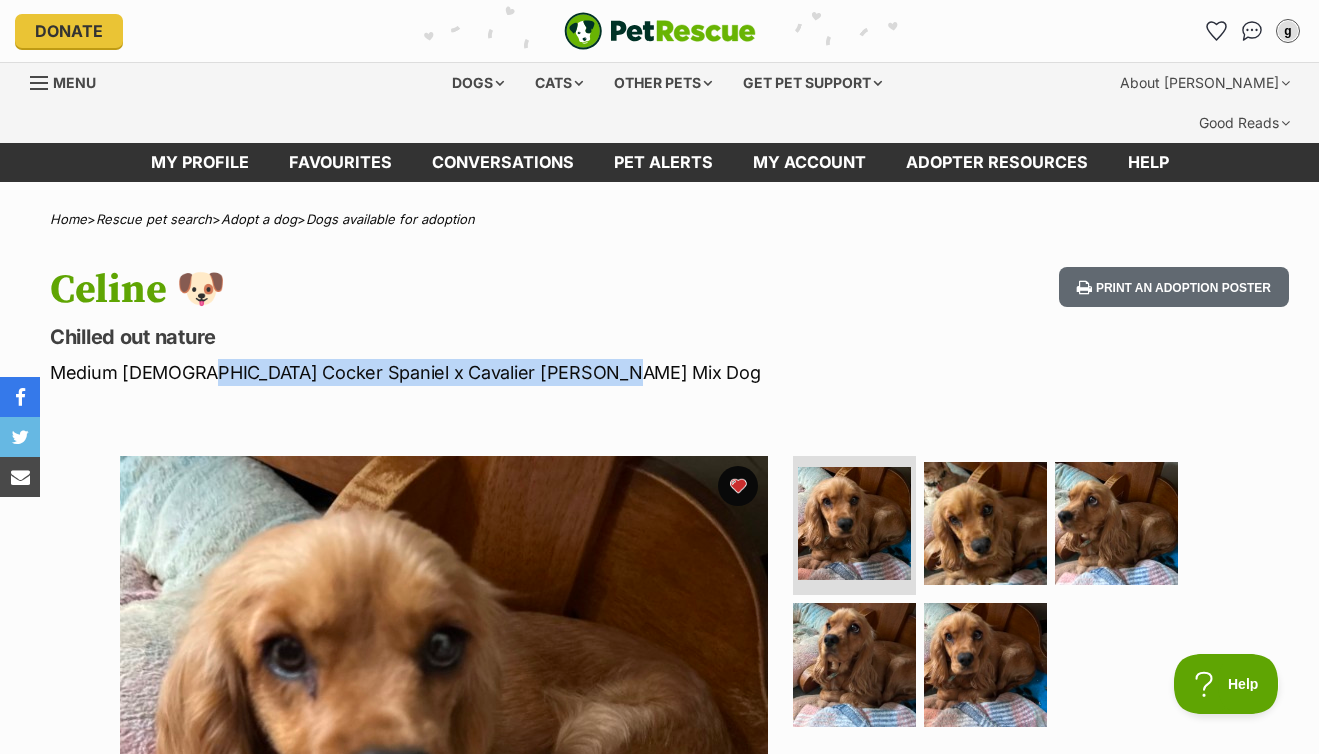 drag, startPoint x: 262, startPoint y: 330, endPoint x: 575, endPoint y: 332, distance: 313.00638 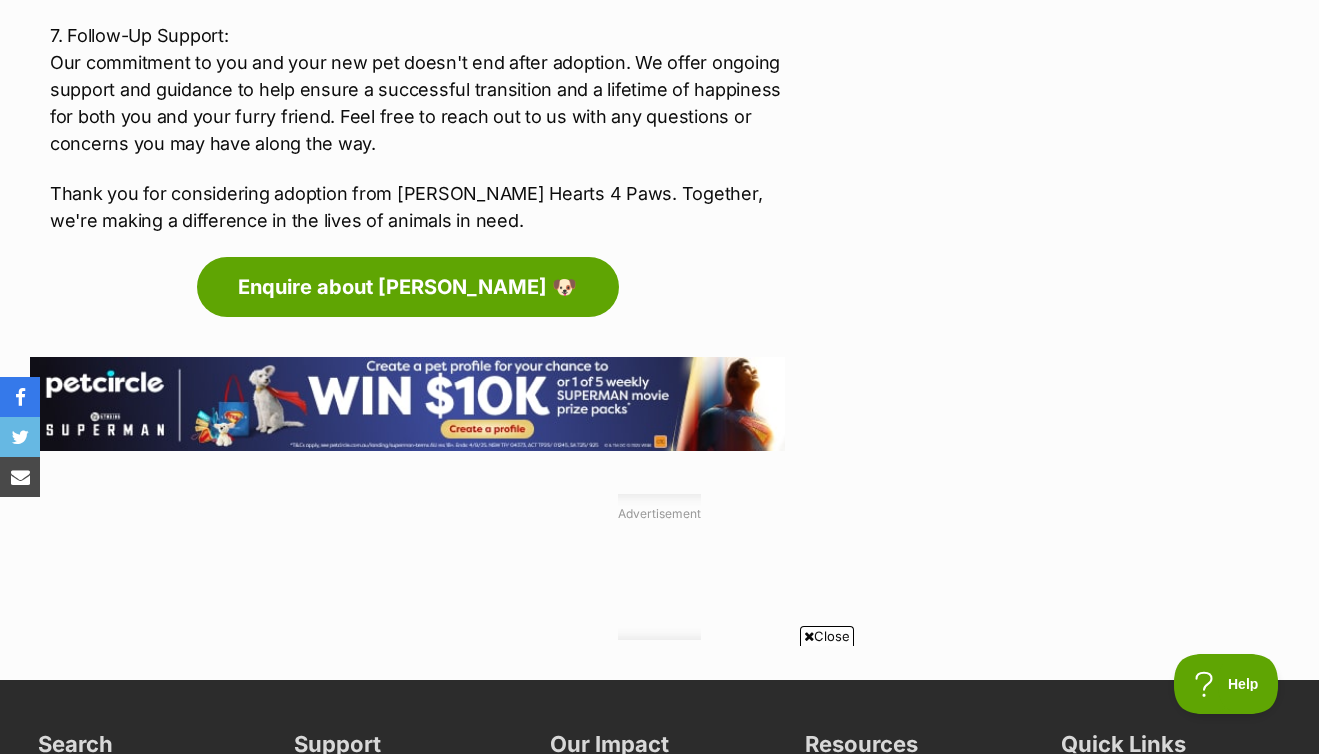 scroll, scrollTop: 2790, scrollLeft: 0, axis: vertical 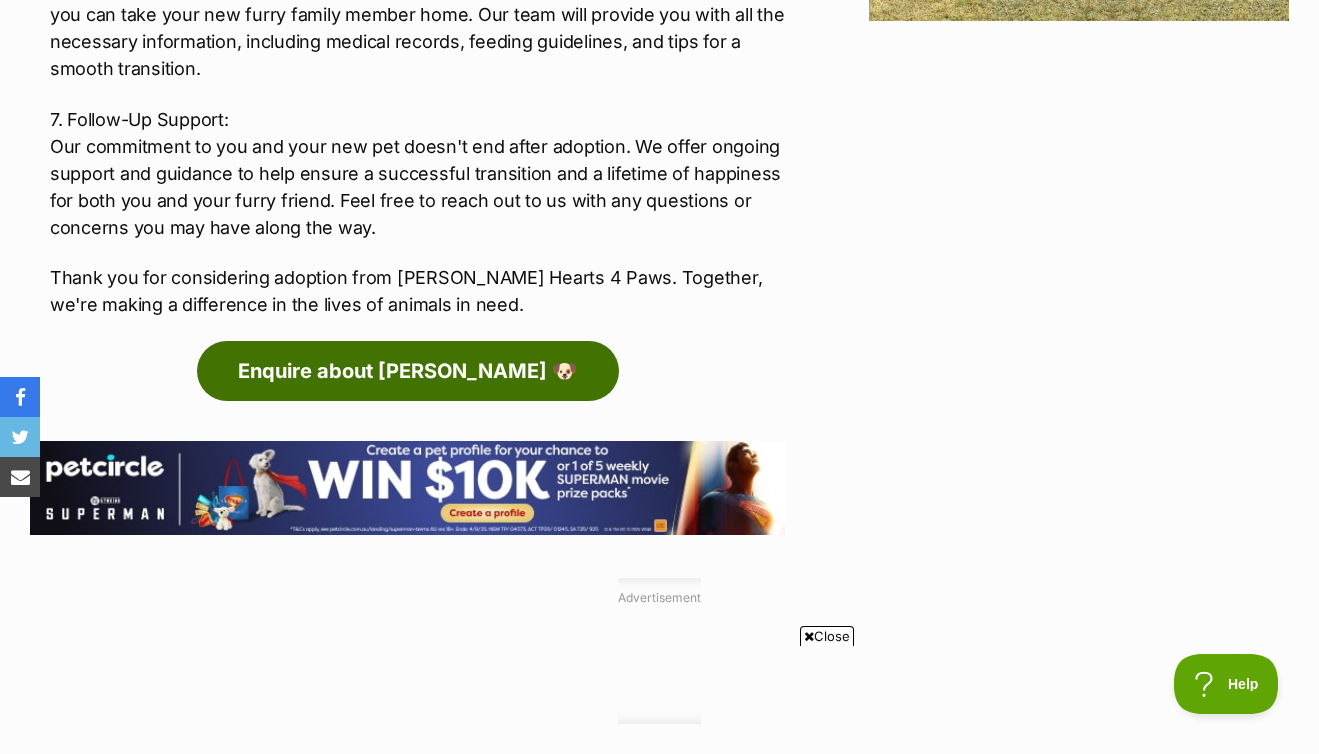 click on "Enquire about Celine 🐶" at bounding box center [408, 371] 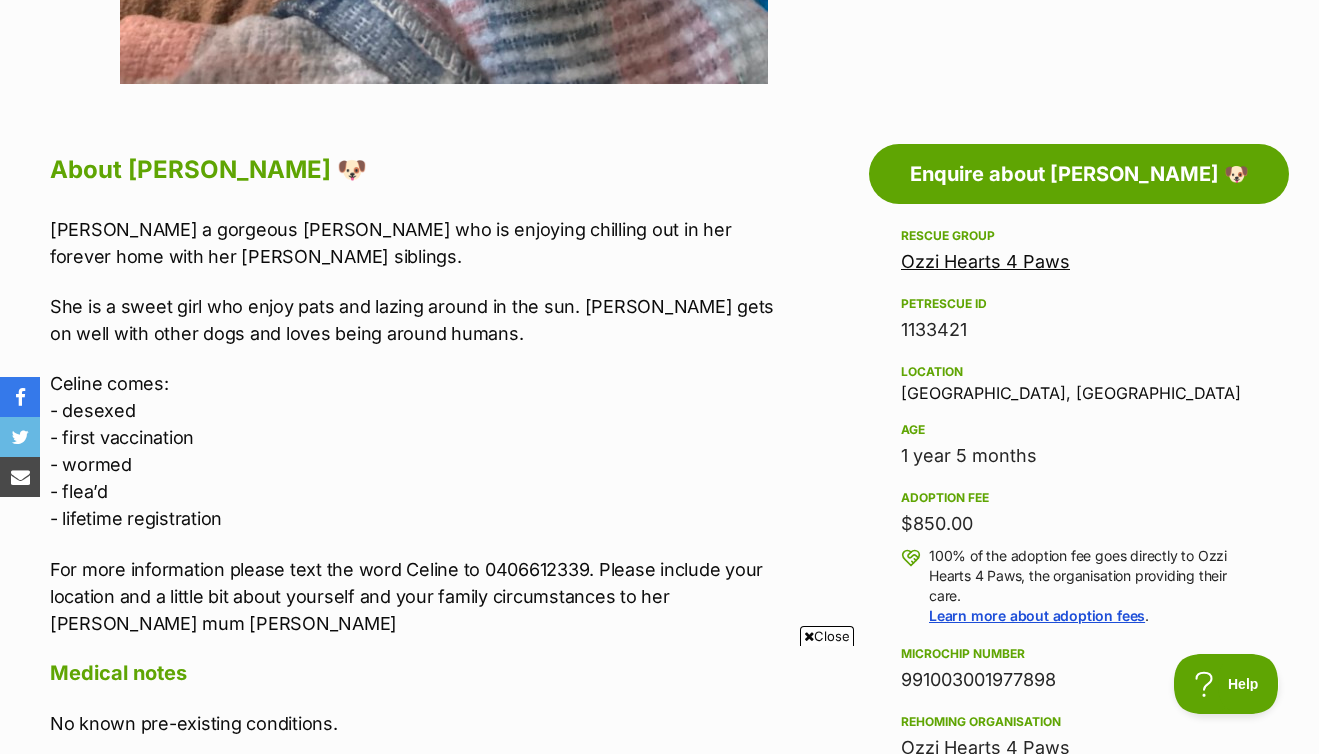 scroll, scrollTop: 0, scrollLeft: 0, axis: both 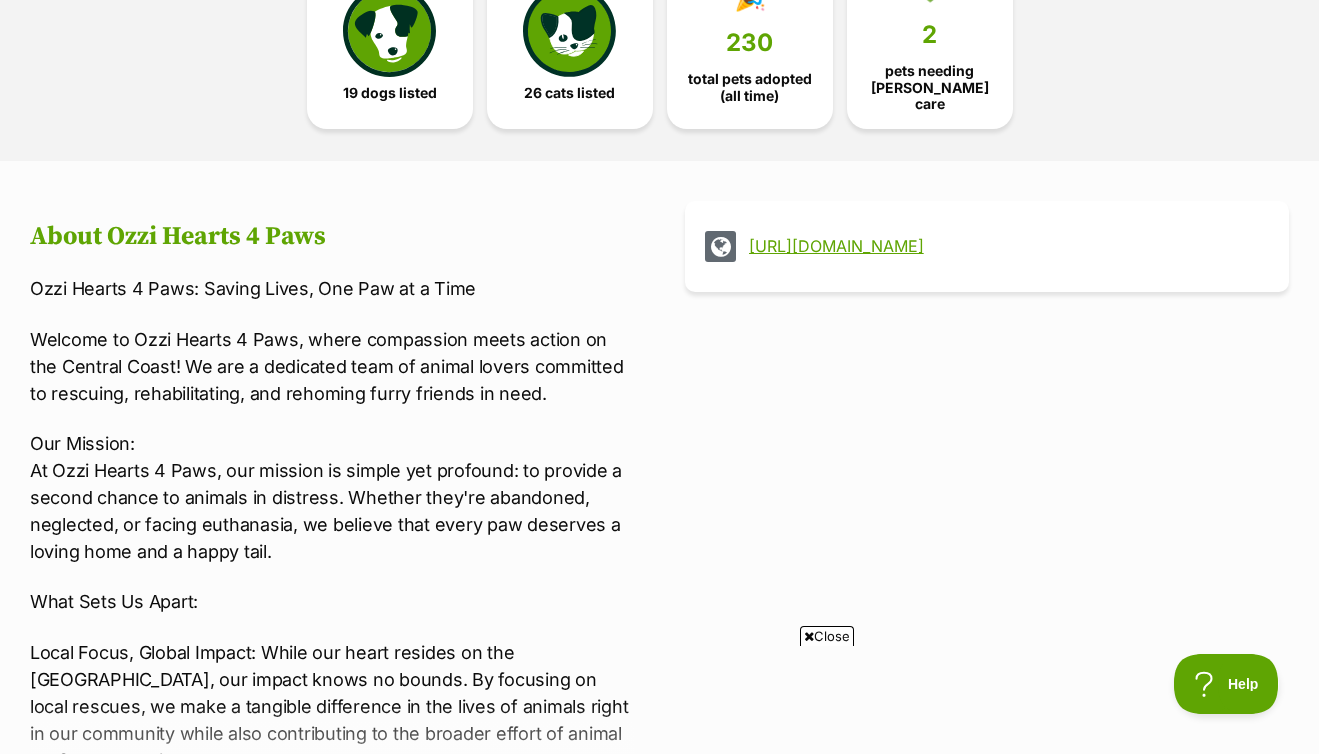click on "[URL][DOMAIN_NAME]" at bounding box center (1005, 246) 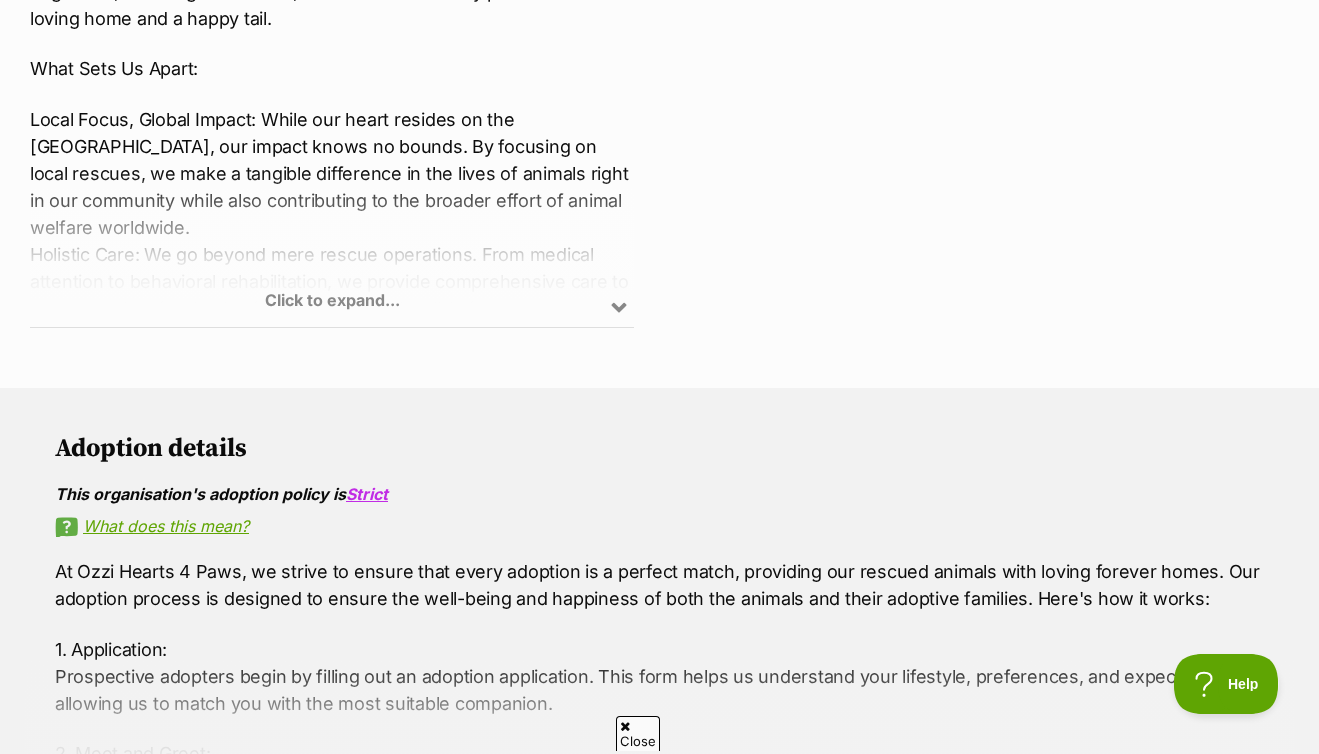 scroll, scrollTop: 1023, scrollLeft: 0, axis: vertical 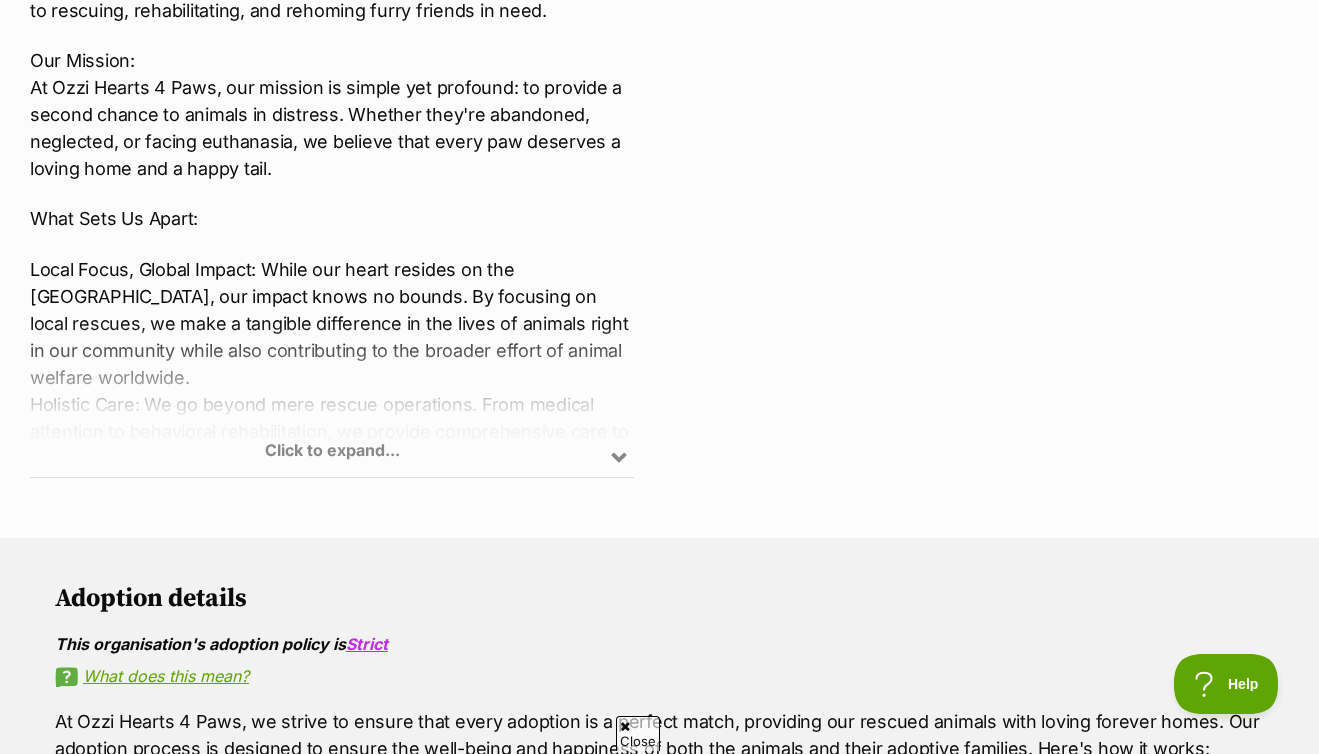 click on "Click to expand..." at bounding box center [332, 399] 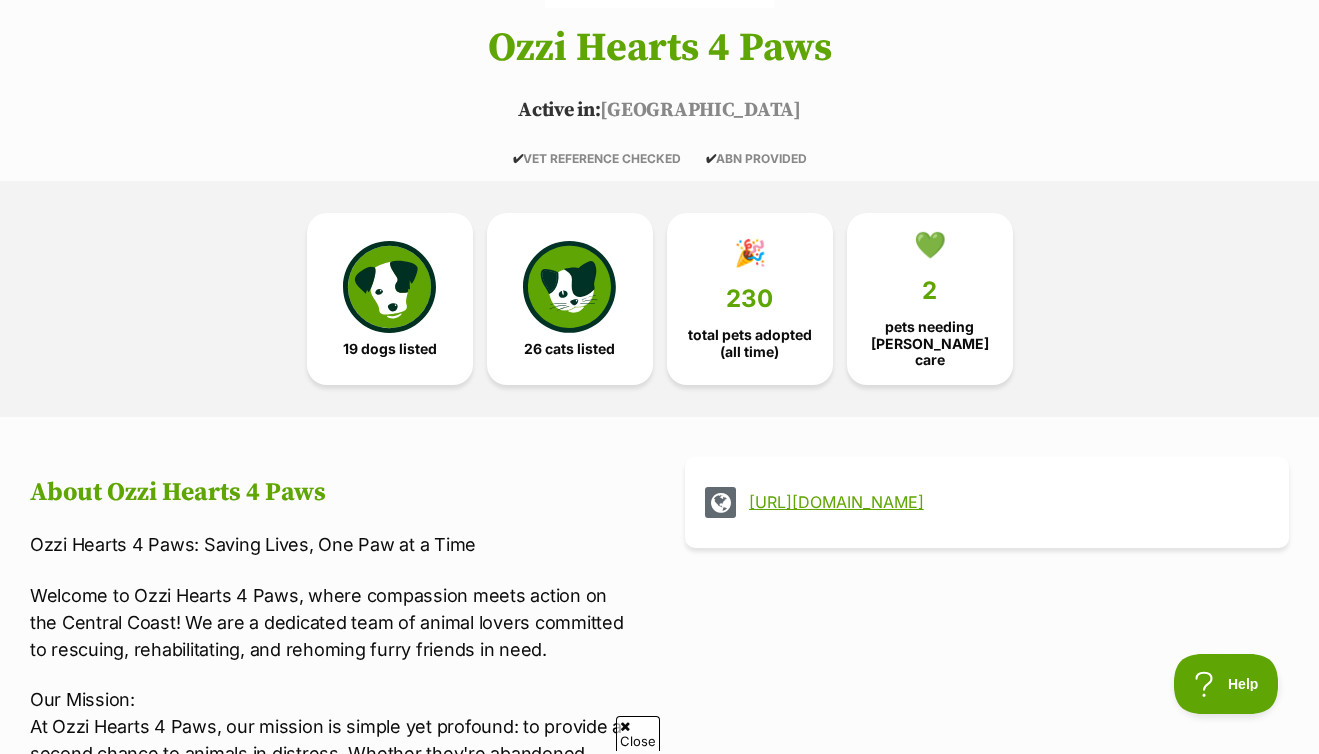 scroll, scrollTop: 77, scrollLeft: 0, axis: vertical 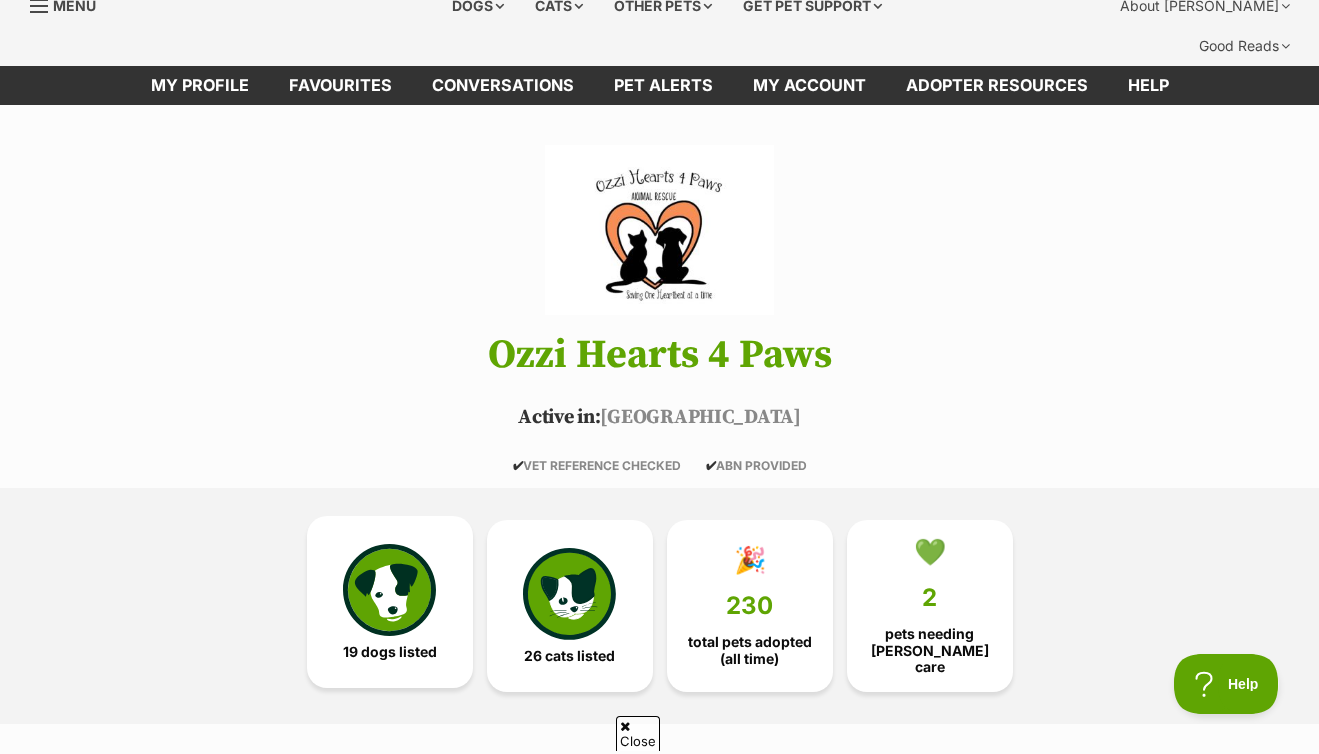 click at bounding box center [389, 590] 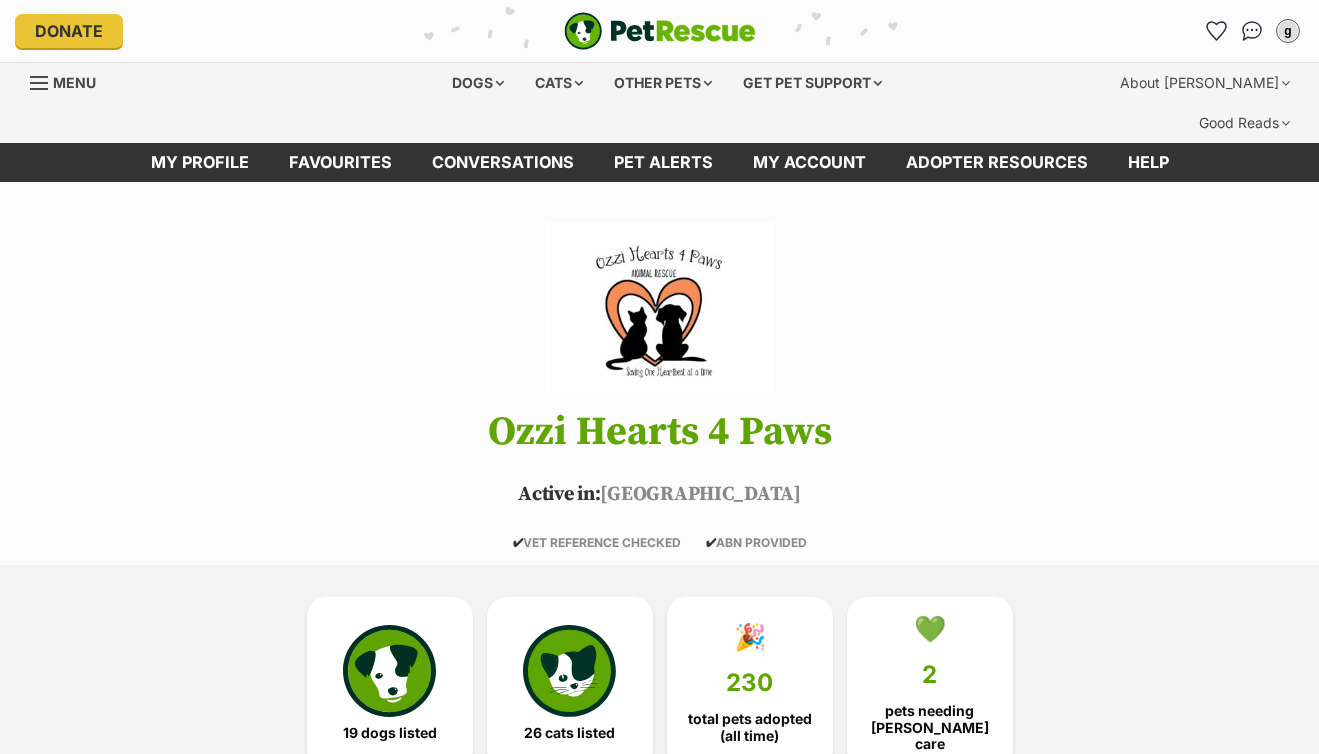 scroll, scrollTop: 631, scrollLeft: 0, axis: vertical 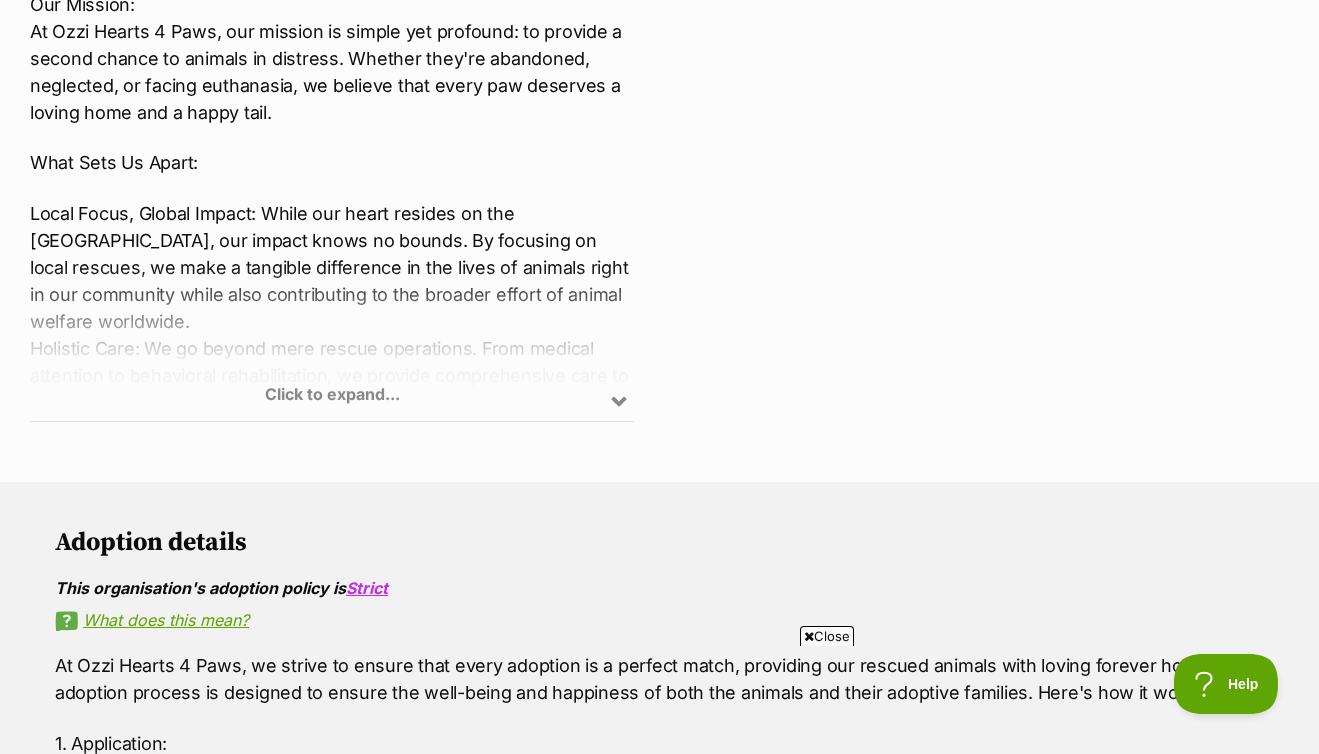 click on "Click to expand..." at bounding box center [332, 343] 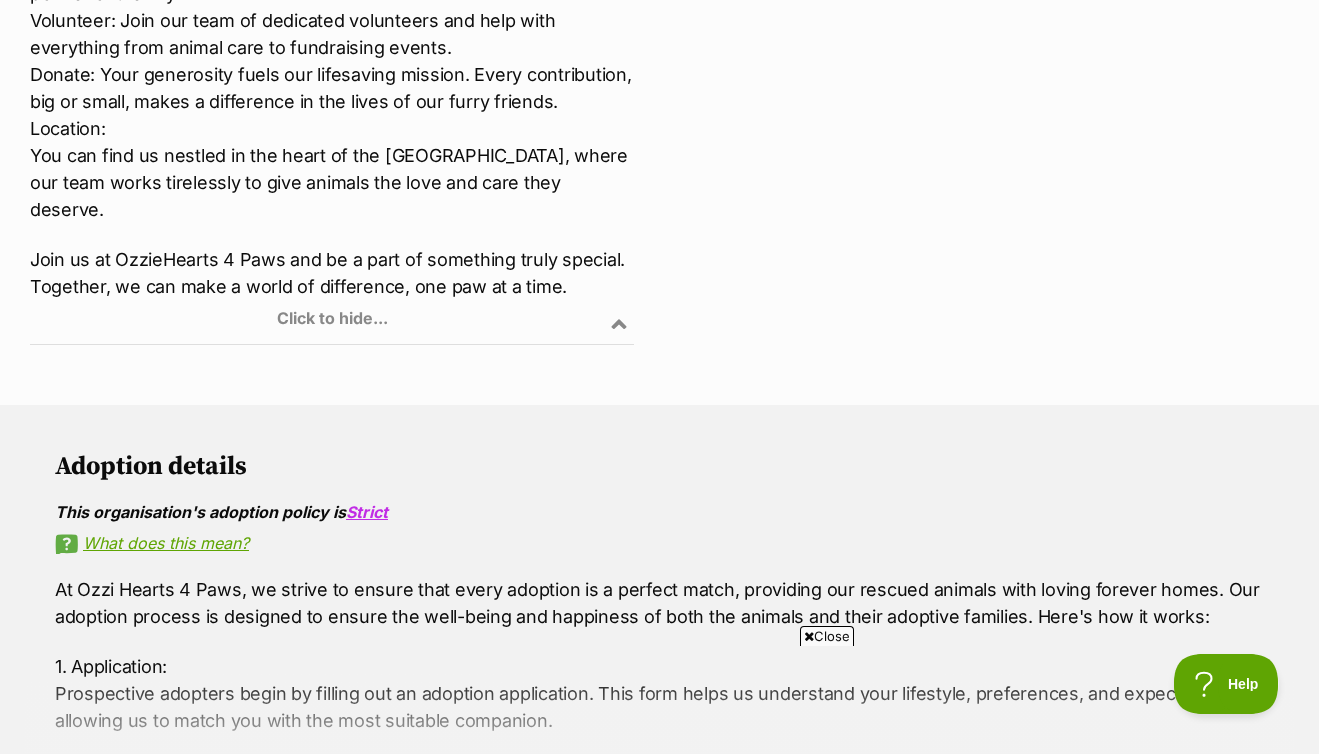scroll, scrollTop: 2111, scrollLeft: 0, axis: vertical 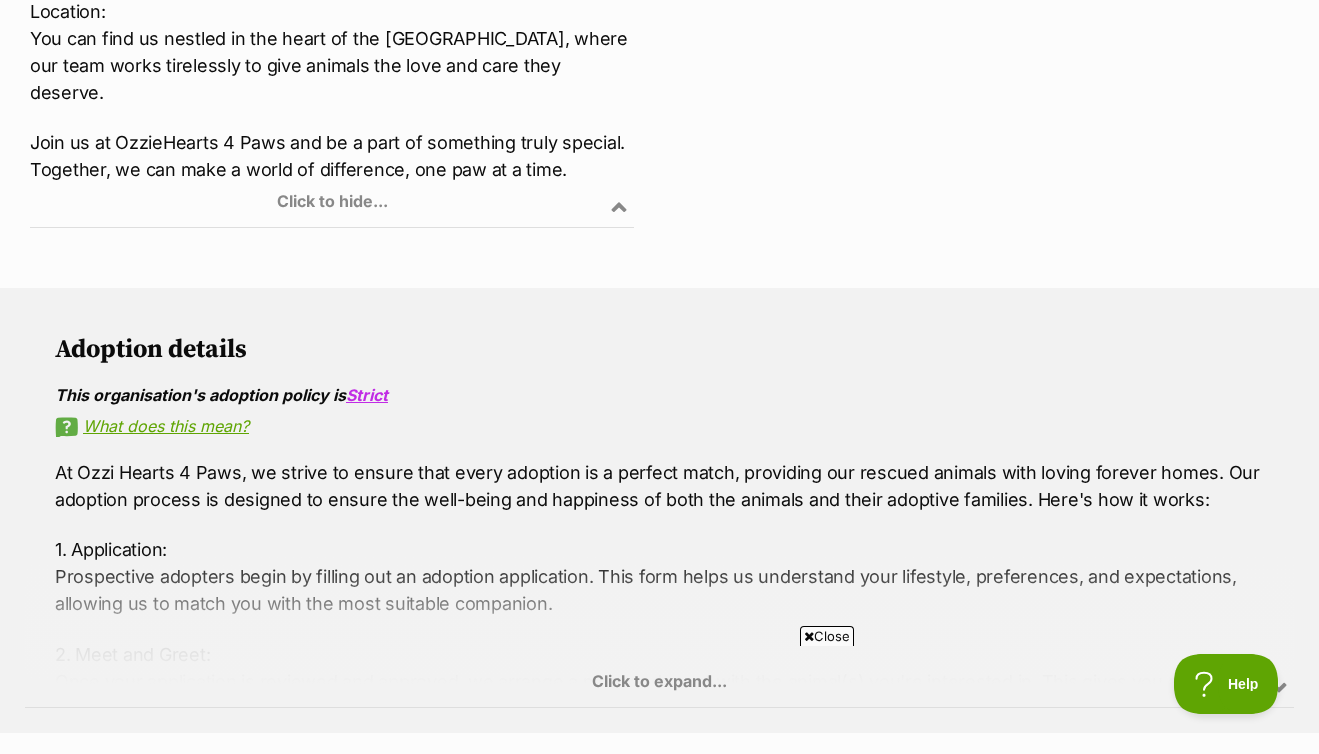 click on "Click to expand..." at bounding box center [659, 630] 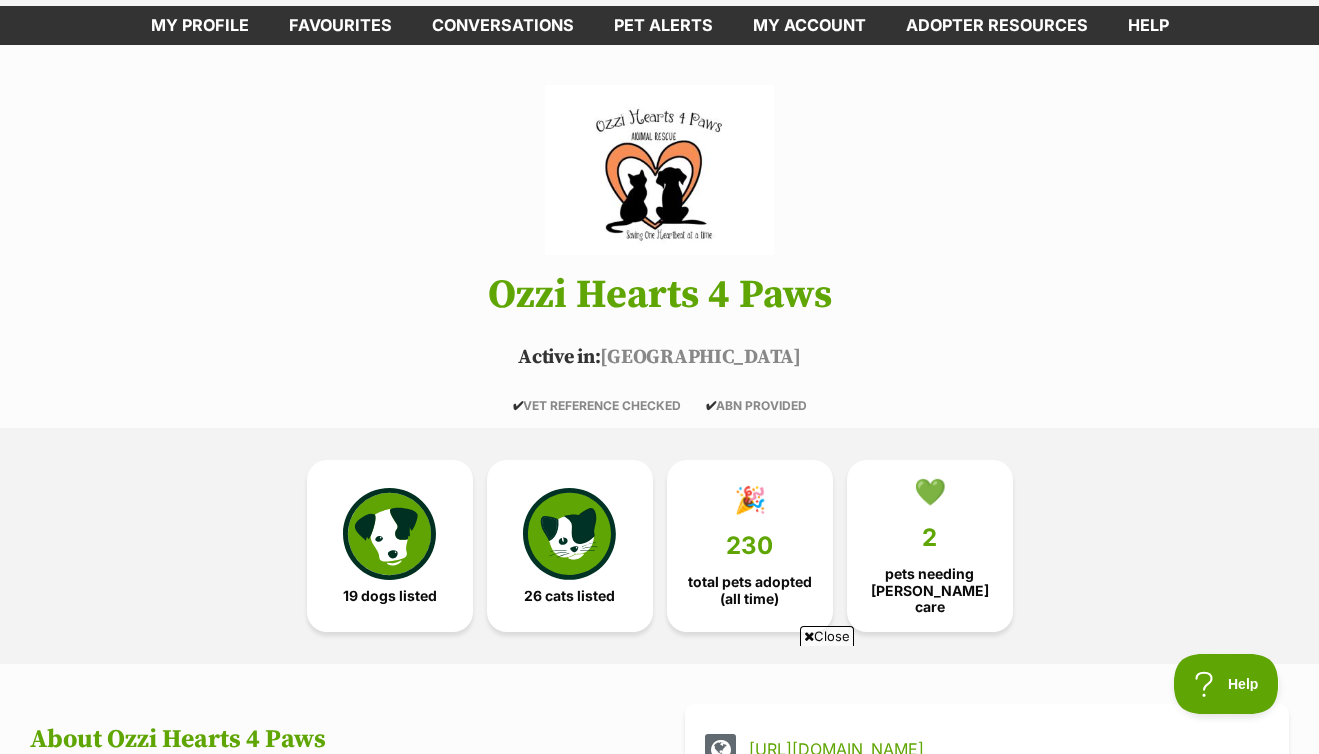 scroll, scrollTop: 192, scrollLeft: 0, axis: vertical 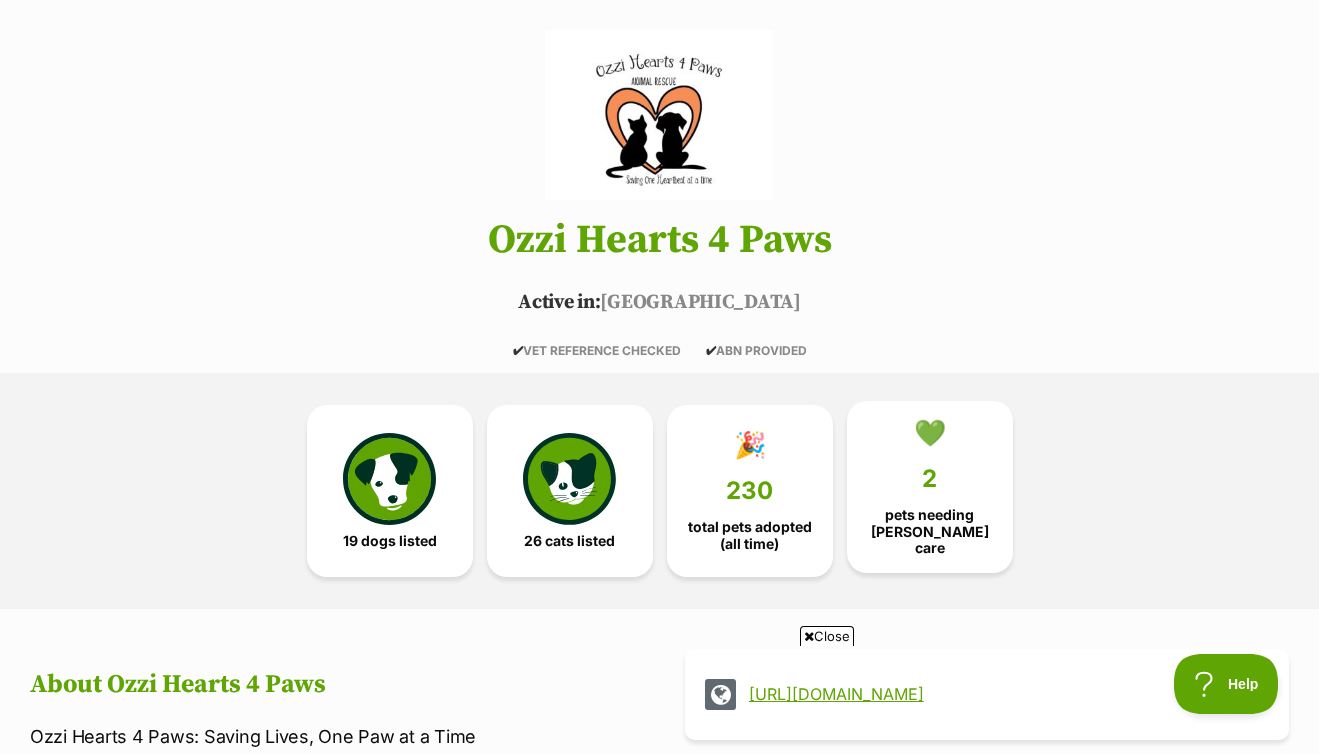 click on "💚
2
pets needing foster care" at bounding box center [930, 487] 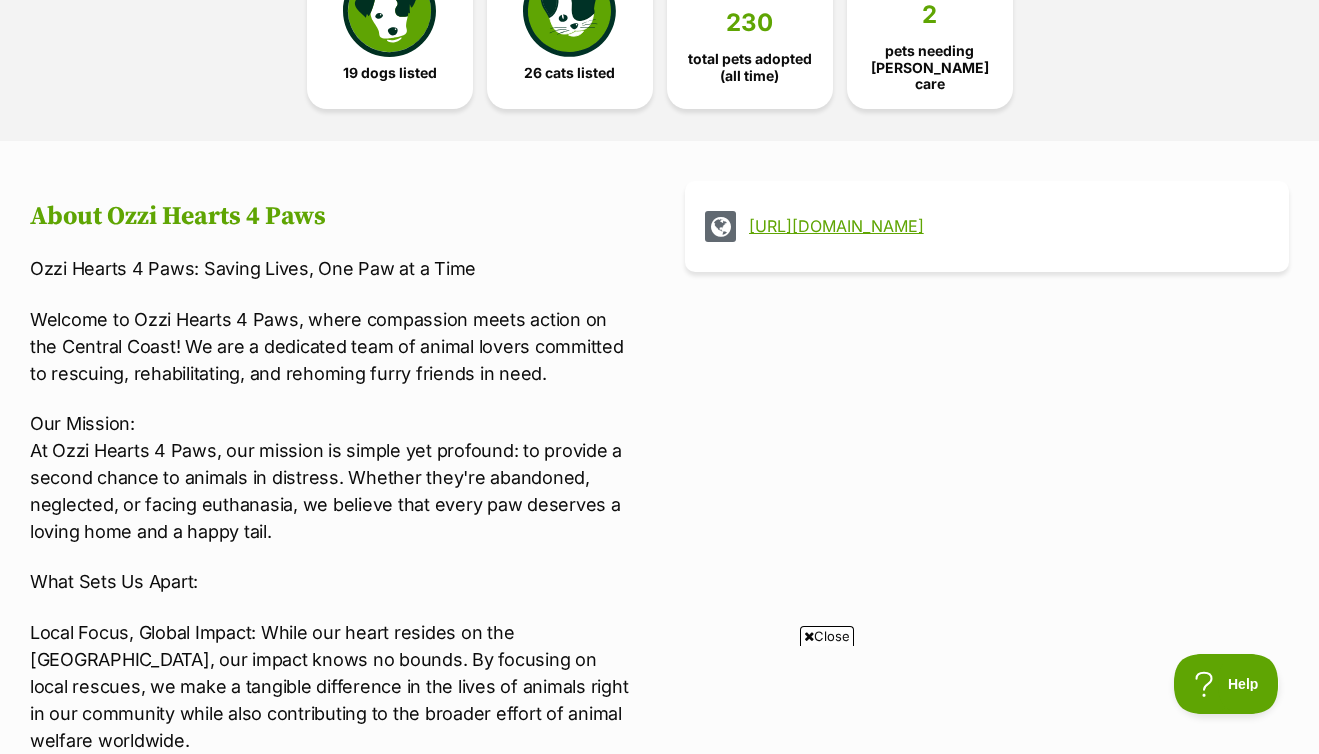 scroll, scrollTop: 659, scrollLeft: 0, axis: vertical 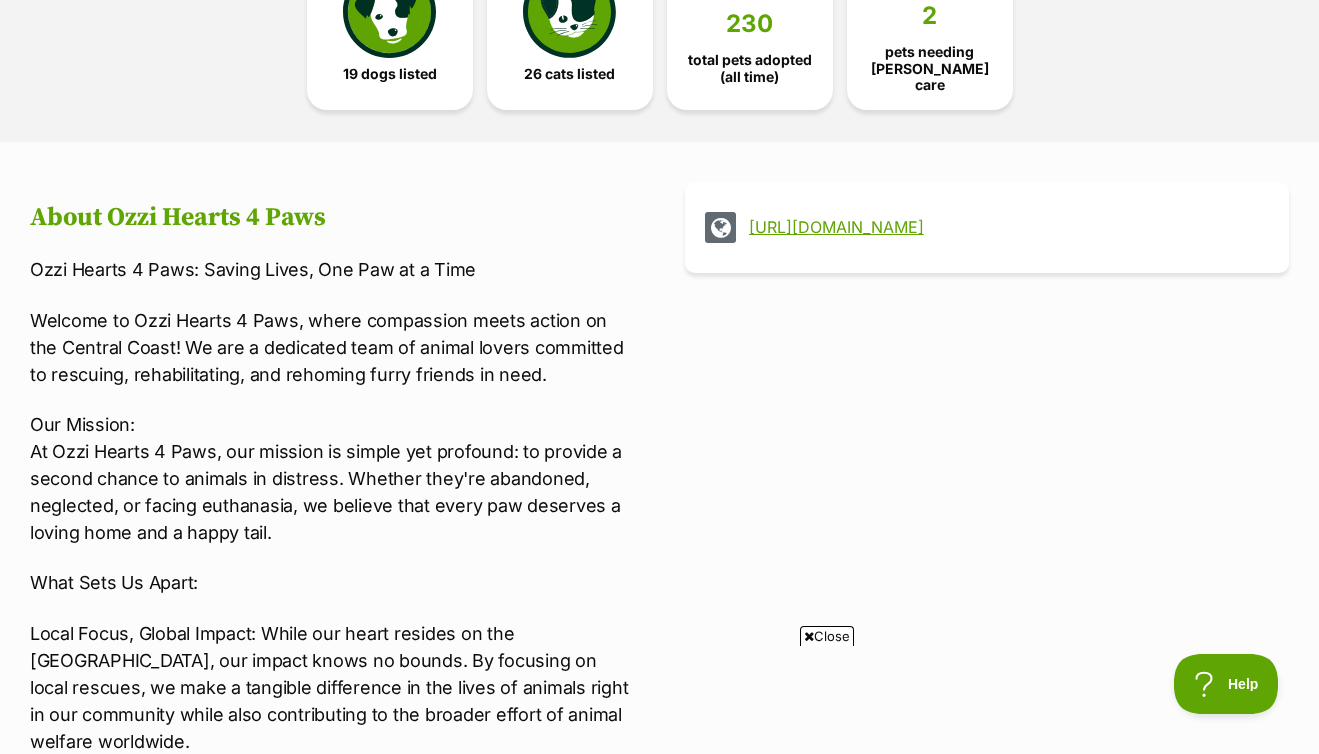 click on "http://www.ozzihearts4paws.com" at bounding box center (1005, 227) 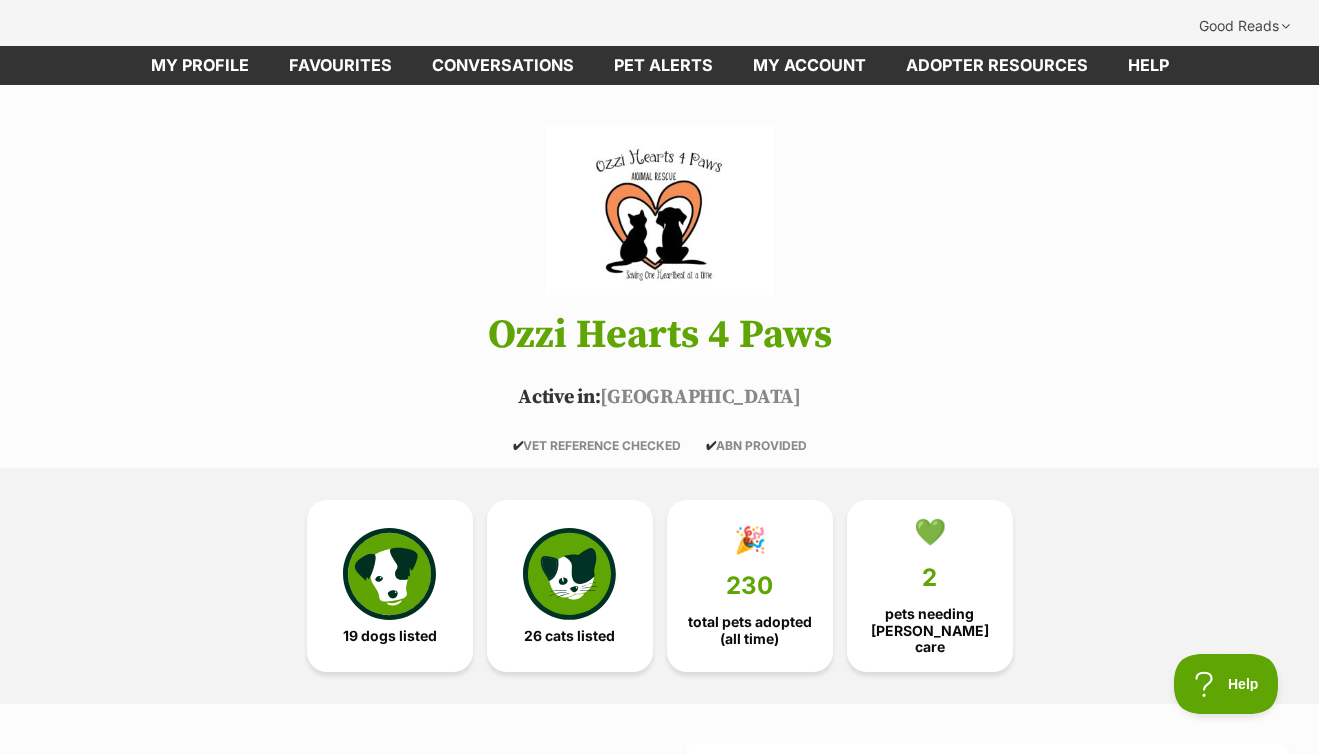 scroll, scrollTop: 0, scrollLeft: 0, axis: both 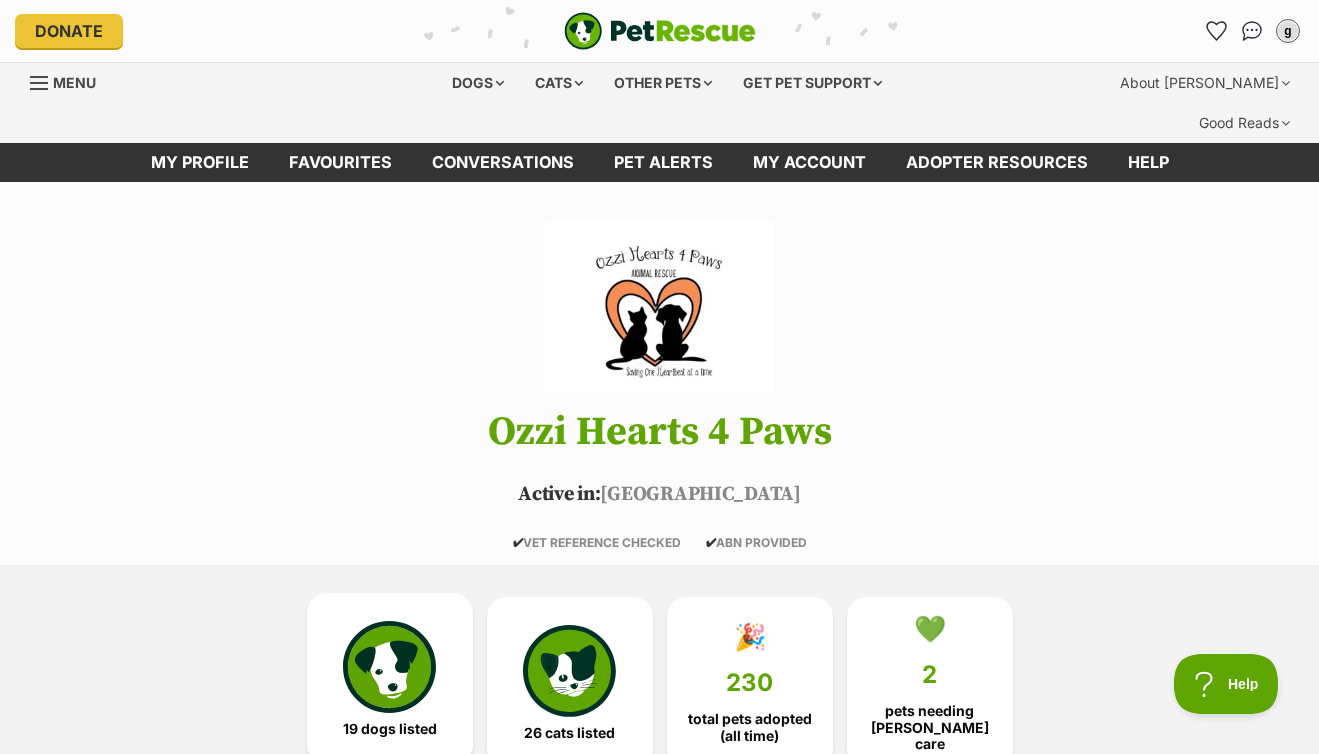 click at bounding box center (389, 667) 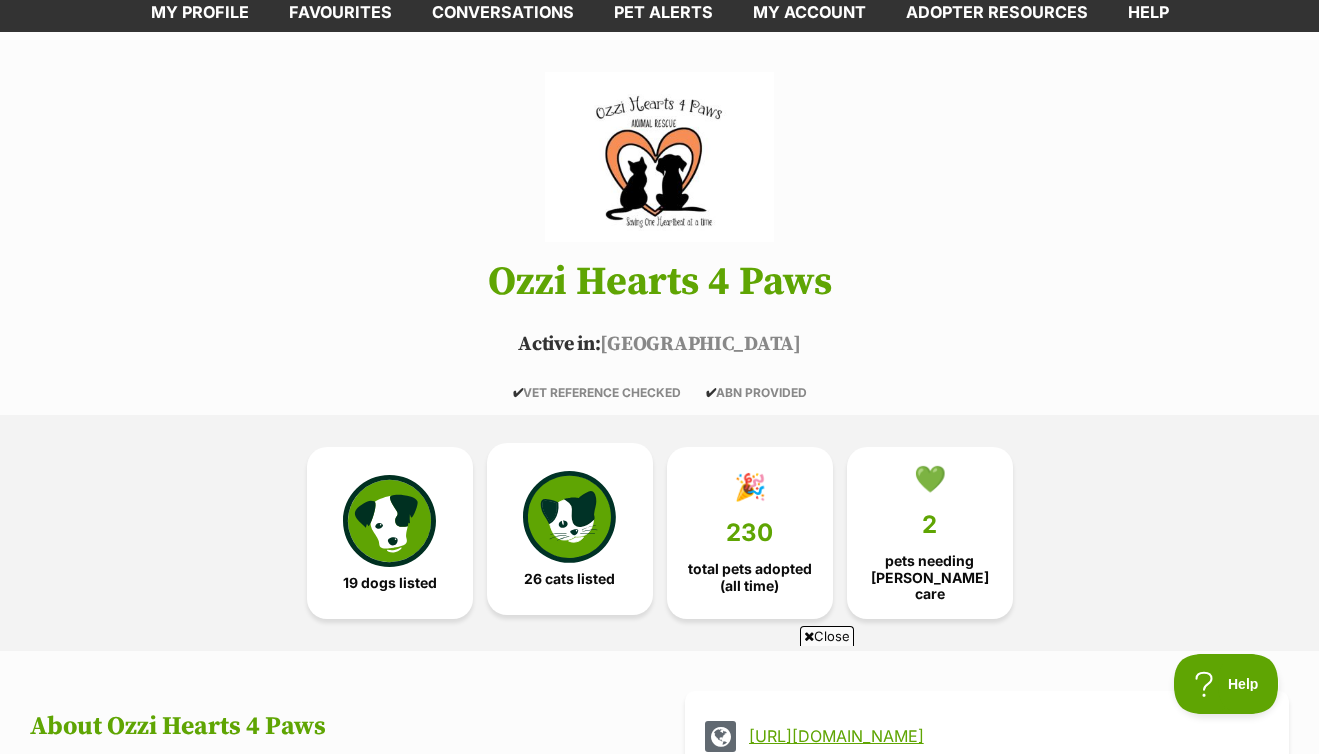 scroll, scrollTop: 150, scrollLeft: 0, axis: vertical 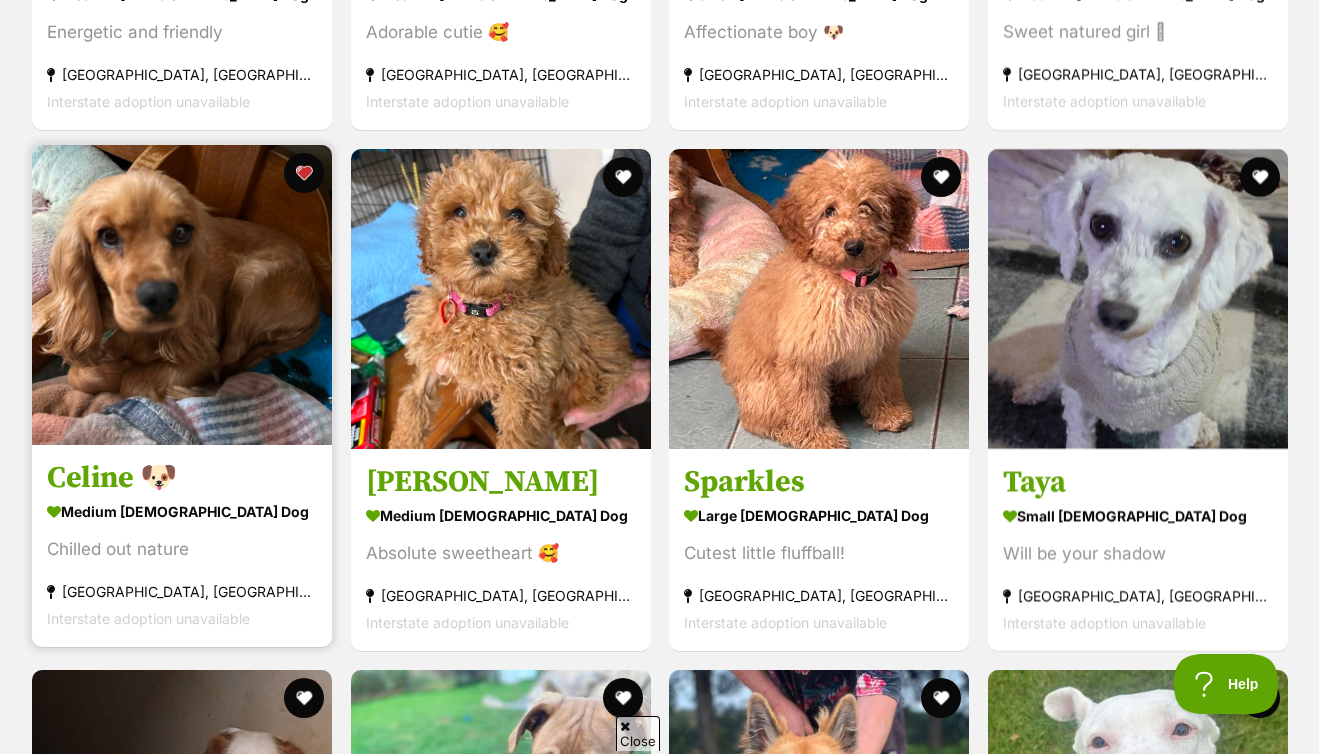 click at bounding box center (182, 295) 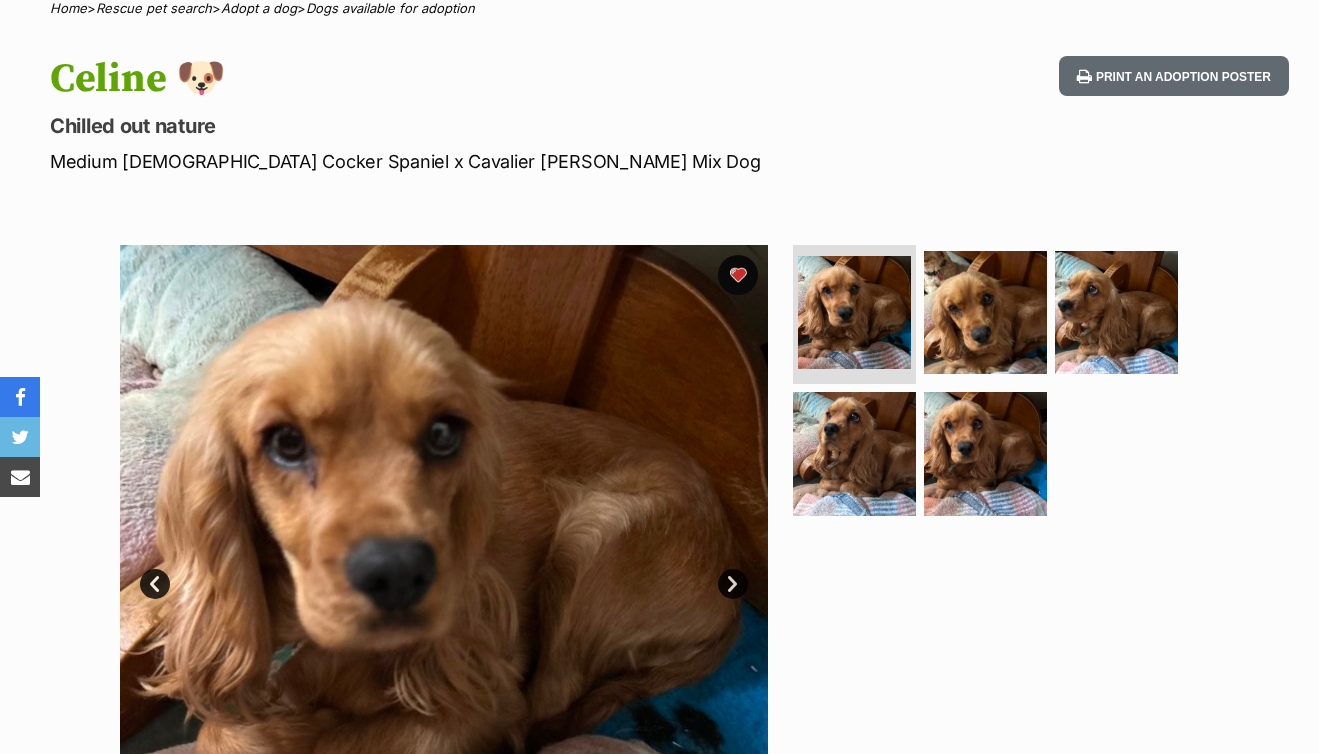scroll, scrollTop: 679, scrollLeft: 0, axis: vertical 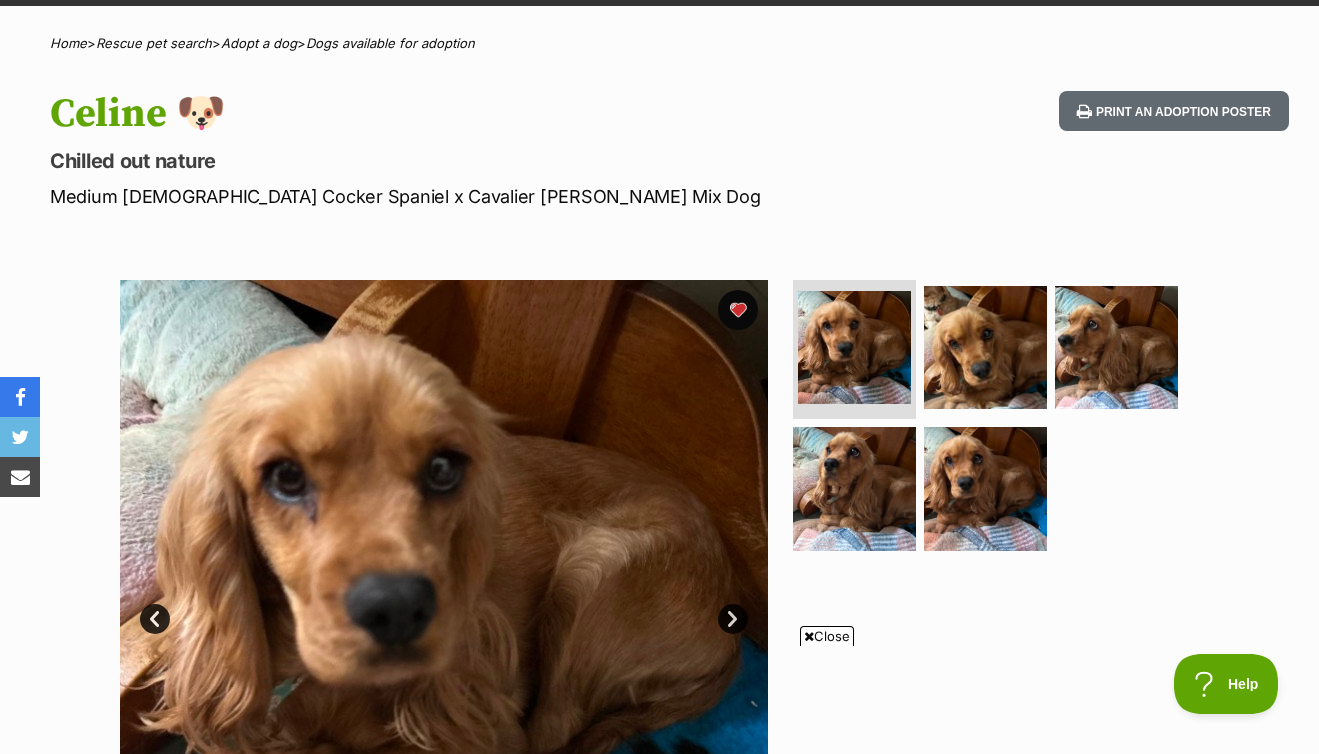 click on "Next" at bounding box center [733, 619] 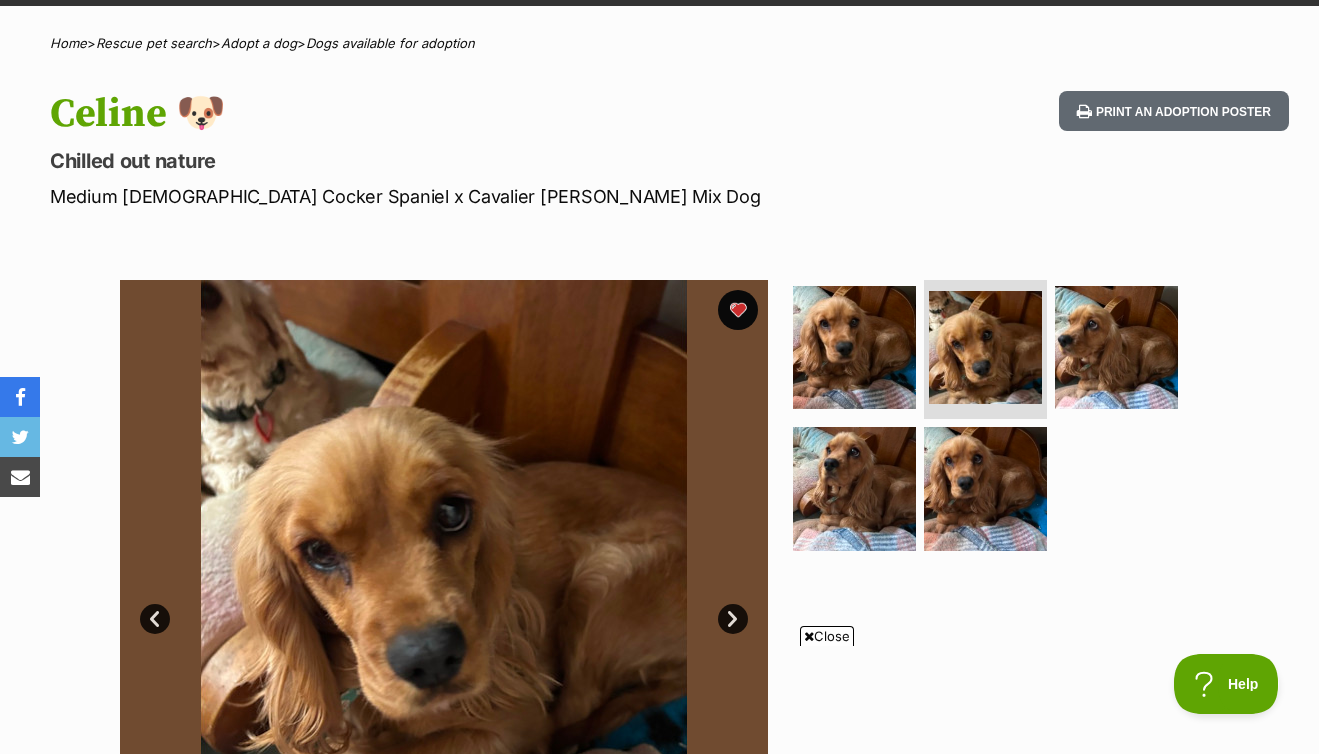 click on "Next" at bounding box center [733, 619] 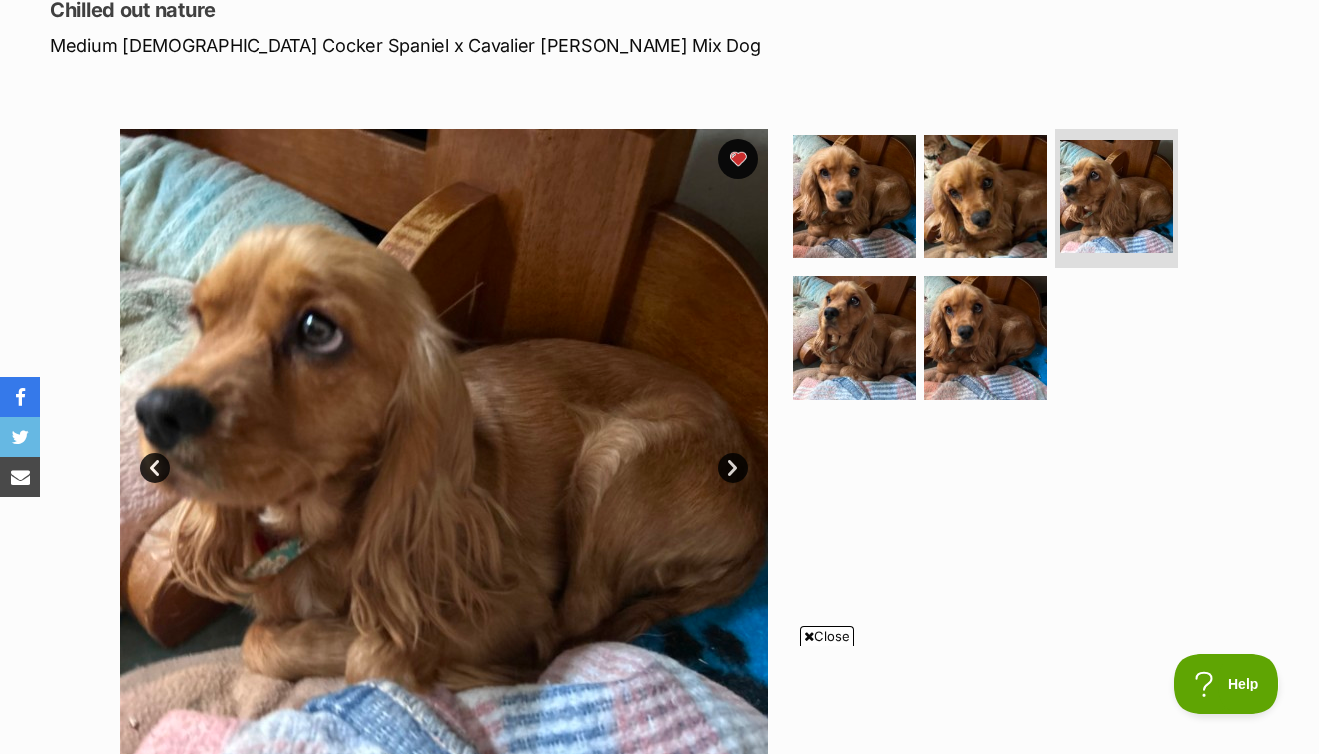 scroll, scrollTop: 0, scrollLeft: 0, axis: both 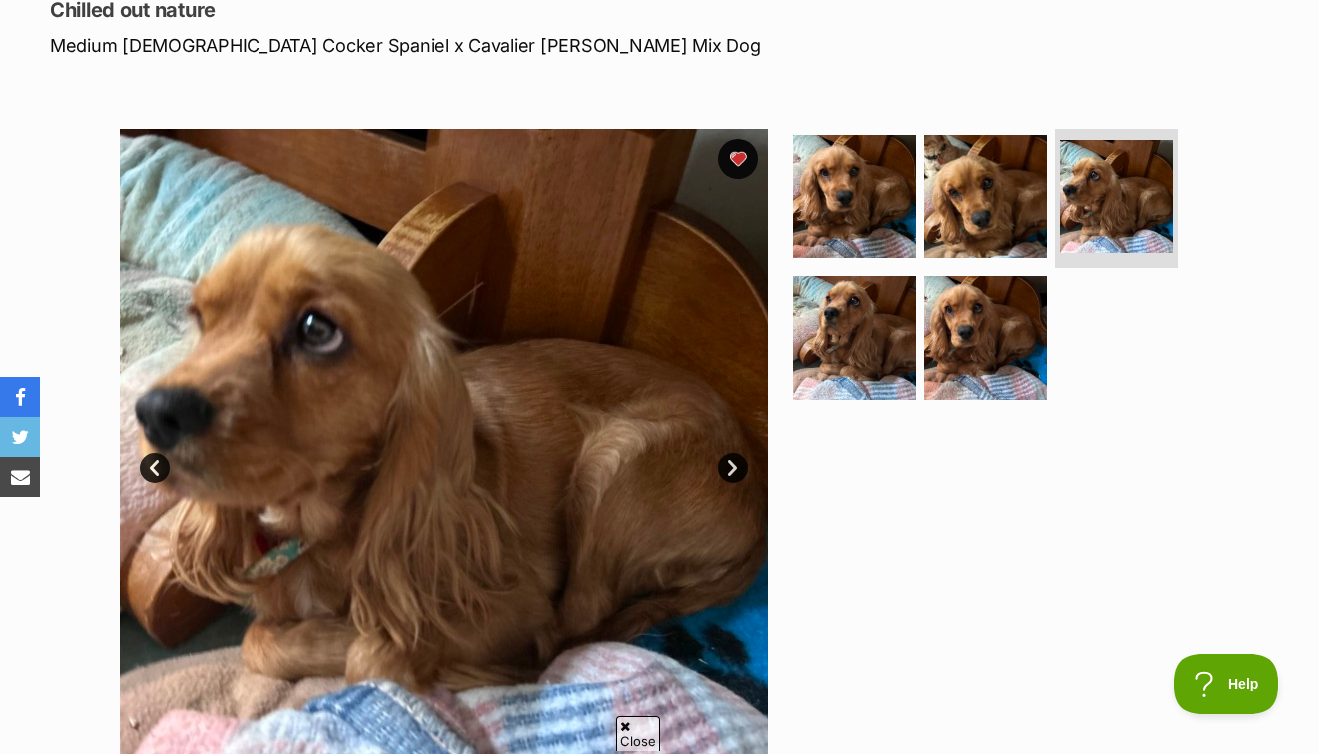 click on "Next" at bounding box center (733, 468) 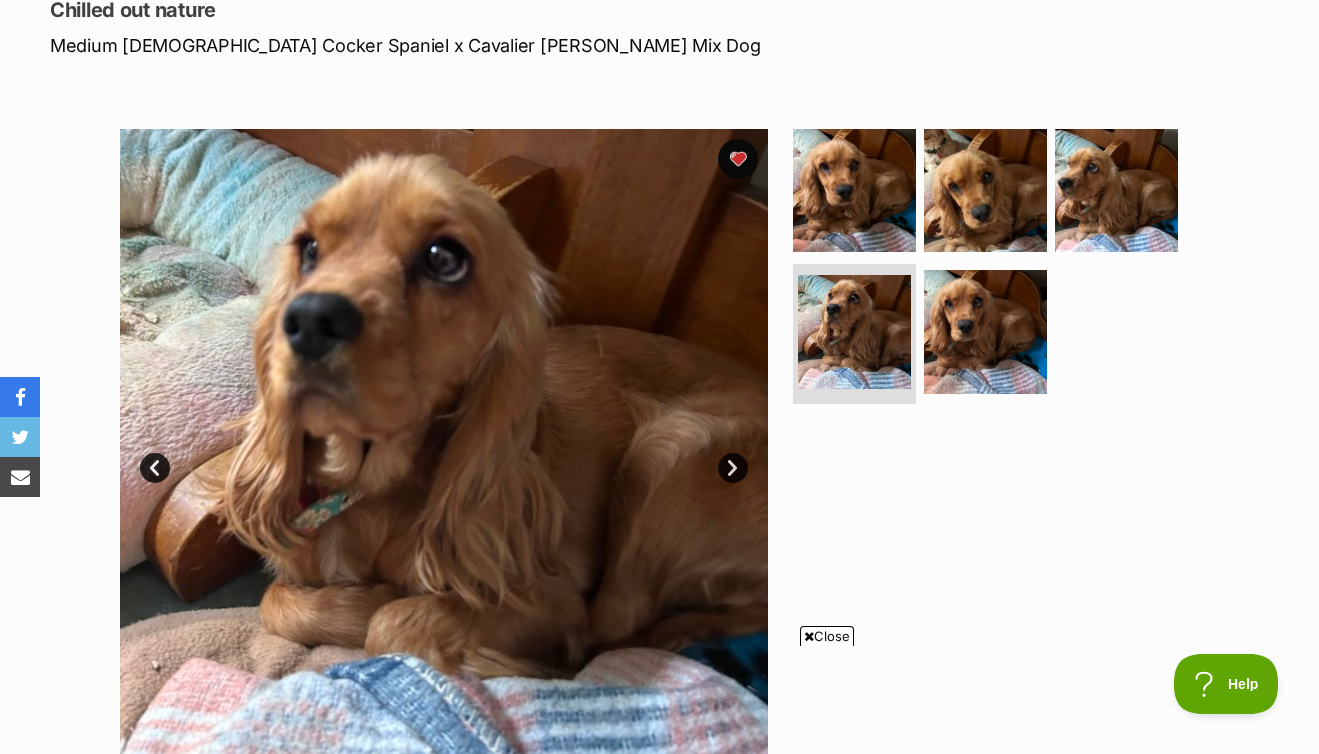 scroll, scrollTop: 0, scrollLeft: 0, axis: both 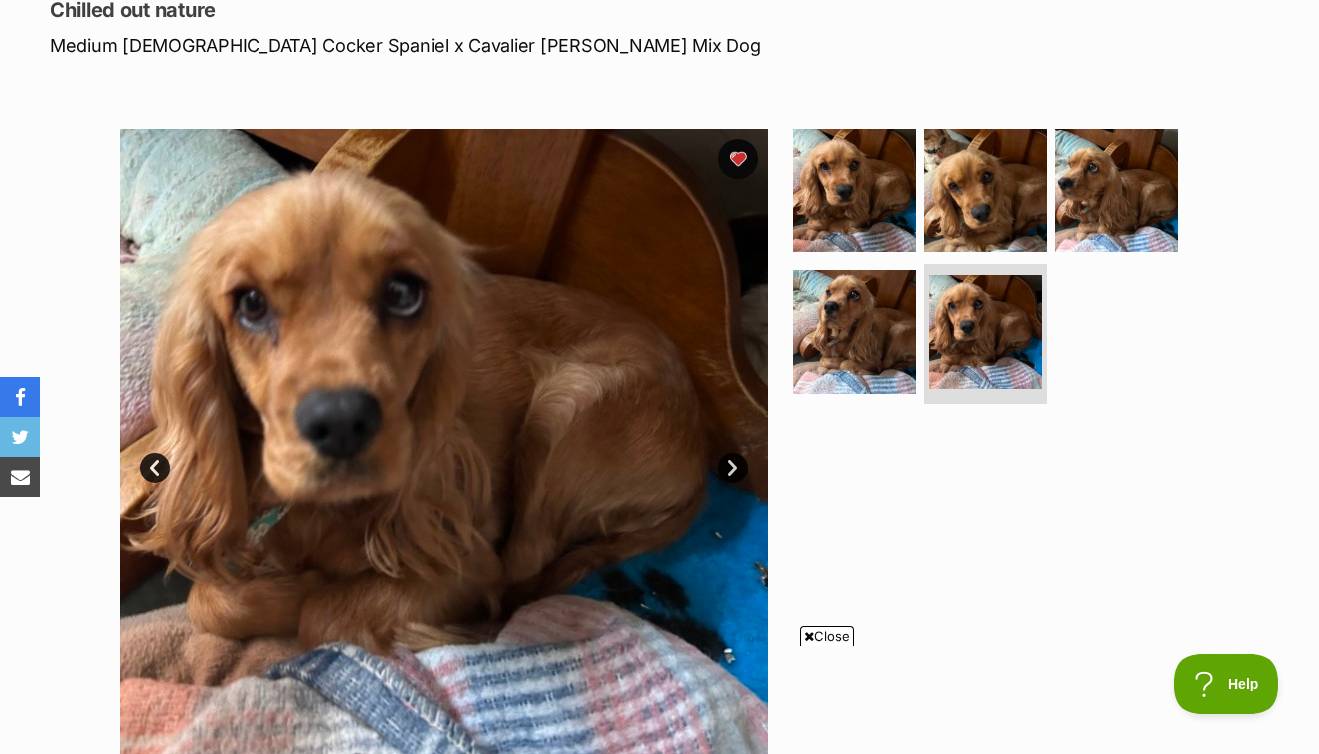 click on "Next" at bounding box center [733, 468] 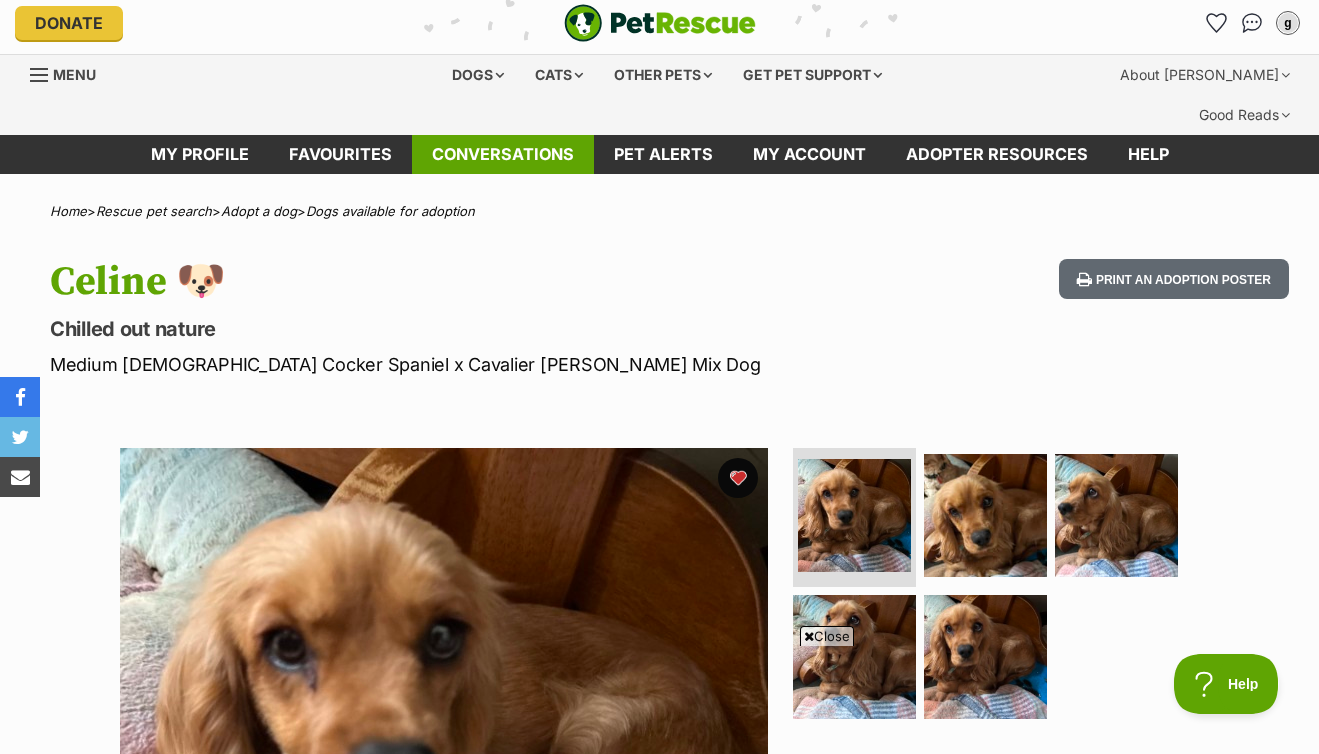 scroll, scrollTop: 0, scrollLeft: 0, axis: both 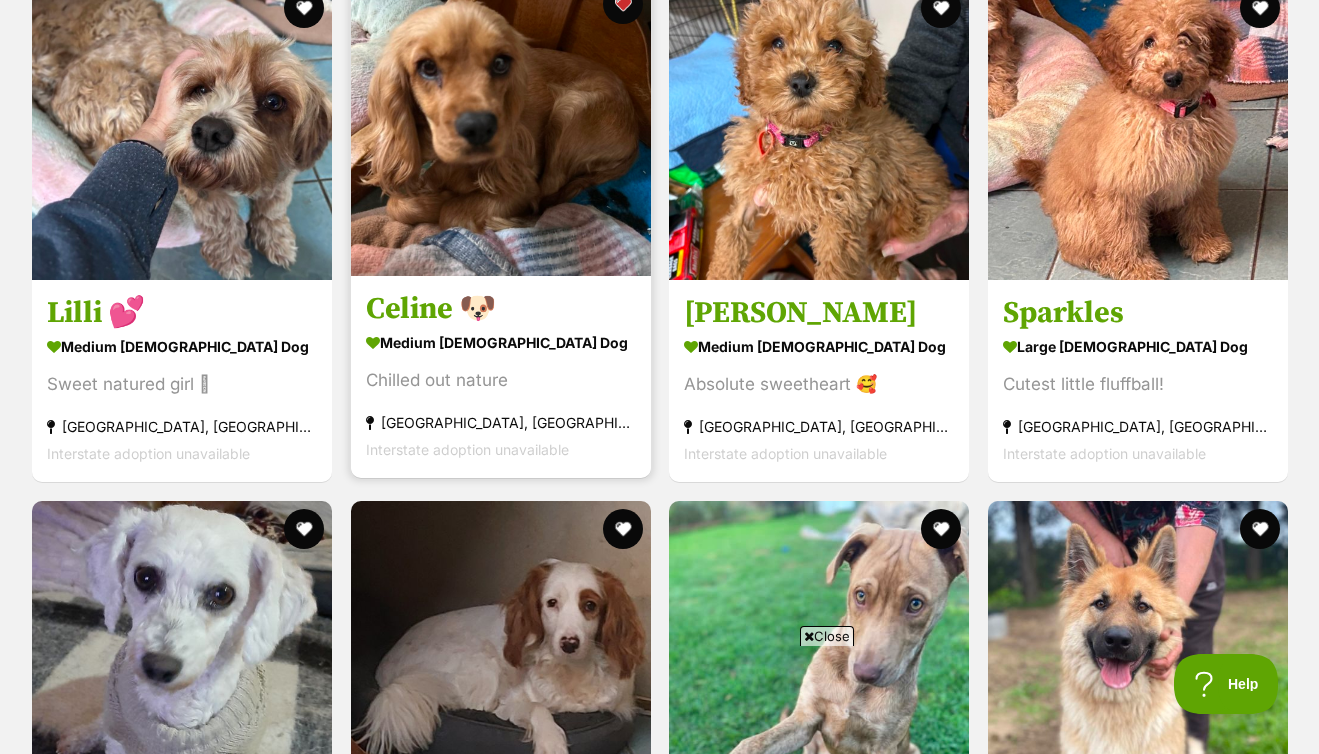 click at bounding box center [501, 126] 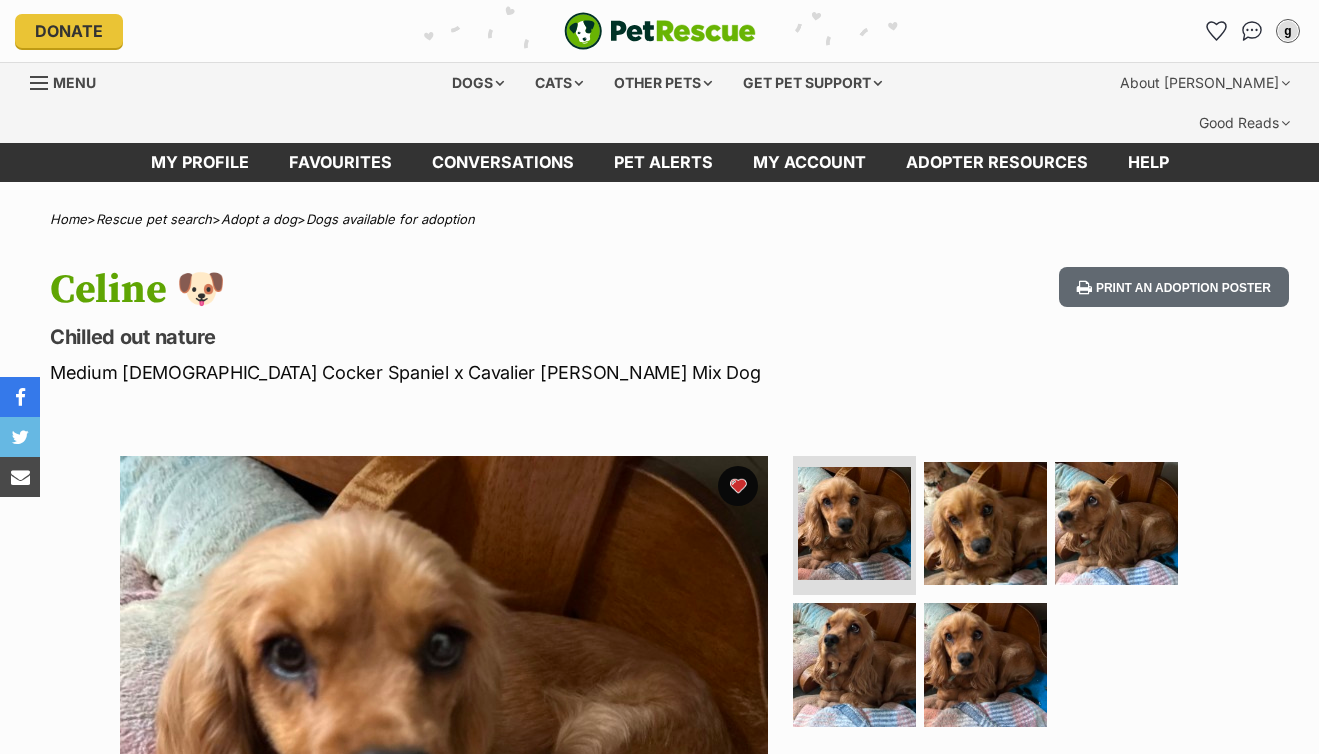 scroll, scrollTop: 0, scrollLeft: 0, axis: both 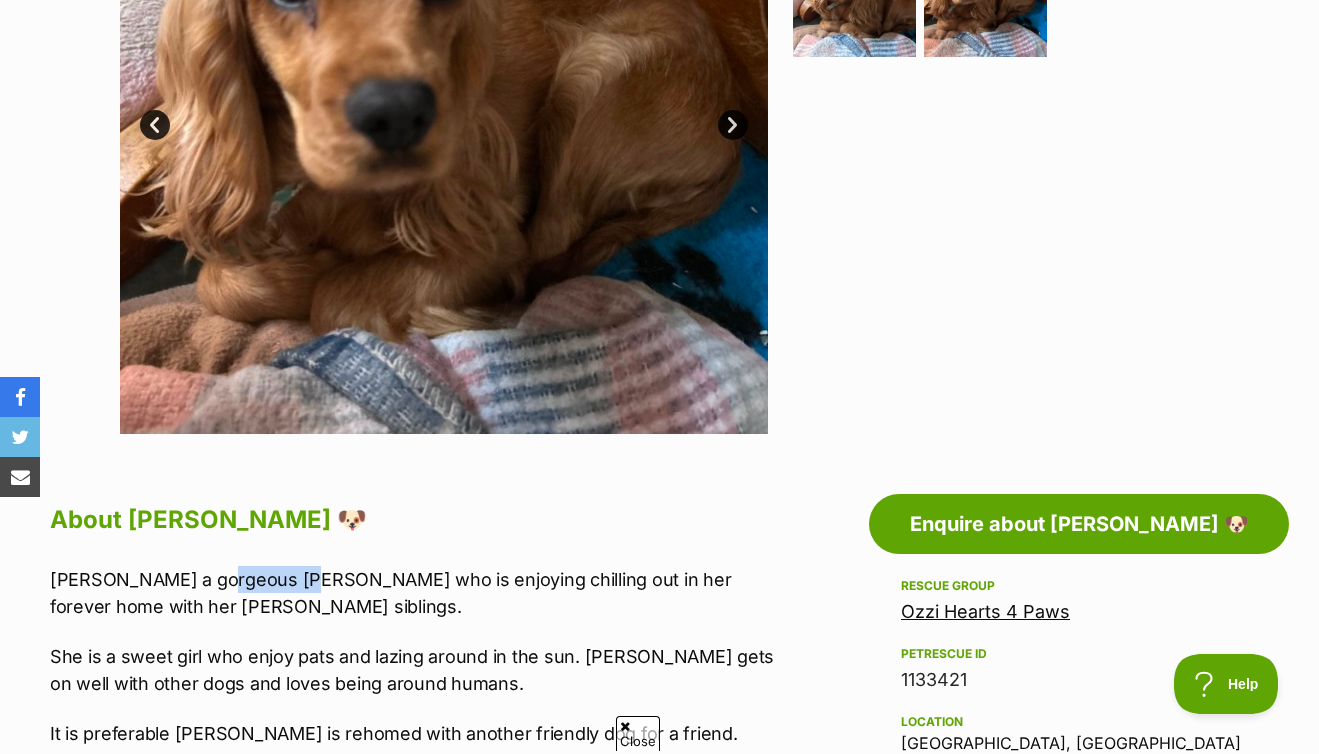 drag, startPoint x: 206, startPoint y: 536, endPoint x: 271, endPoint y: 535, distance: 65.00769 